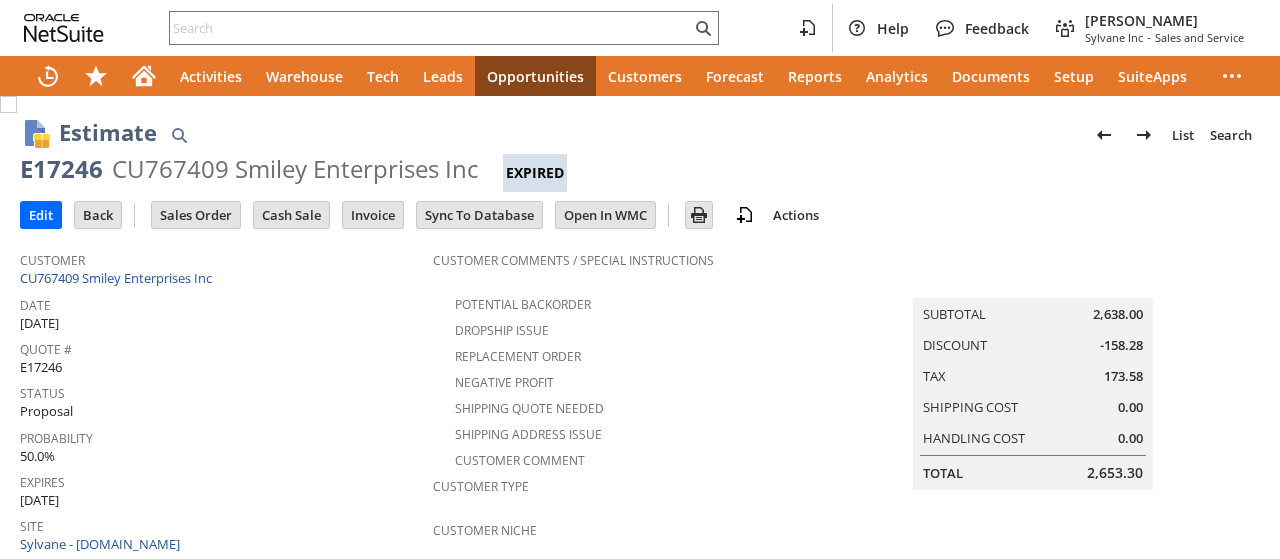 scroll, scrollTop: 0, scrollLeft: 0, axis: both 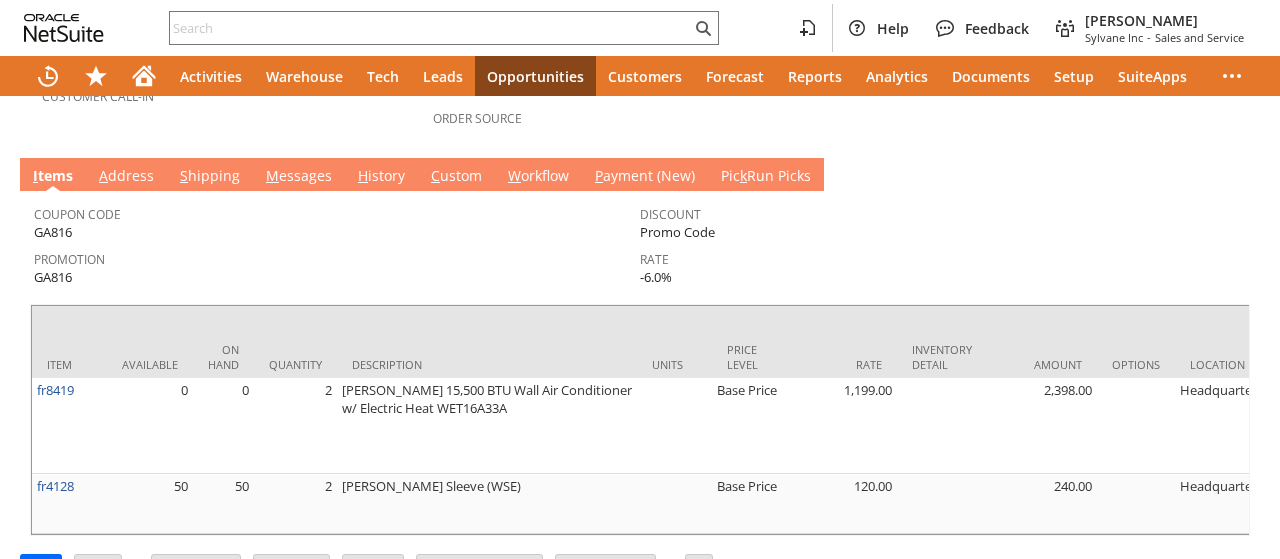 click on "H istory" at bounding box center [381, 177] 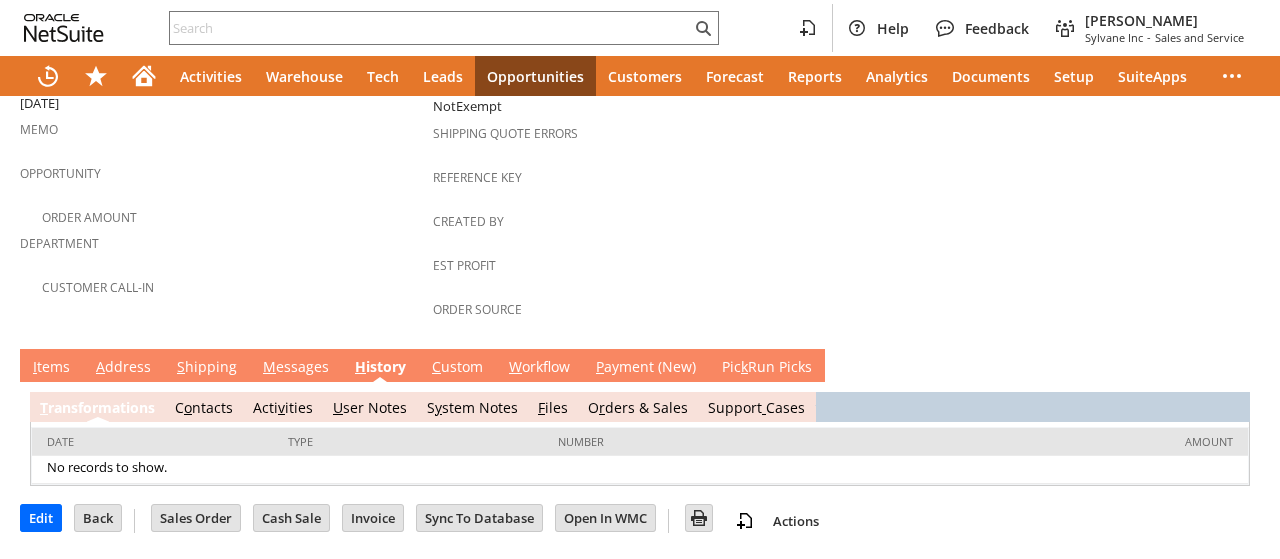 click on "Memo" at bounding box center [221, 136] 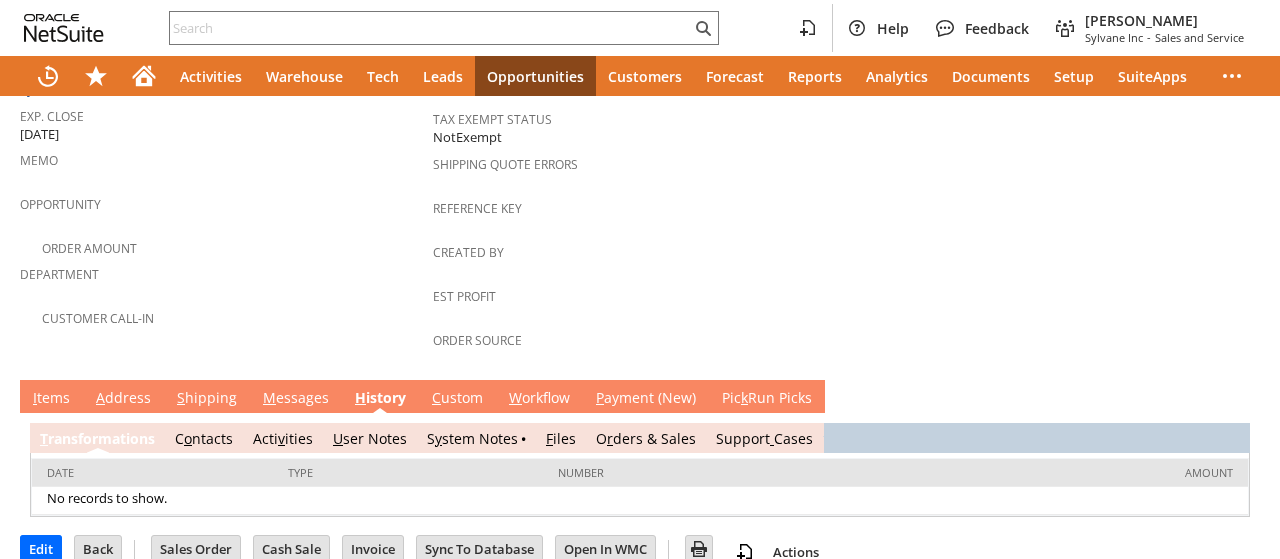 scroll, scrollTop: 0, scrollLeft: 0, axis: both 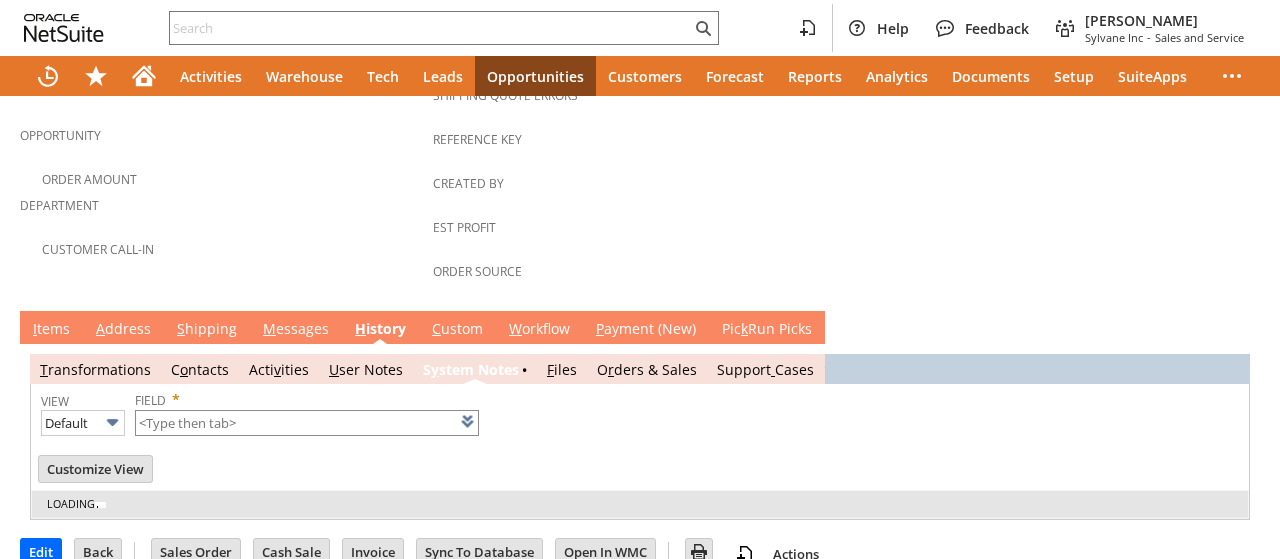 type on "1 to 25 of 47" 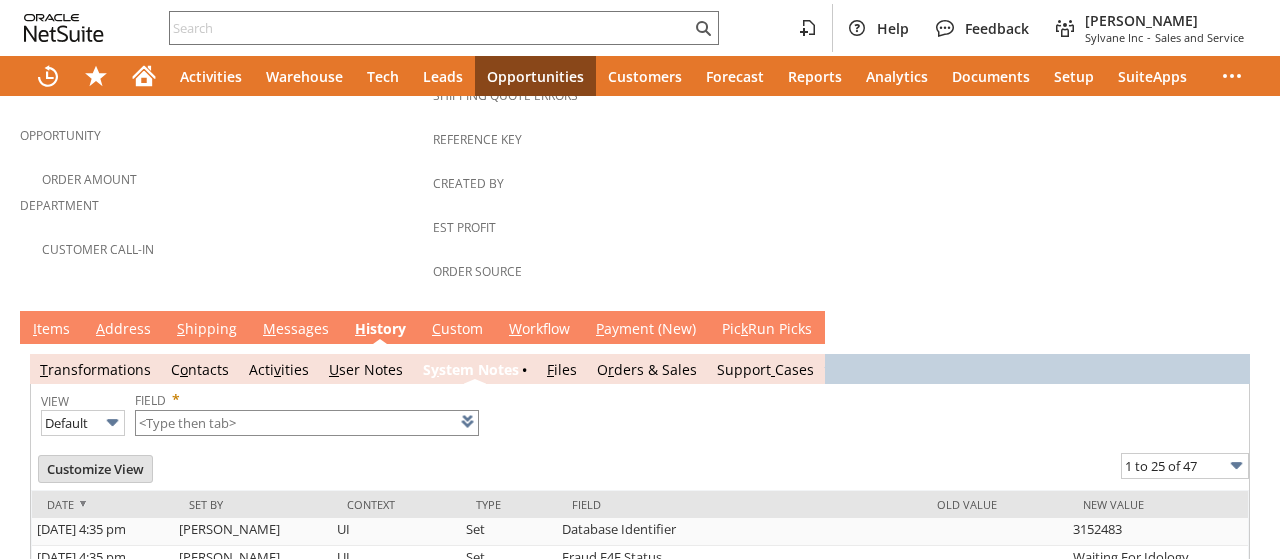scroll, scrollTop: 0, scrollLeft: 0, axis: both 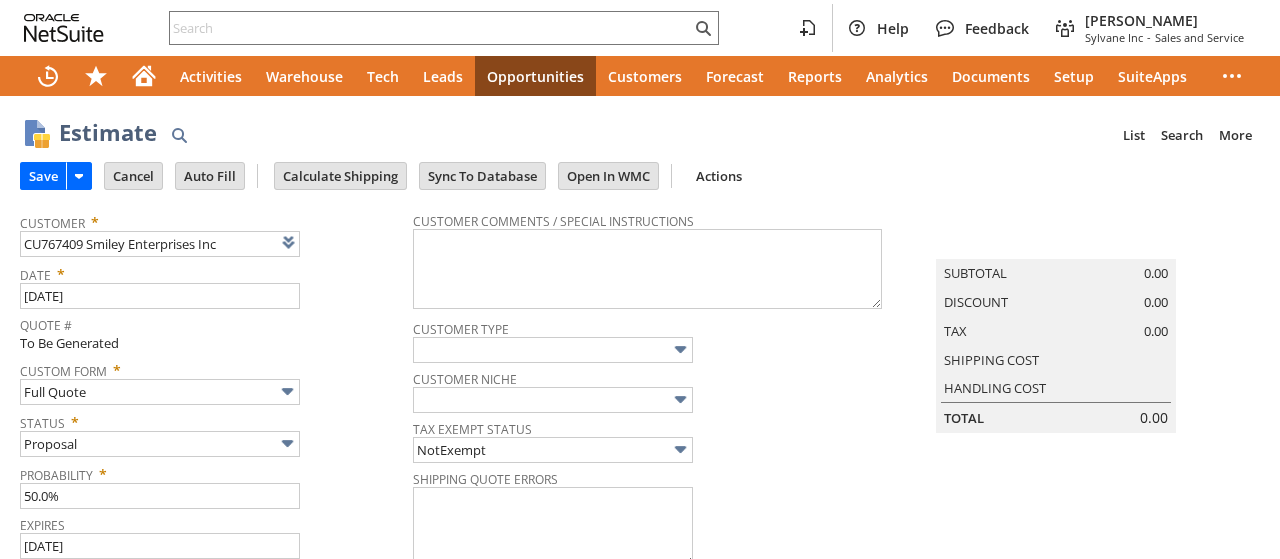 type on "Intelligent Recommendations ⁰" 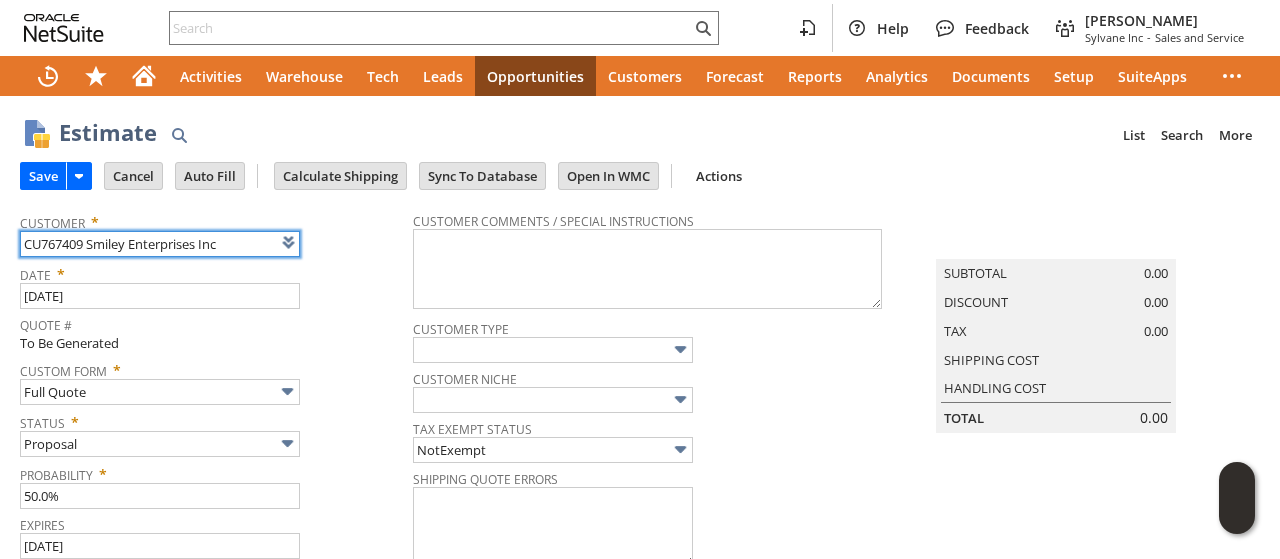 scroll, scrollTop: 0, scrollLeft: 0, axis: both 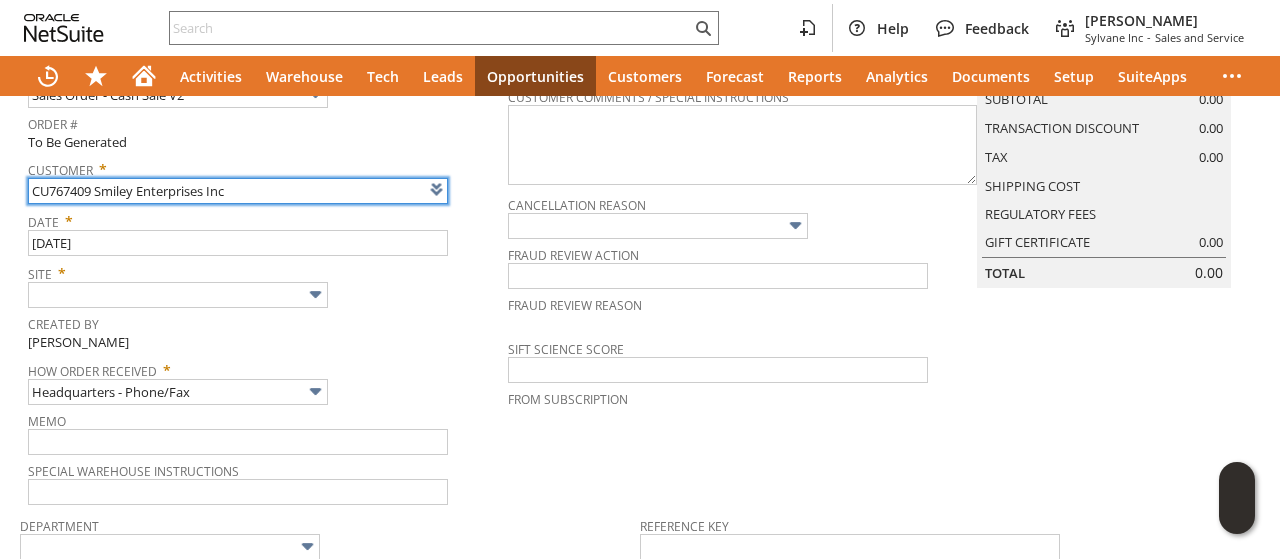 type on "Intelligent Recommendations ⁰" 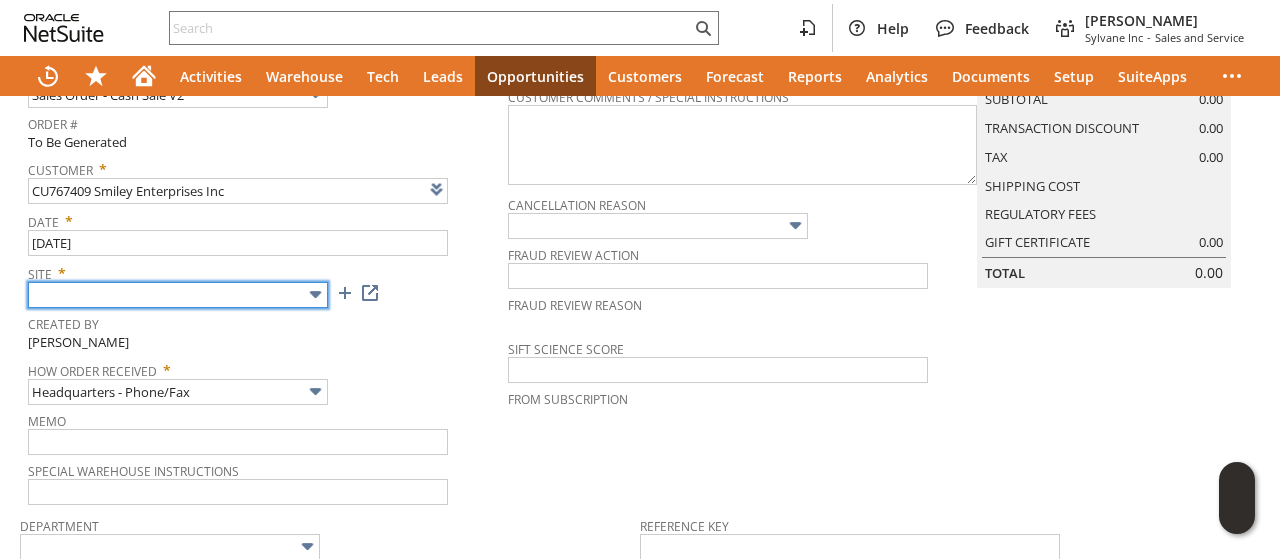 click at bounding box center [178, 295] 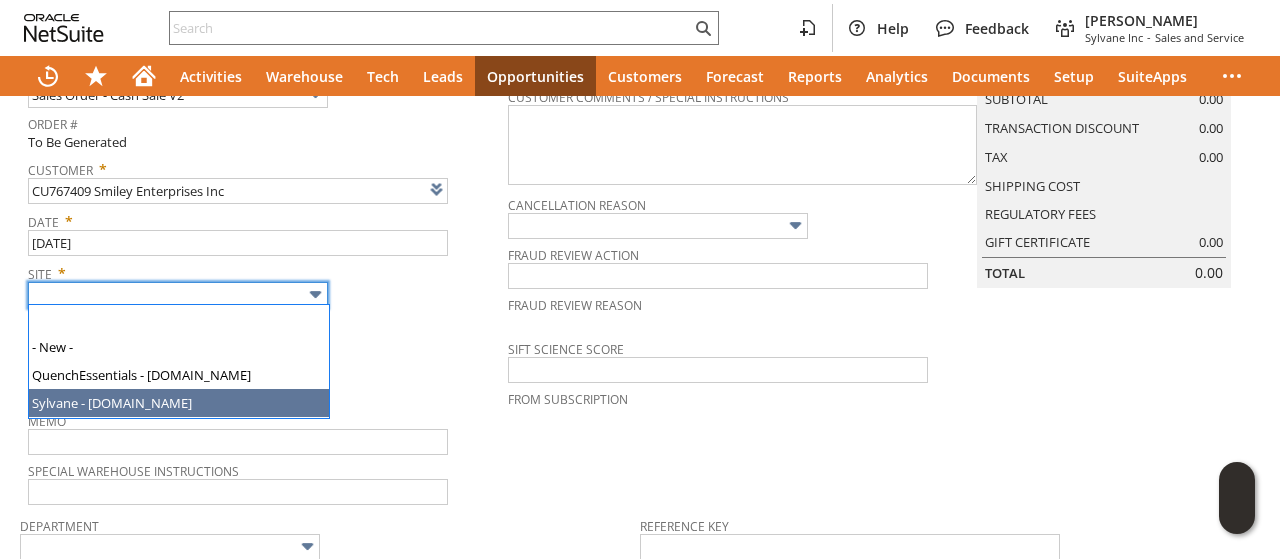 type on "Sylvane - [DOMAIN_NAME]" 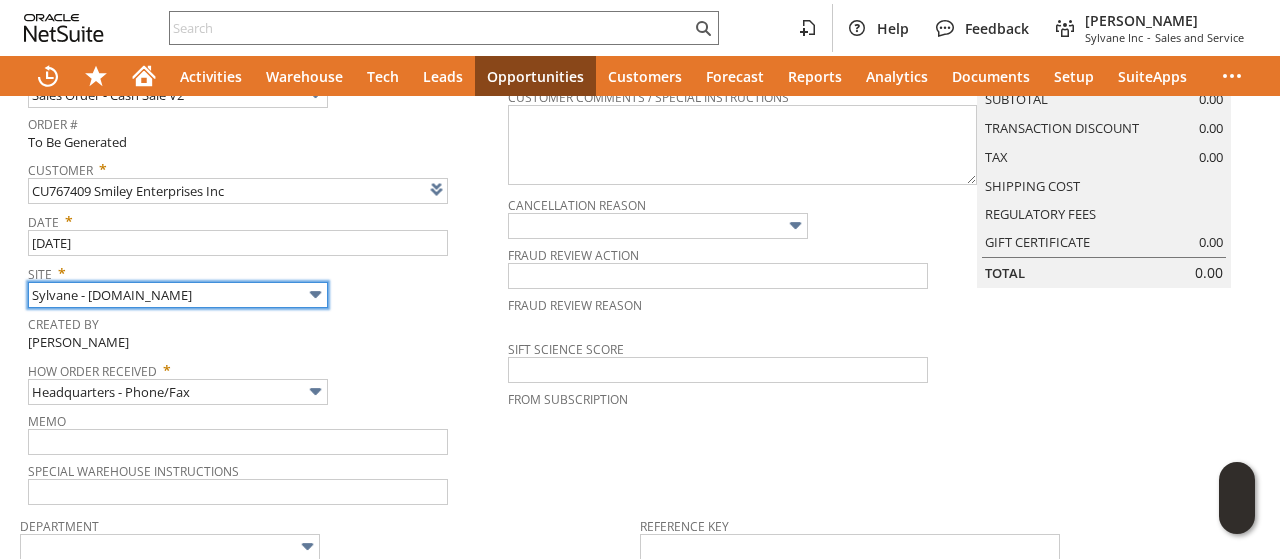 scroll, scrollTop: 1038, scrollLeft: 0, axis: vertical 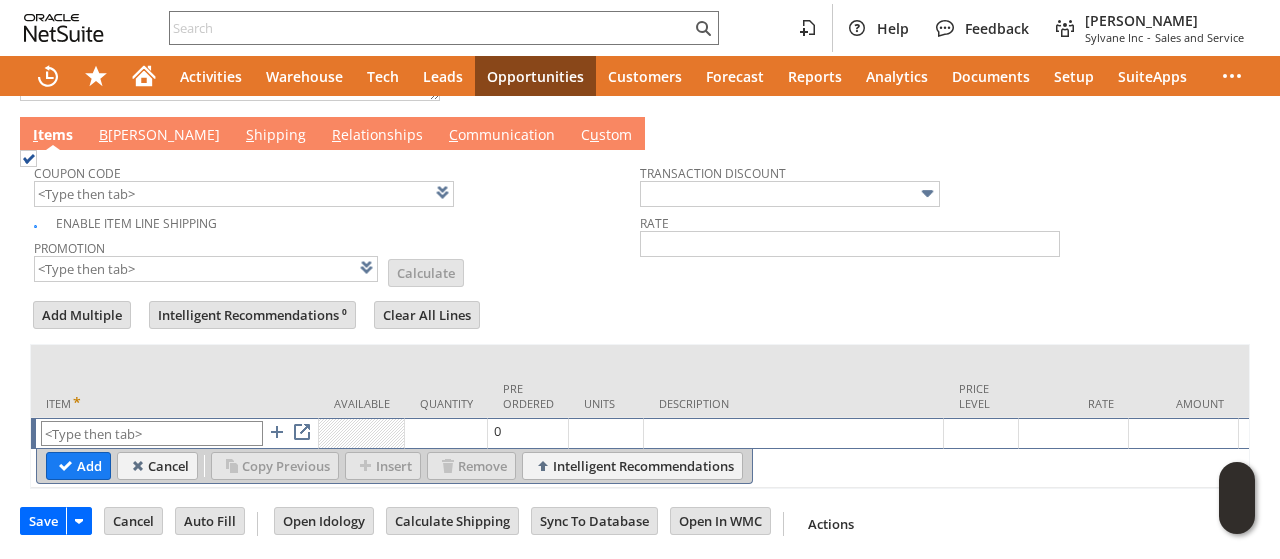 drag, startPoint x: 152, startPoint y: 401, endPoint x: 142, endPoint y: 421, distance: 22.36068 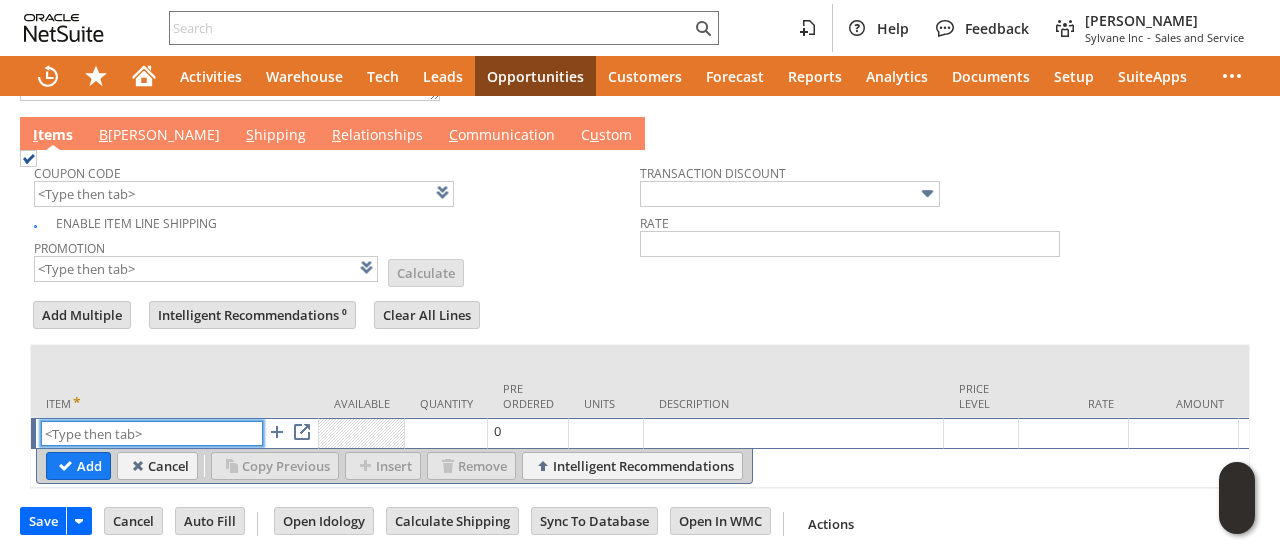 drag, startPoint x: 142, startPoint y: 421, endPoint x: 99, endPoint y: 428, distance: 43.56604 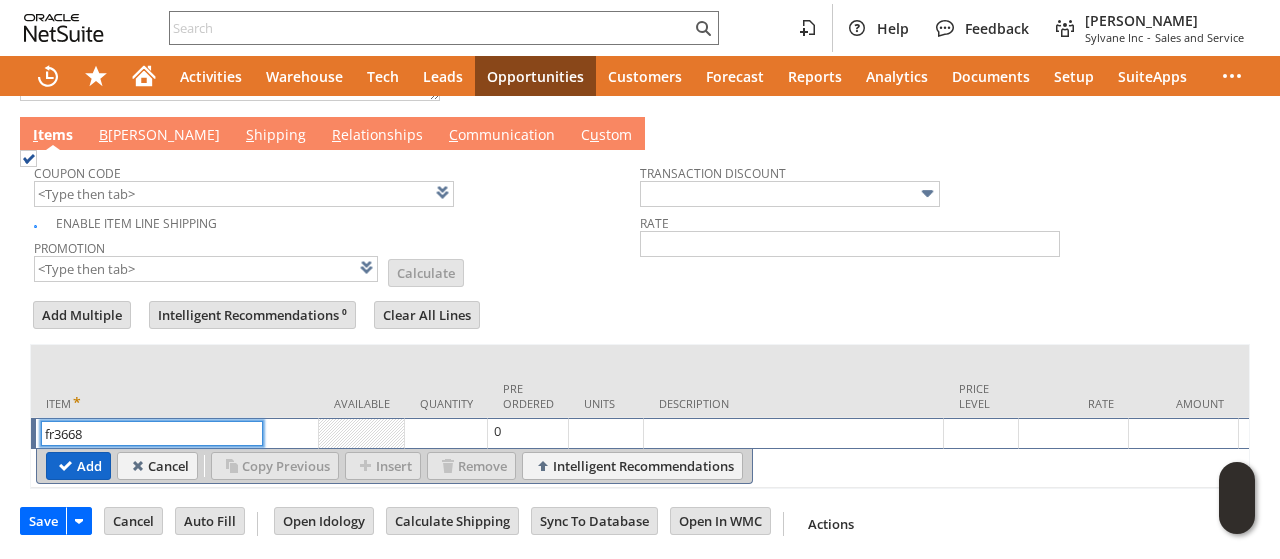 type on "fr3668" 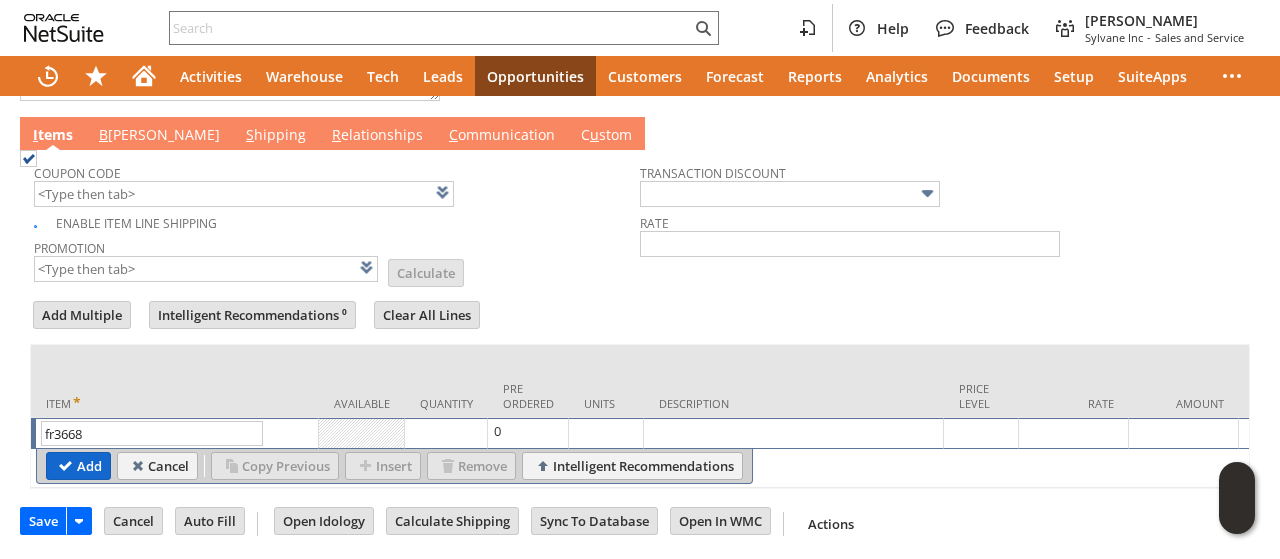 click on "Add" at bounding box center [78, 466] 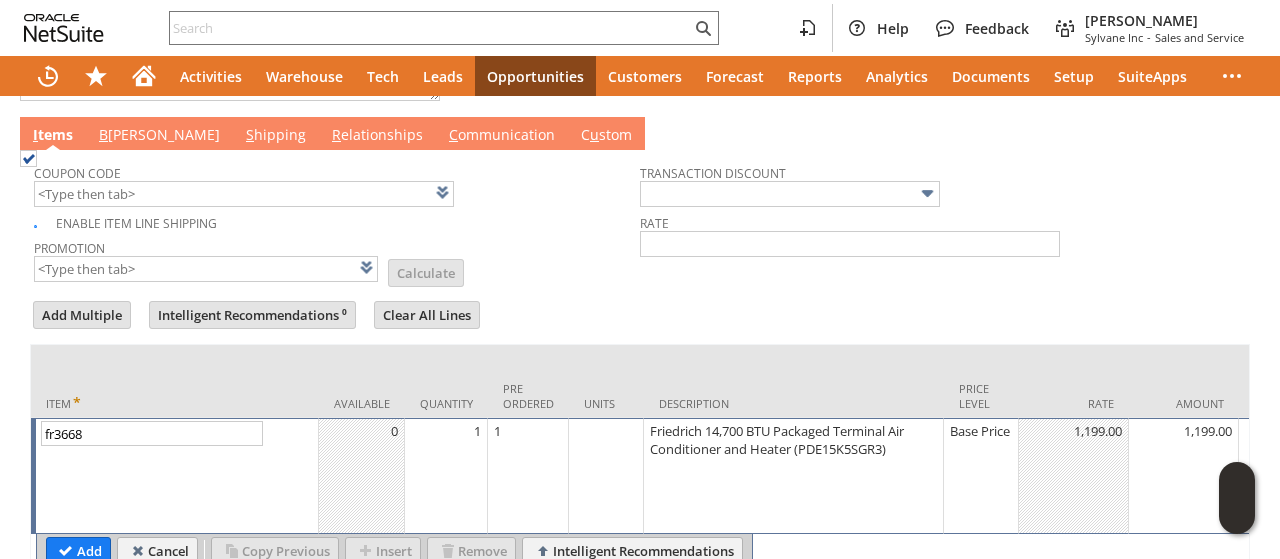 click on "1" at bounding box center (446, 431) 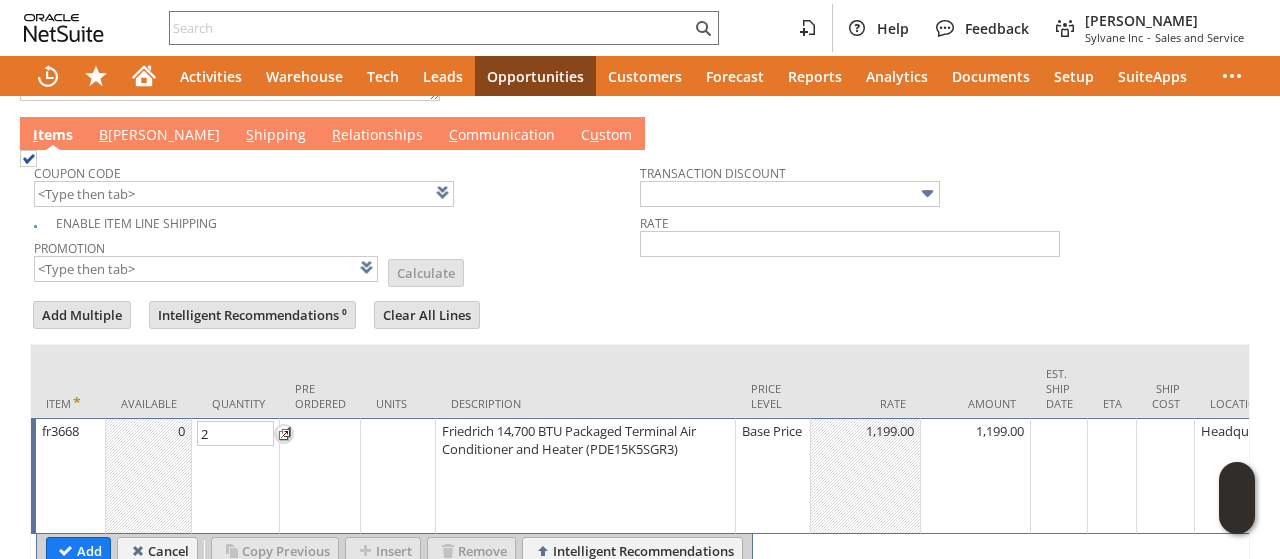 scroll, scrollTop: 0, scrollLeft: 1052, axis: horizontal 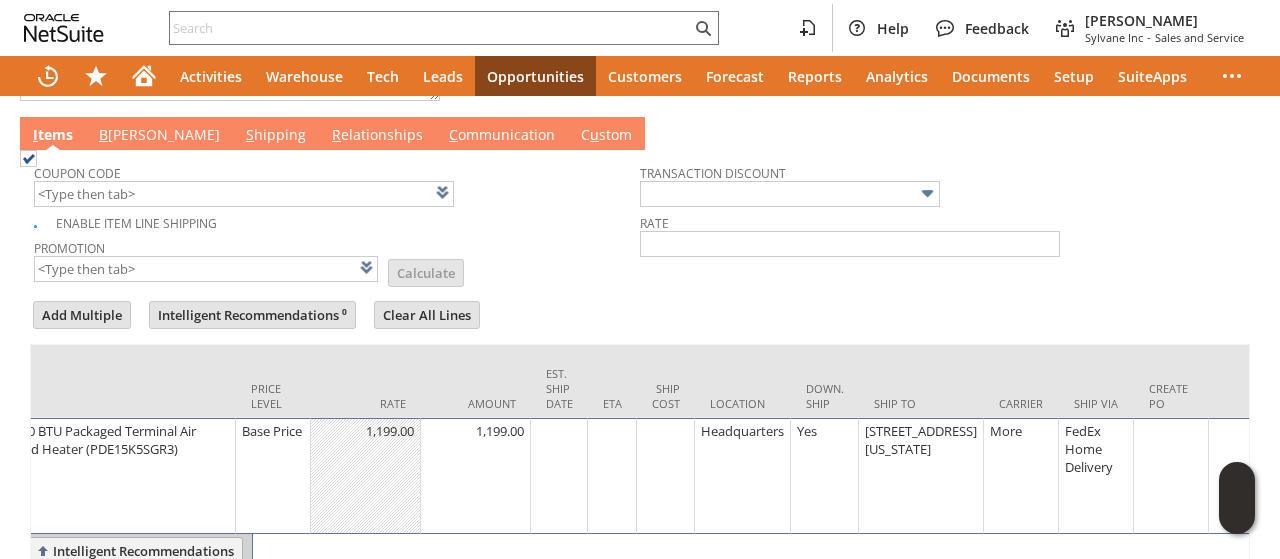 type on "2" 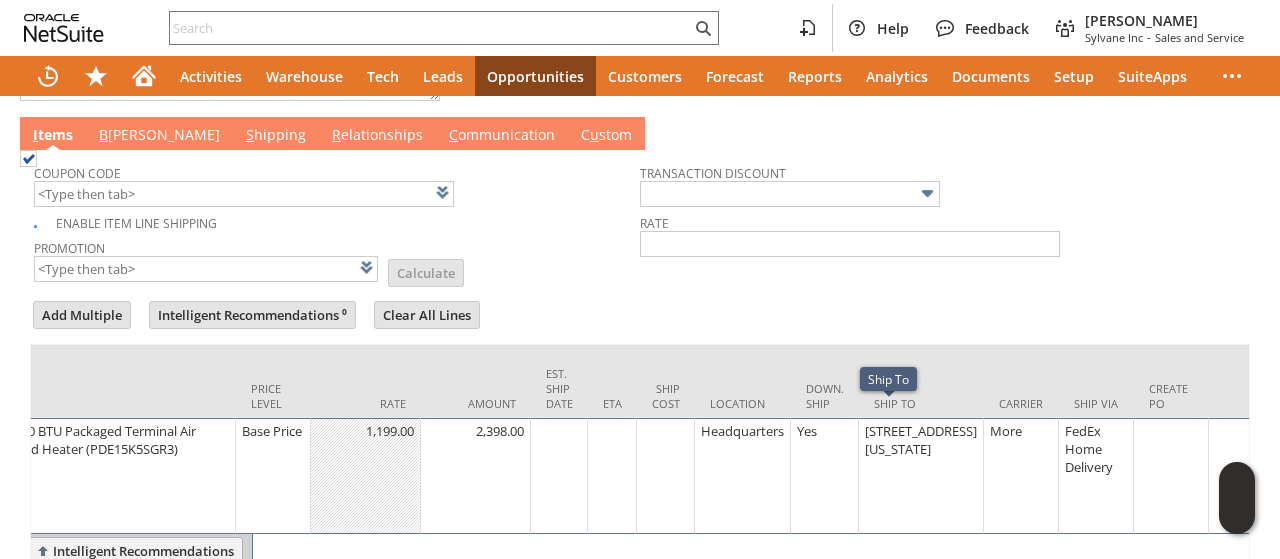 click on "421 New York Ave" at bounding box center [921, 440] 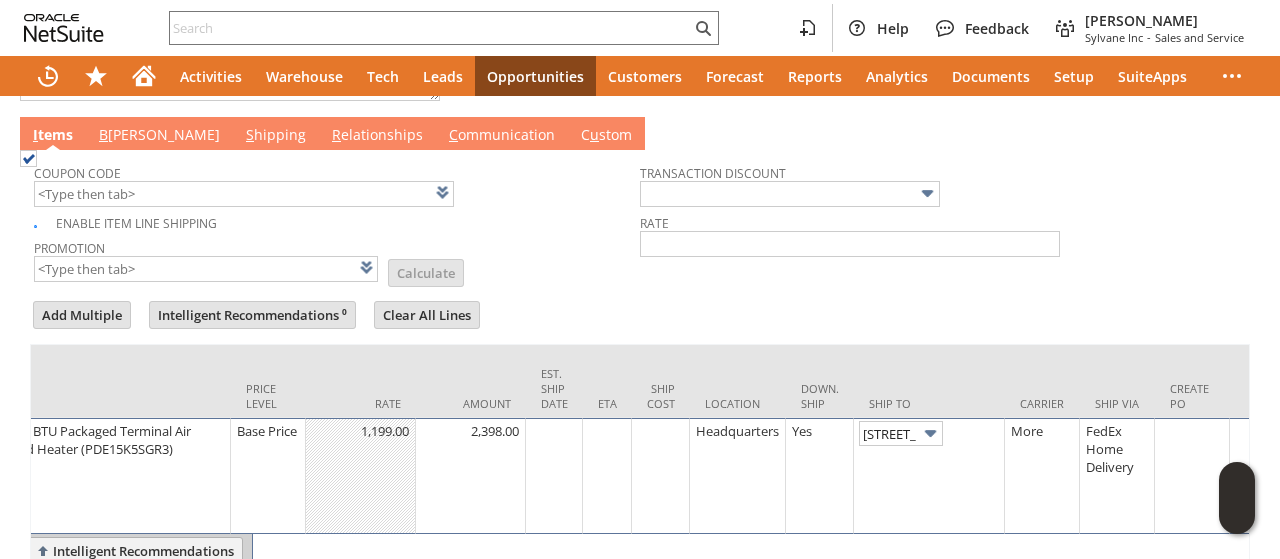 scroll, scrollTop: 0, scrollLeft: 49, axis: horizontal 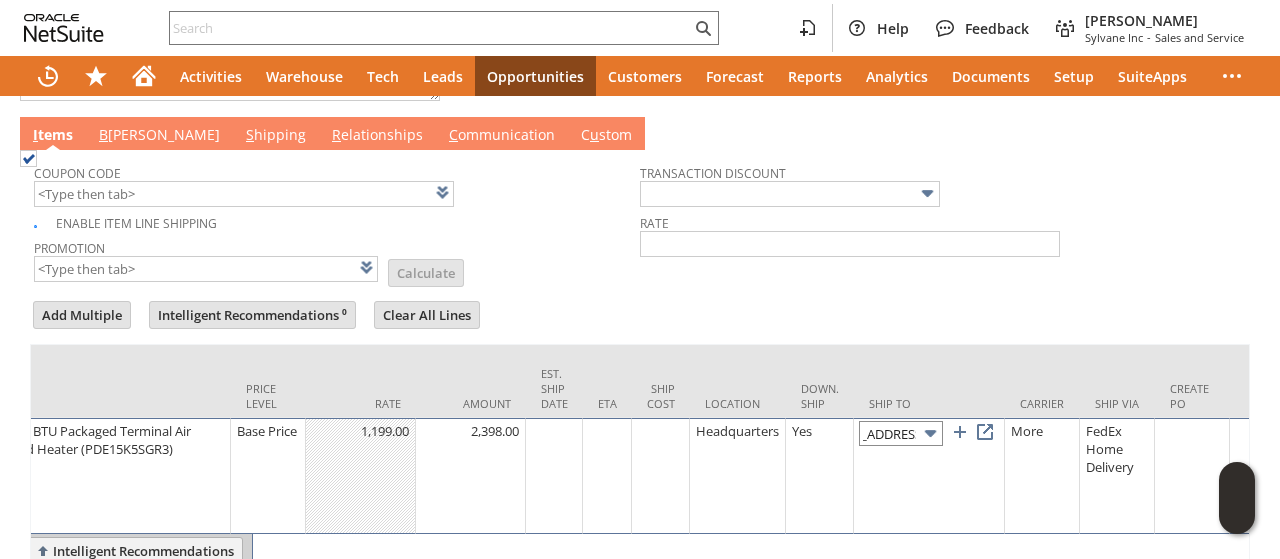 click on "421 New York Ave" at bounding box center (901, 433) 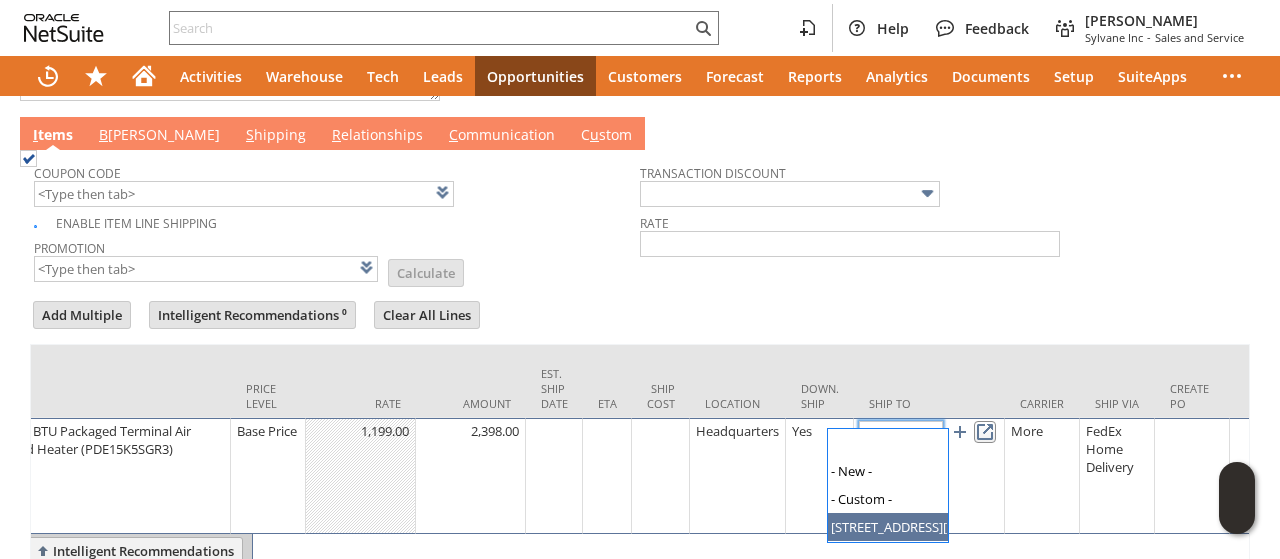 click at bounding box center (985, 432) 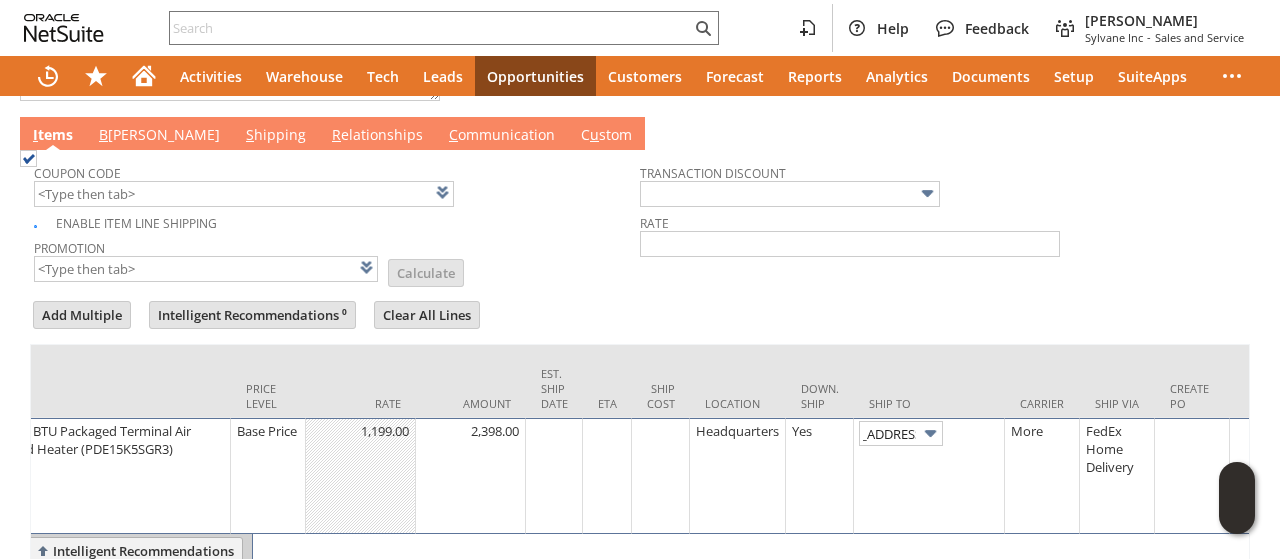 scroll, scrollTop: 0, scrollLeft: 0, axis: both 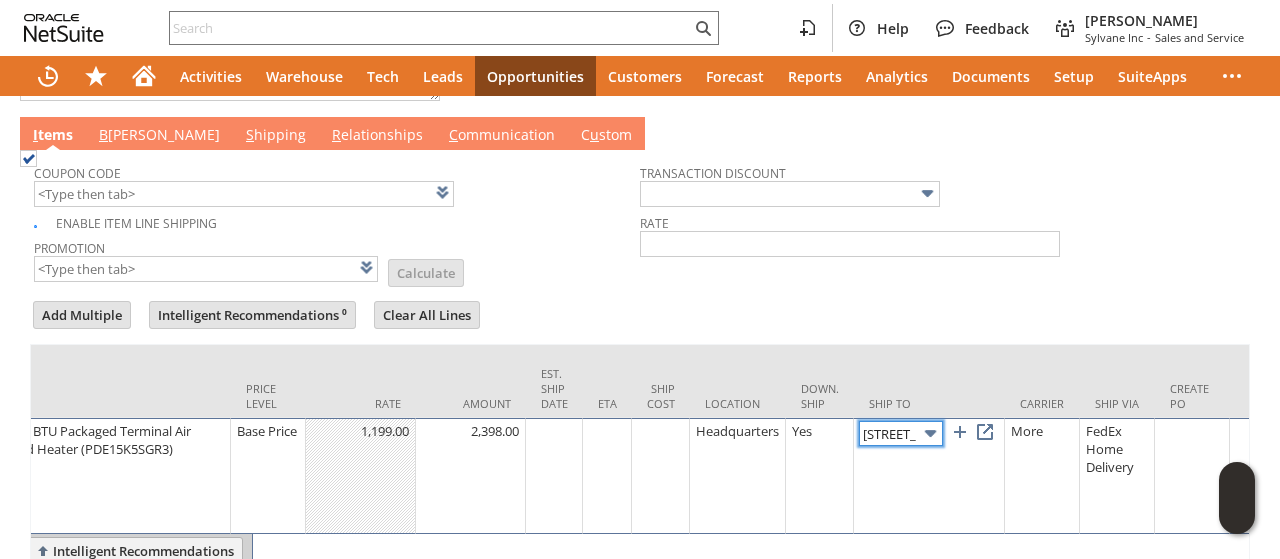 click on "421 New York Ave" at bounding box center [901, 433] 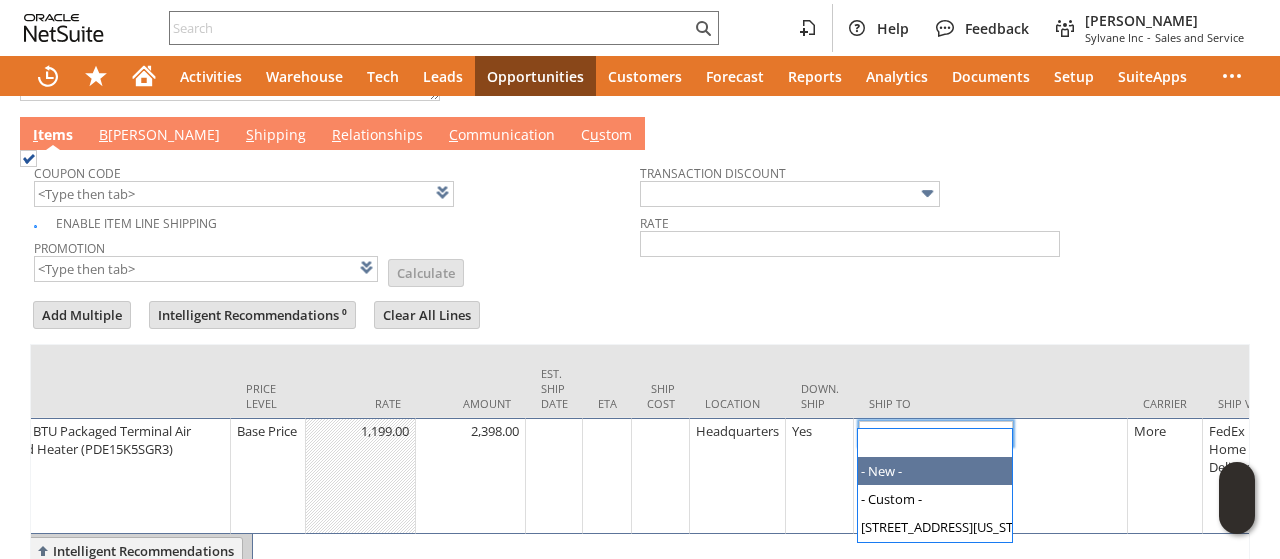 drag, startPoint x: 899, startPoint y: 469, endPoint x: 883, endPoint y: 475, distance: 17.088007 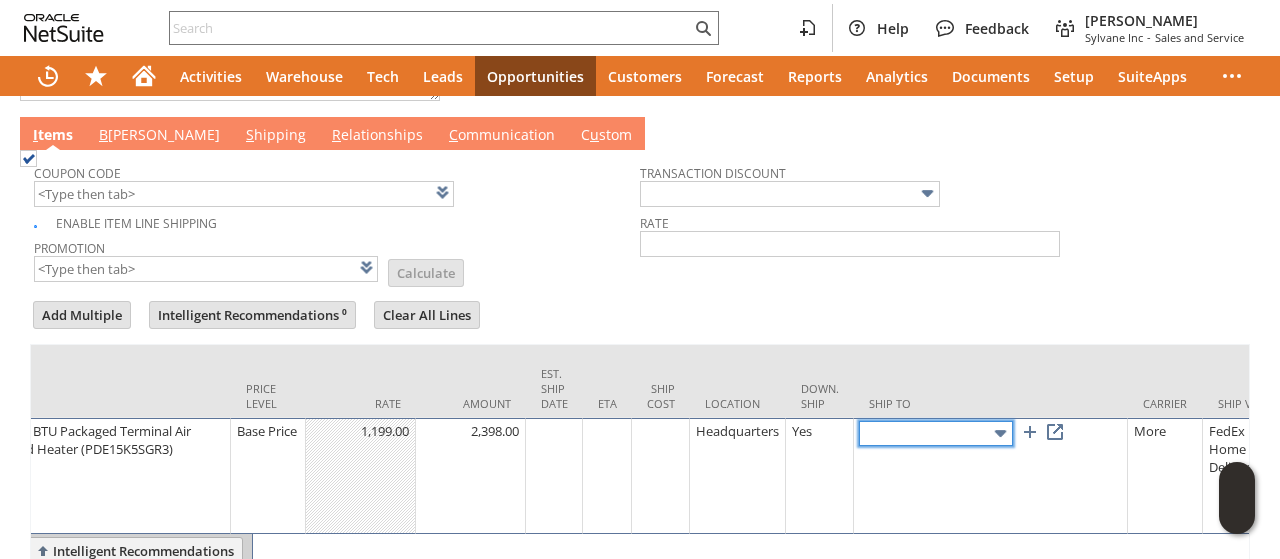 click at bounding box center (936, 433) 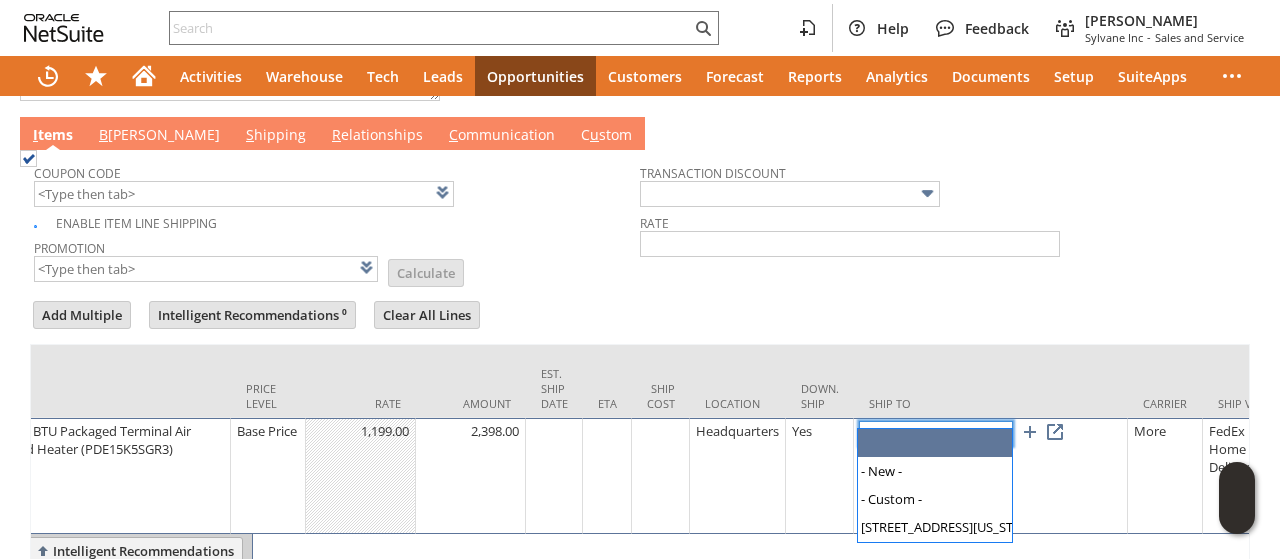 click at bounding box center [936, 433] 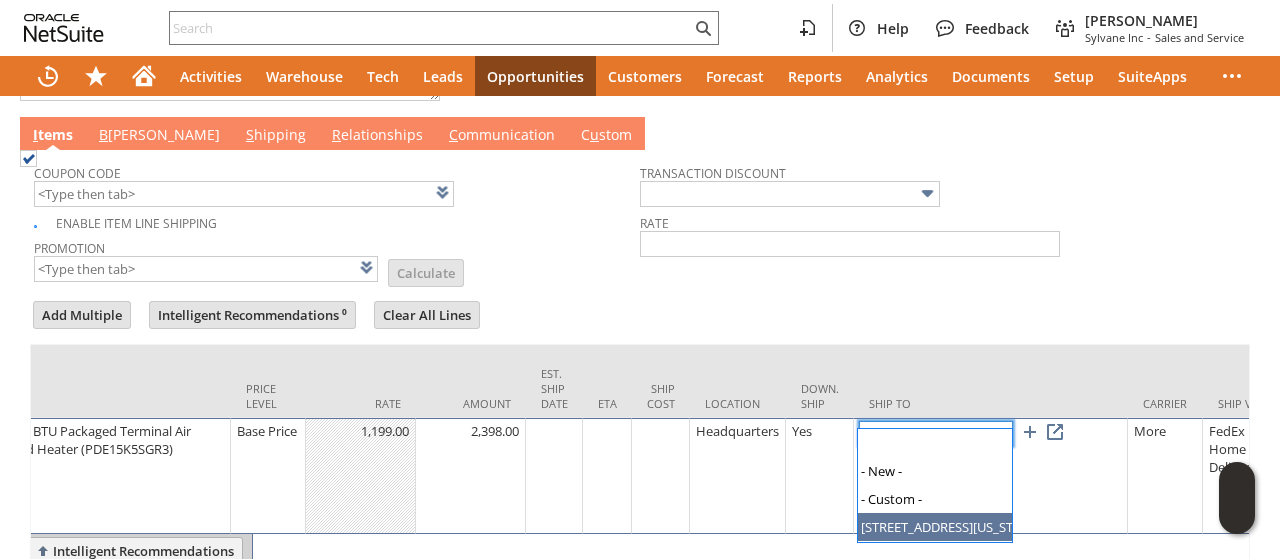 type on "421 New York Ave" 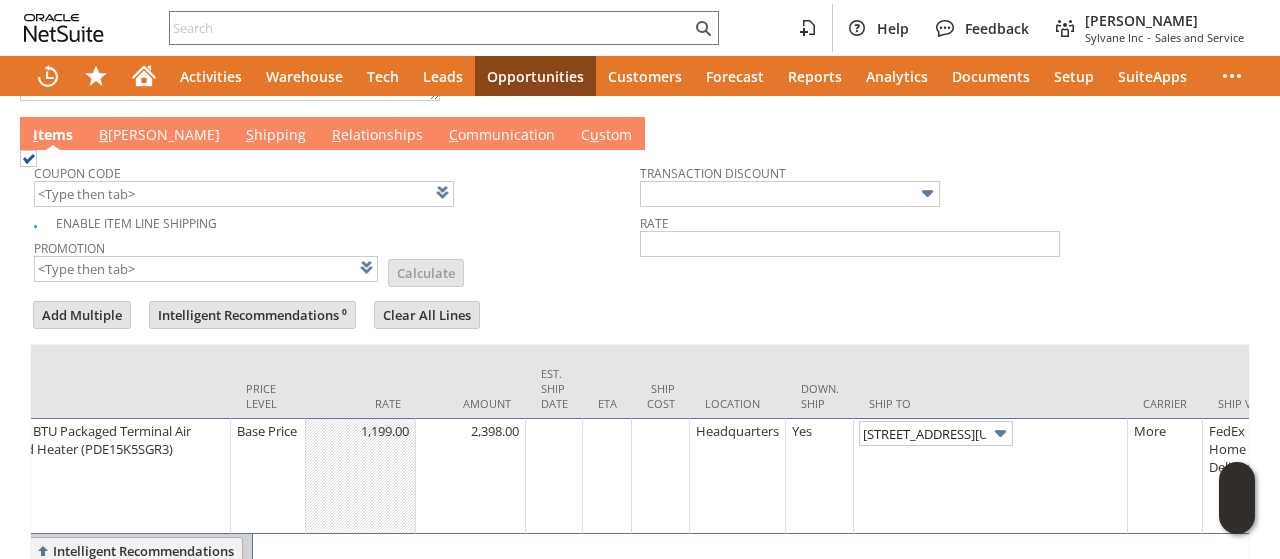click at bounding box center (640, 293) 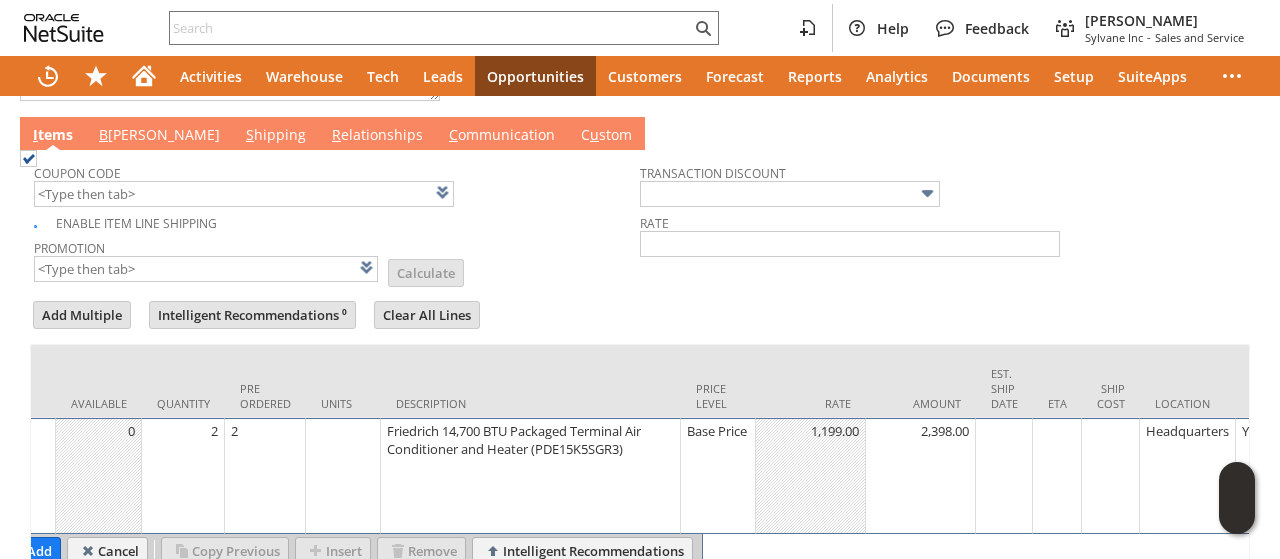 scroll, scrollTop: 0, scrollLeft: 0, axis: both 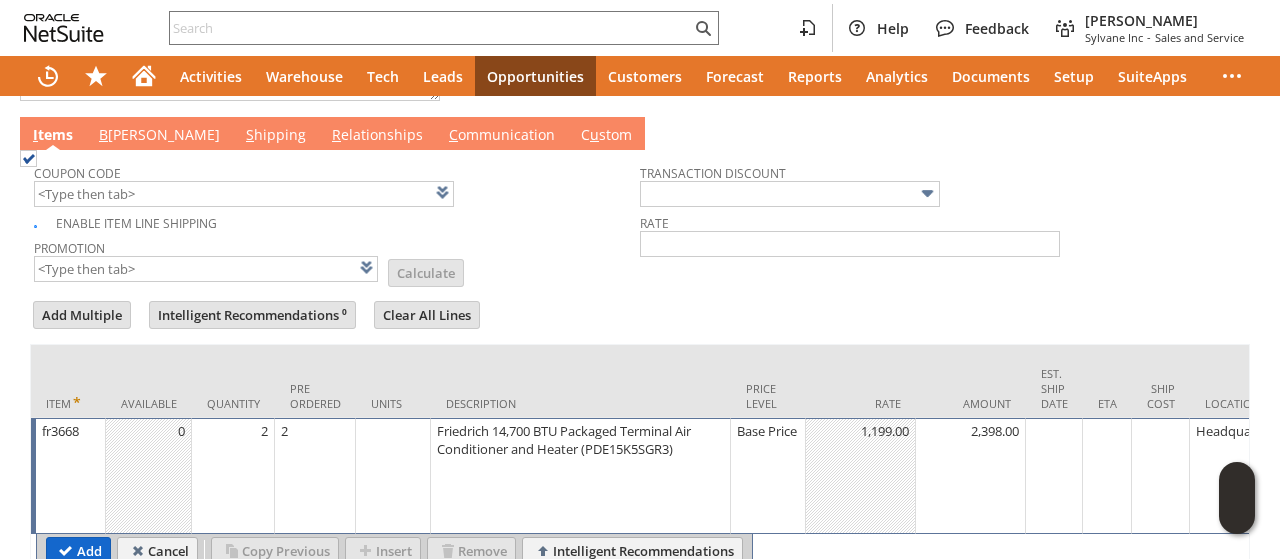 click on "Add" at bounding box center (78, 551) 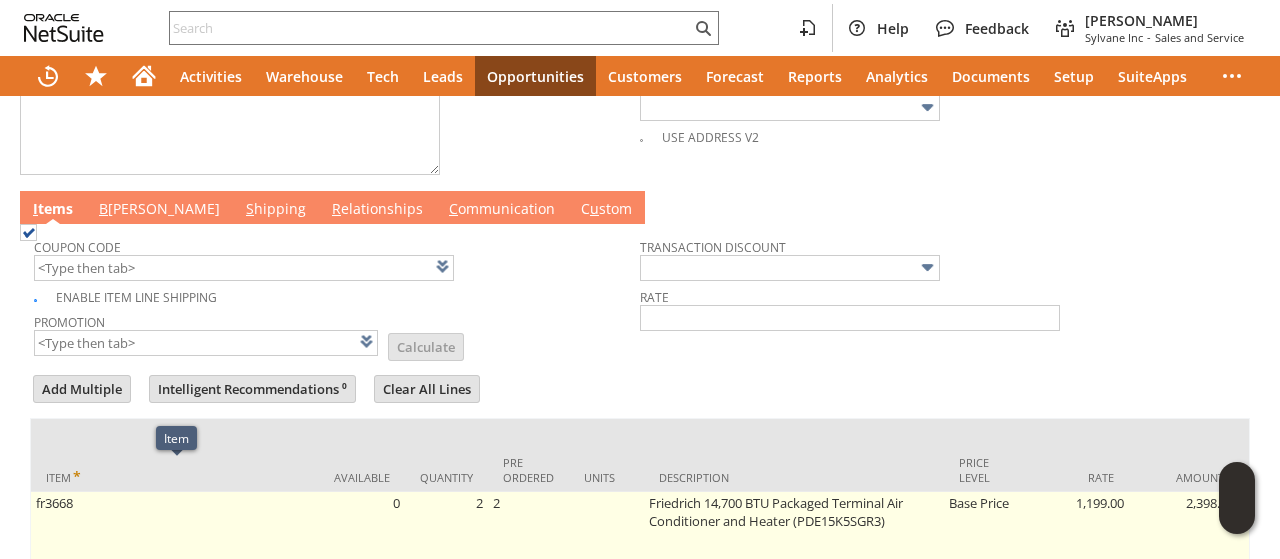 scroll, scrollTop: 938, scrollLeft: 0, axis: vertical 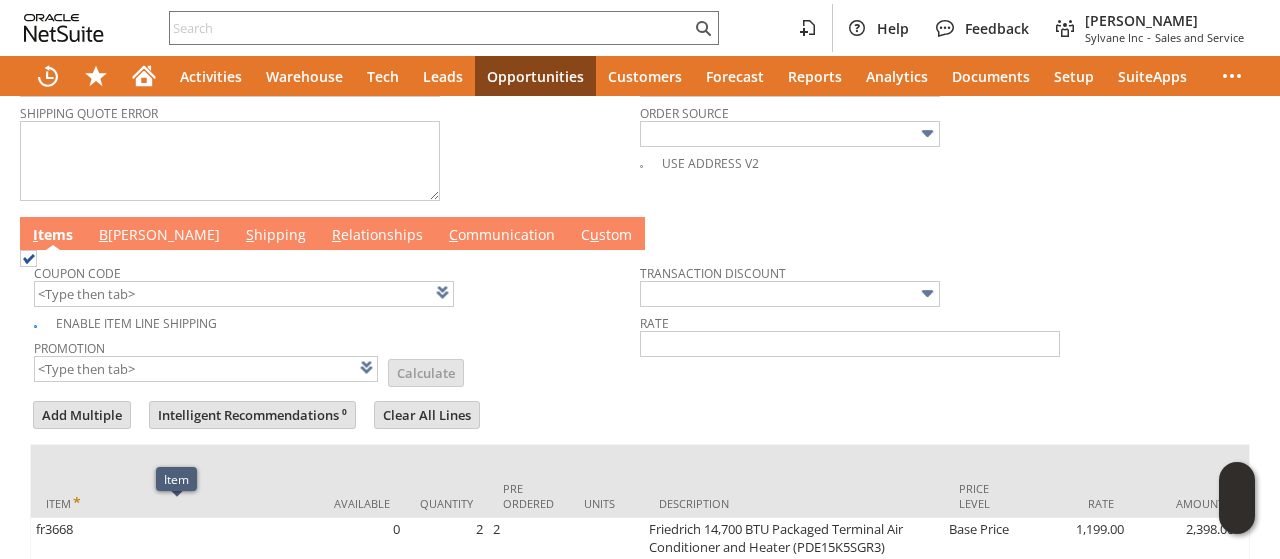 click on "B illing" at bounding box center [159, 236] 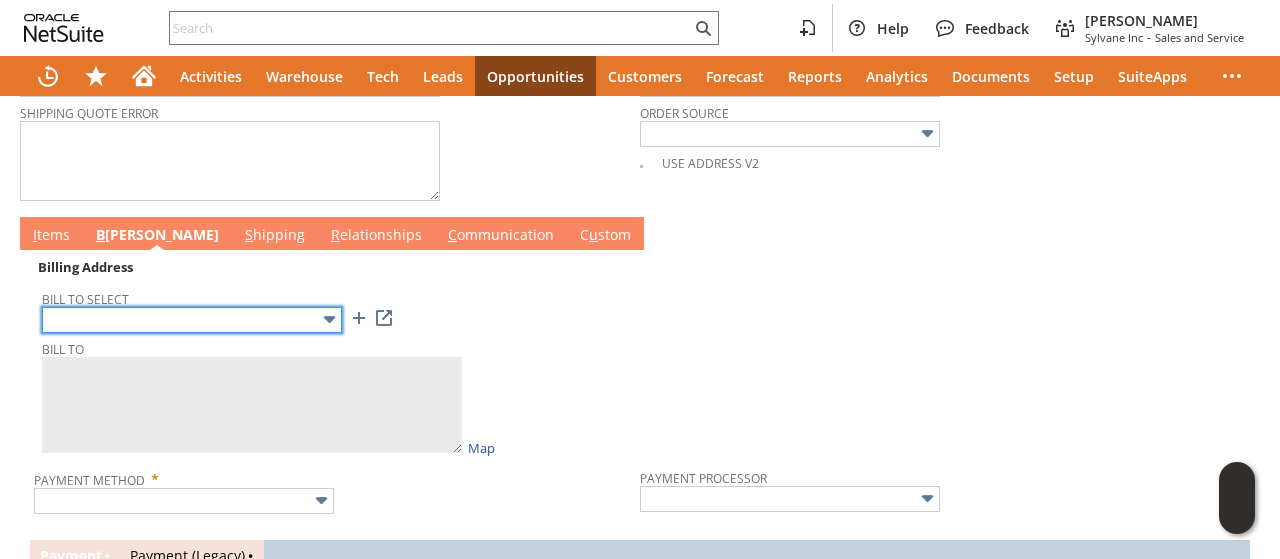 click at bounding box center [192, 320] 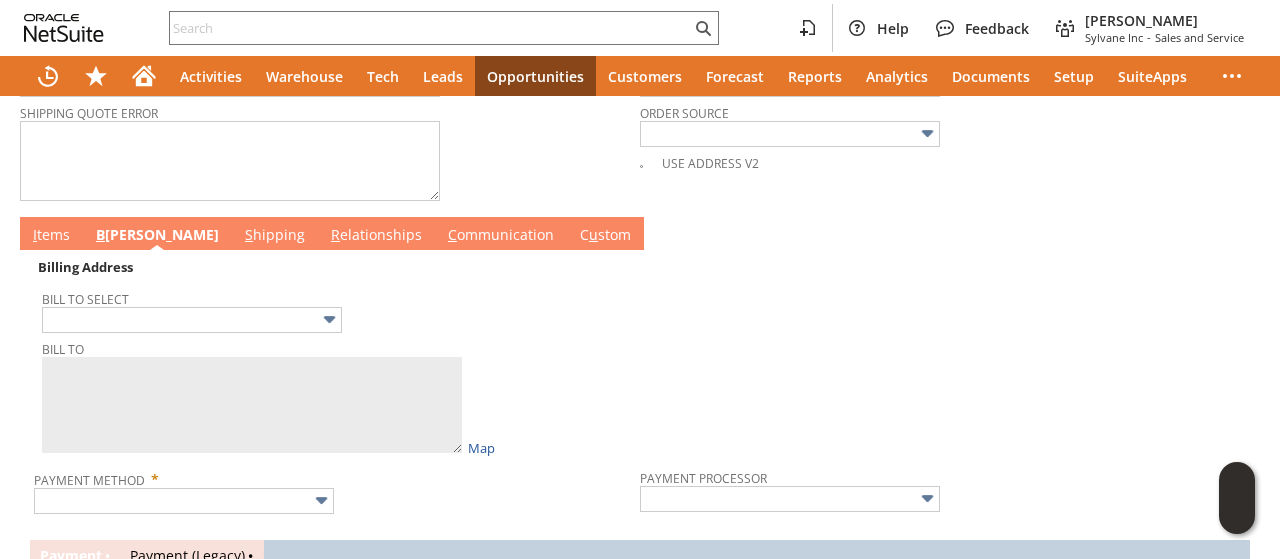 type on "422 New York Ave" 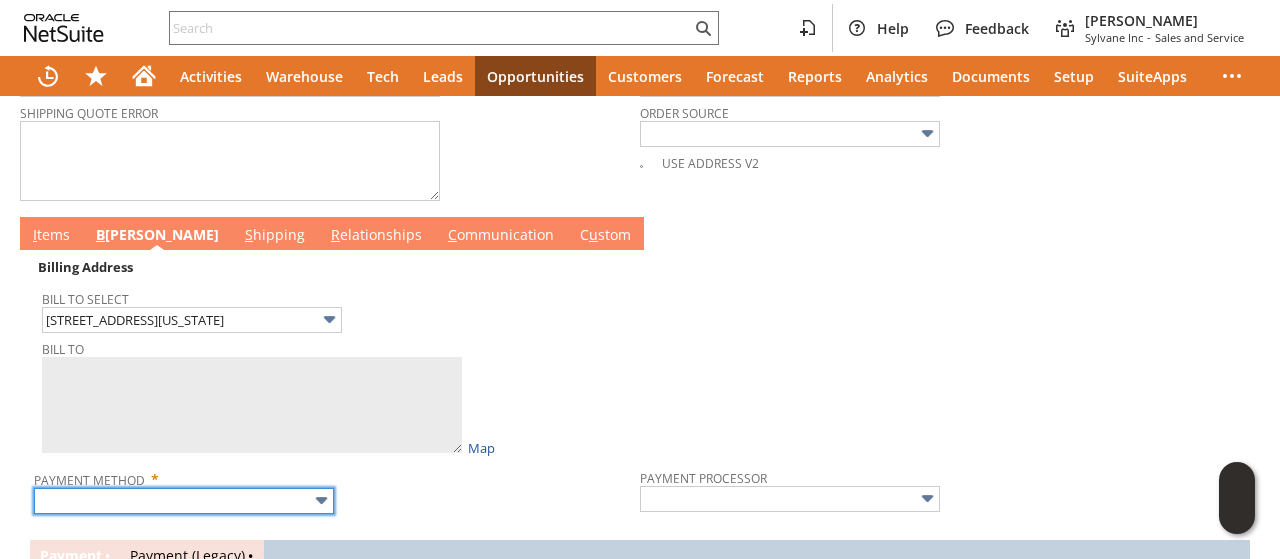 click at bounding box center [184, 501] 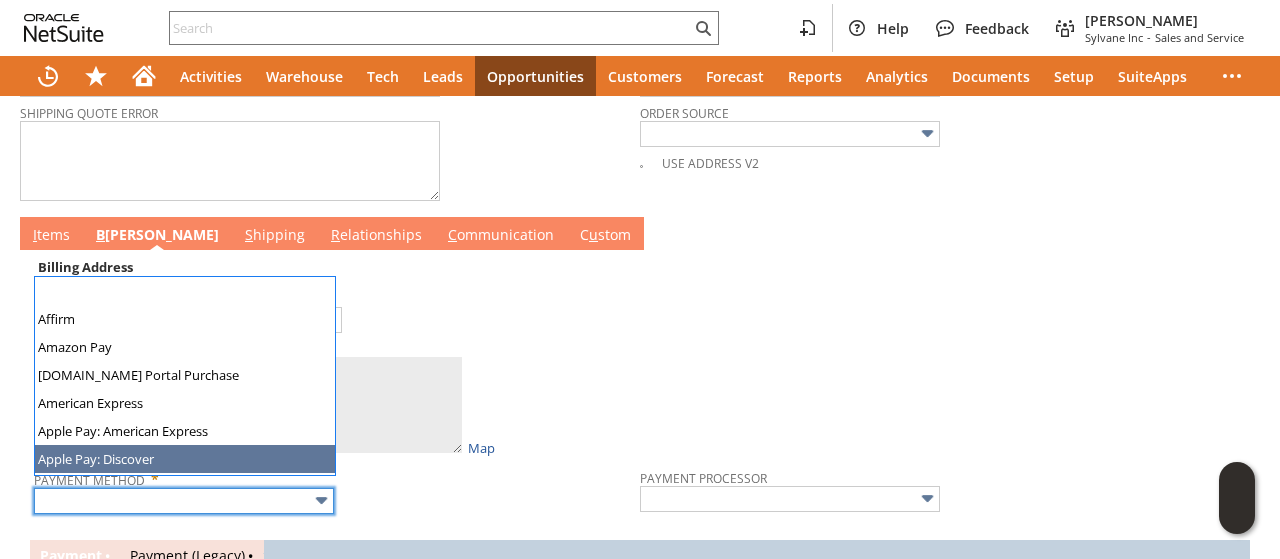 type on "Smiley Enterprises Inc
422 New York Ave
New Castle IN 47362
United States" 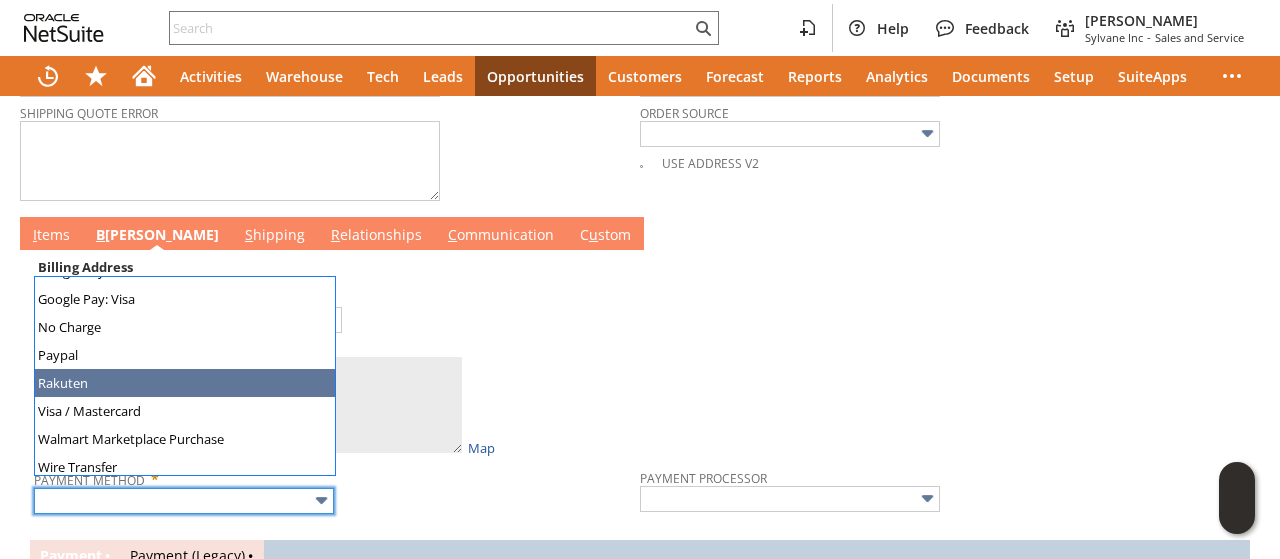 scroll, scrollTop: 558, scrollLeft: 0, axis: vertical 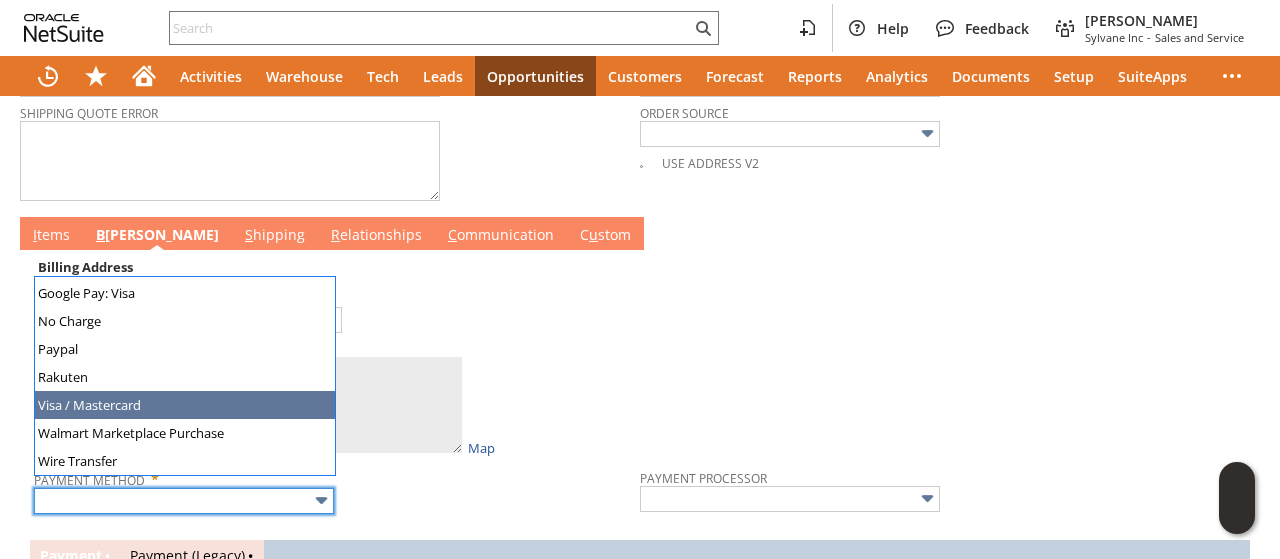 type on "Visa / Mastercard" 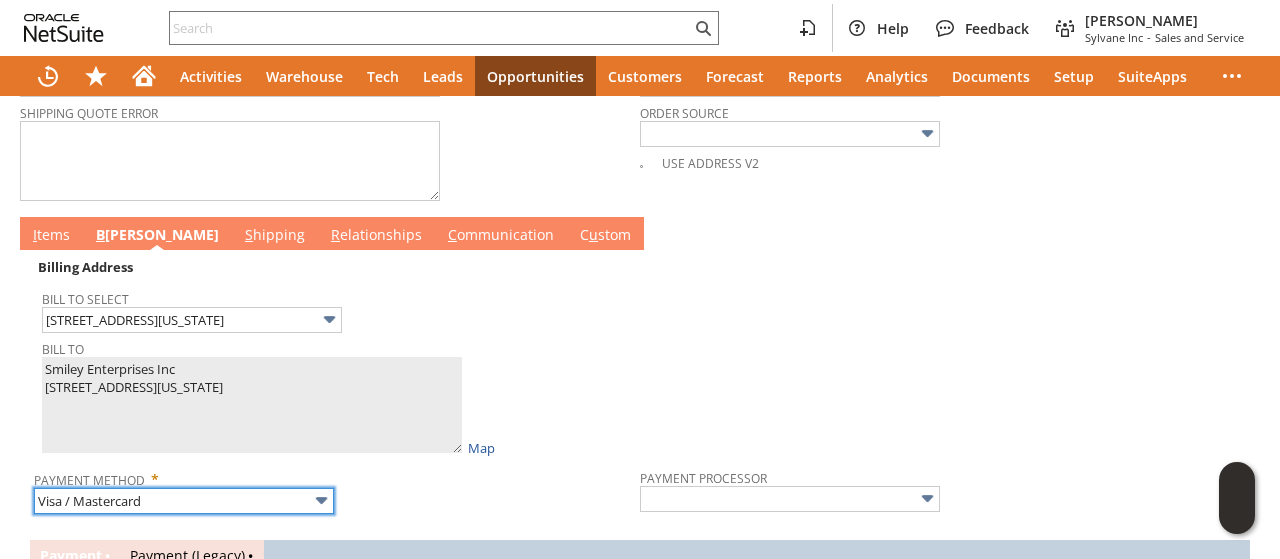 type on "Braintree" 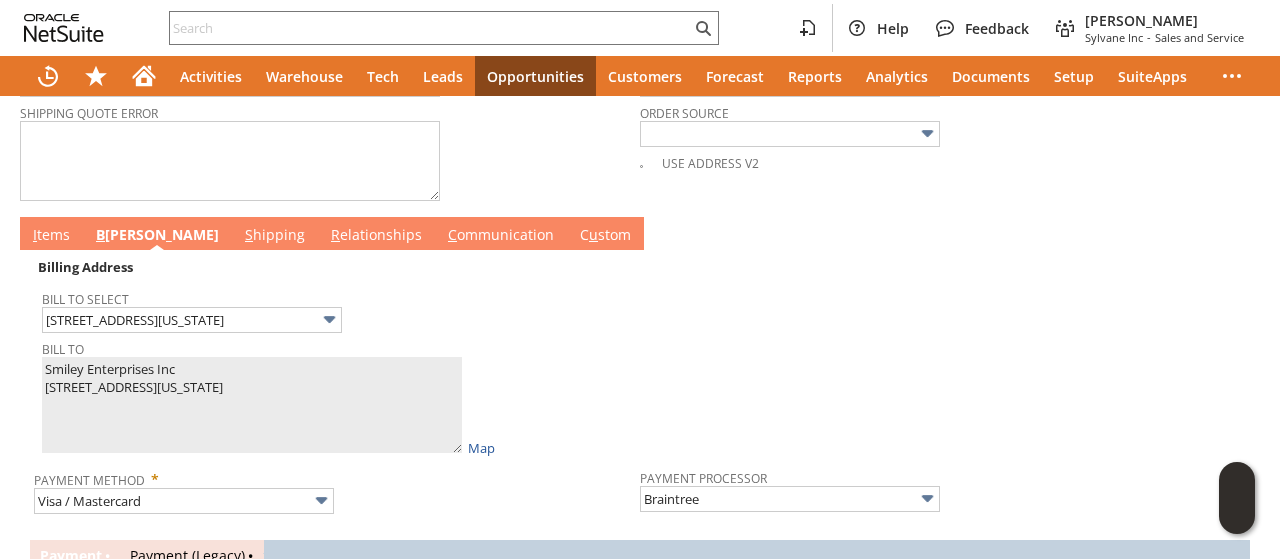 scroll, scrollTop: 1338, scrollLeft: 0, axis: vertical 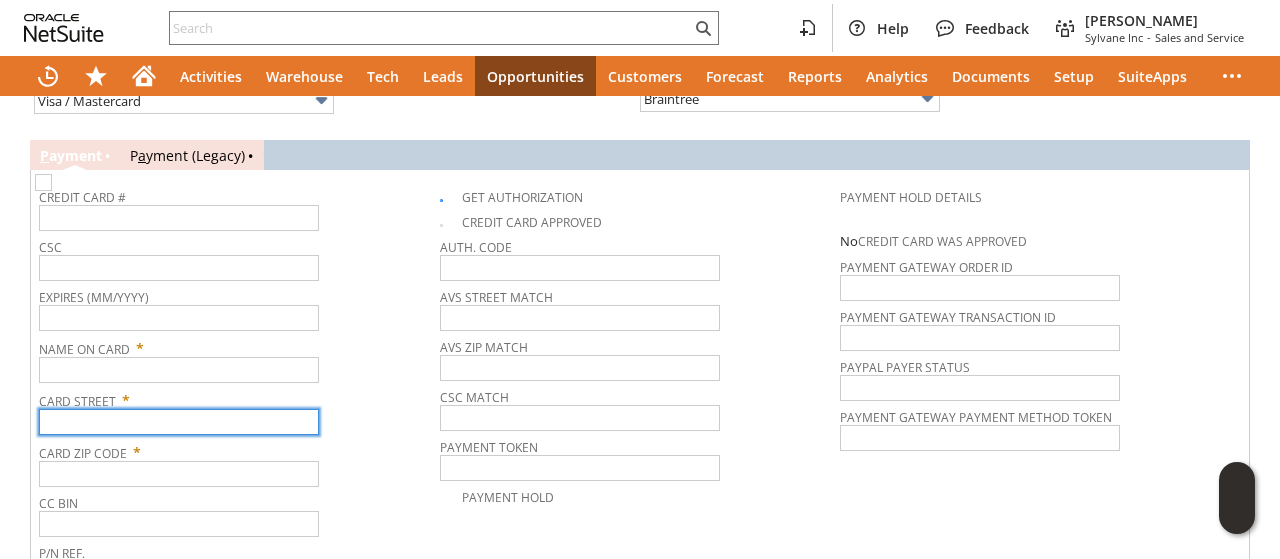 paste on "422 New York Ave" 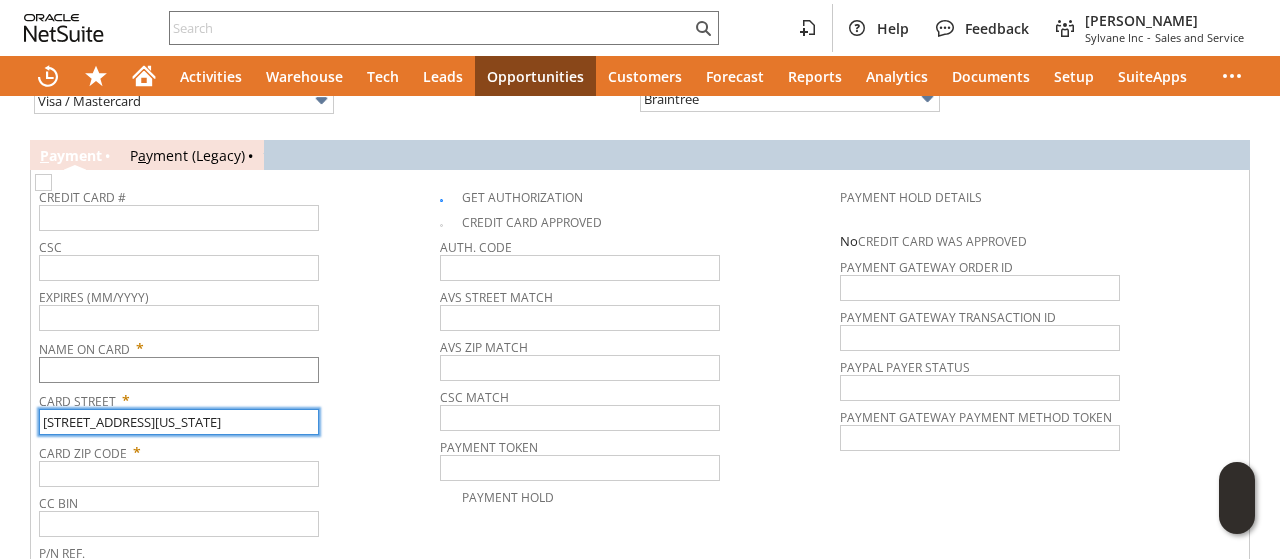 type on "422 New York Ave" 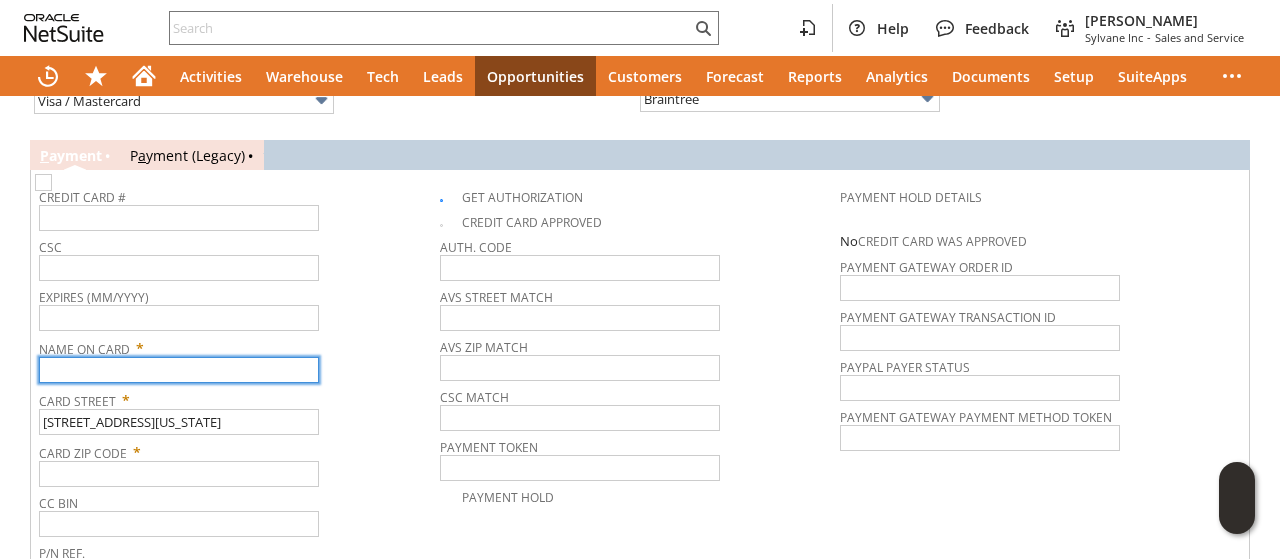 click at bounding box center (179, 370) 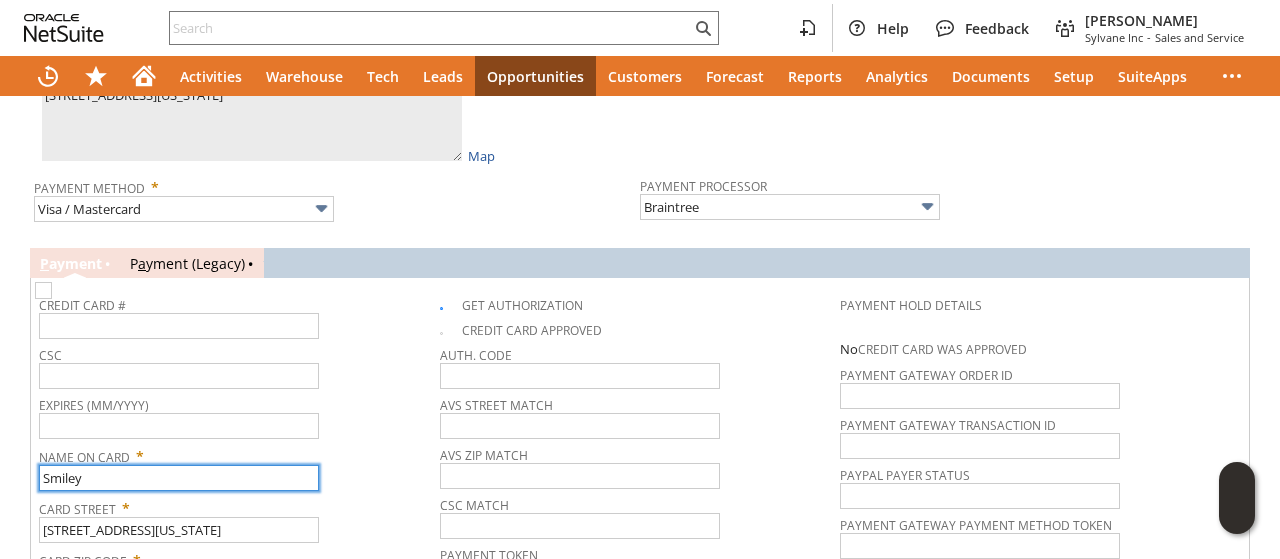 scroll, scrollTop: 1338, scrollLeft: 0, axis: vertical 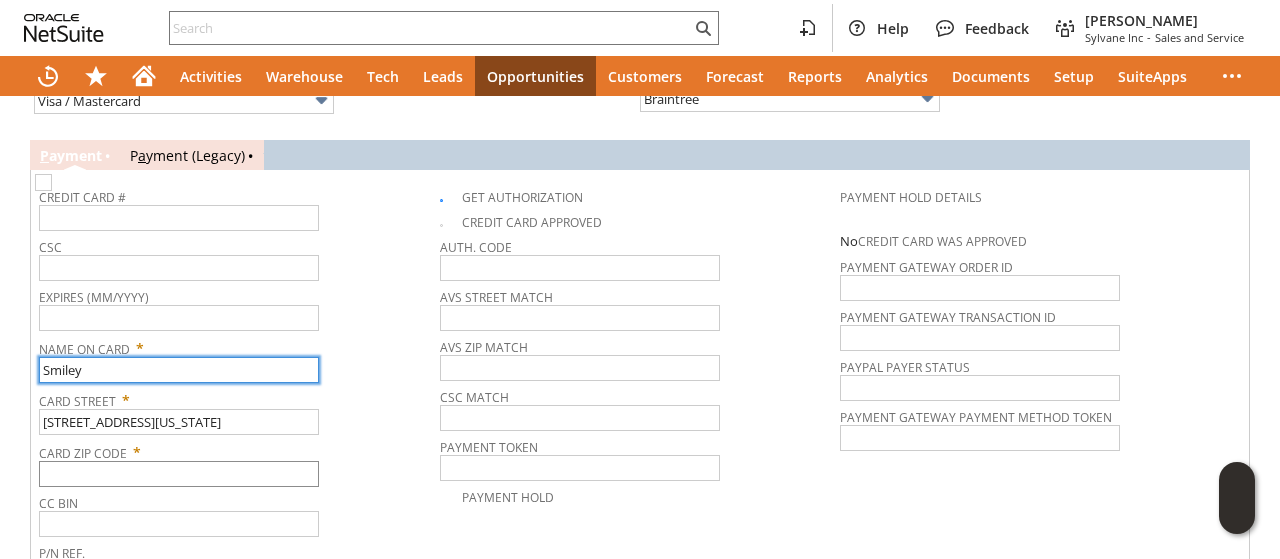 type on "Smiley" 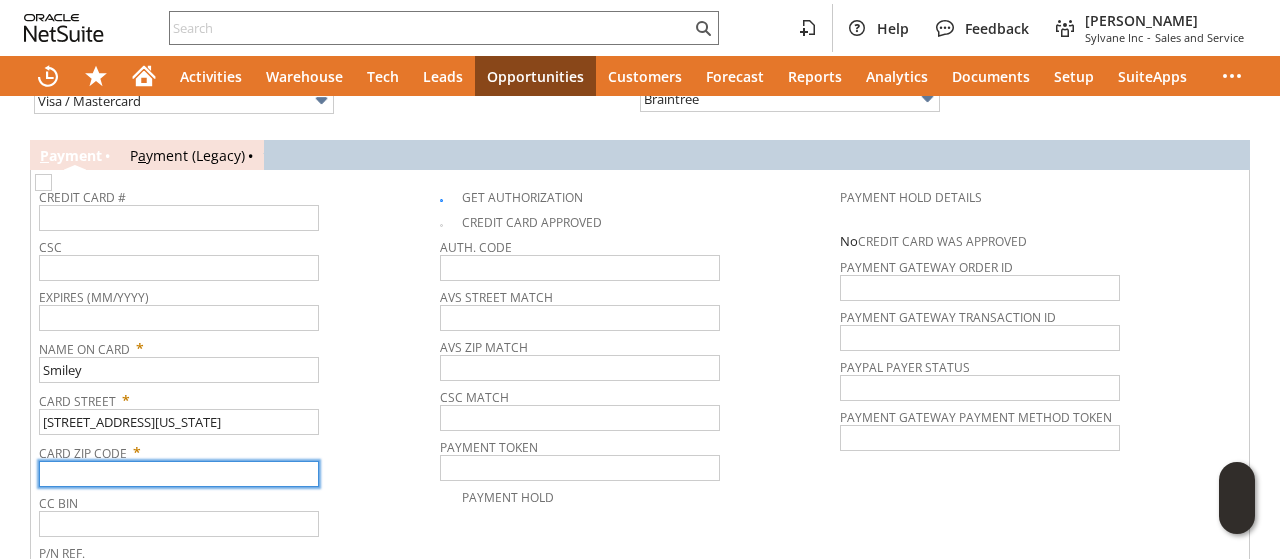 click at bounding box center (179, 474) 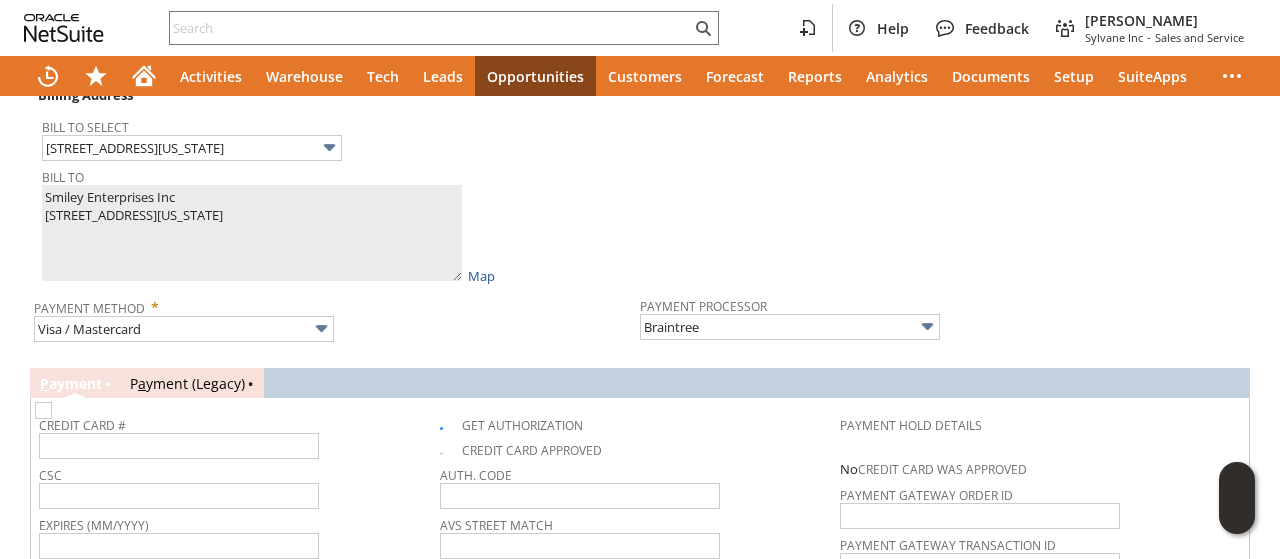 scroll, scrollTop: 1038, scrollLeft: 0, axis: vertical 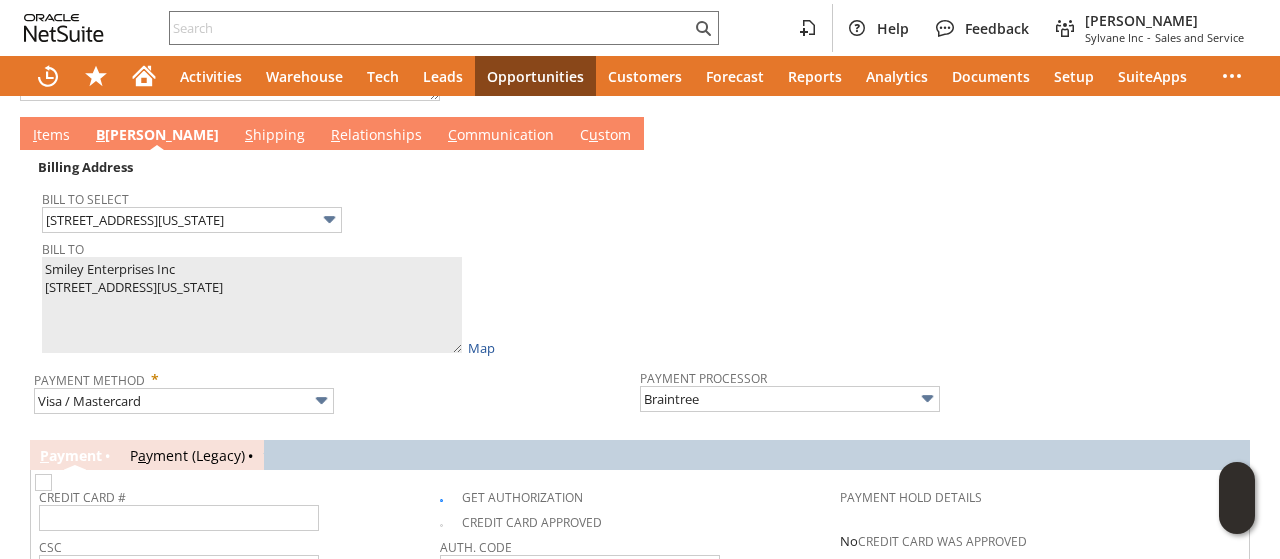 type on "47362" 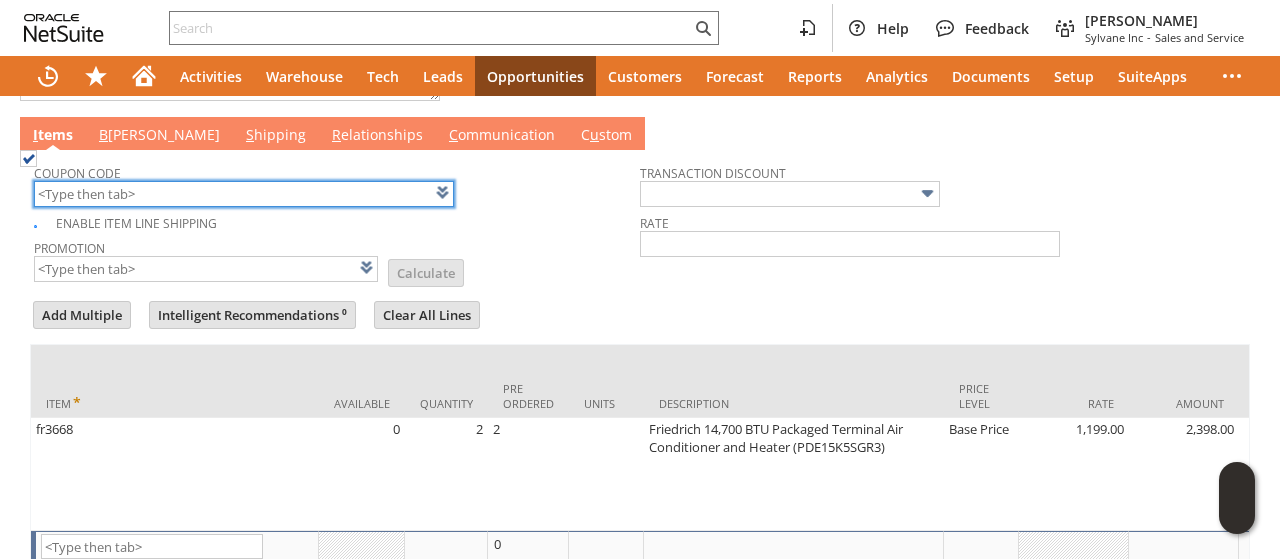 click at bounding box center [244, 194] 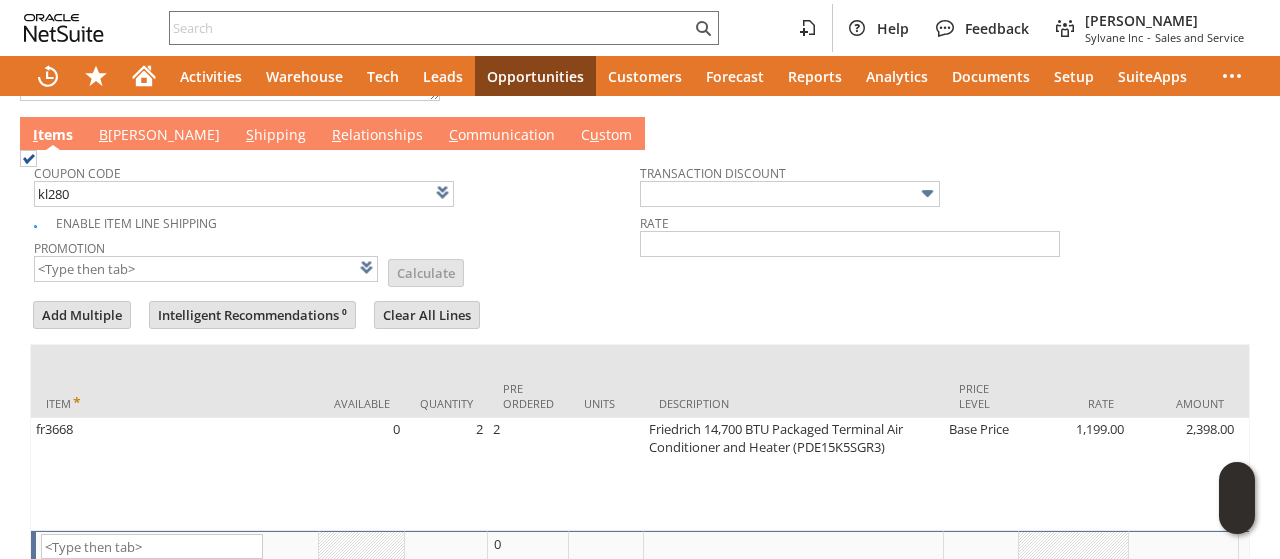 click on "Add Multiple
Intelligent Recommendations ⁰
Clear All Lines
Line Items
All
Item
*
Available
Quantity
Pre Ordered
Units
Description
Price Level" at bounding box center [640, 450] 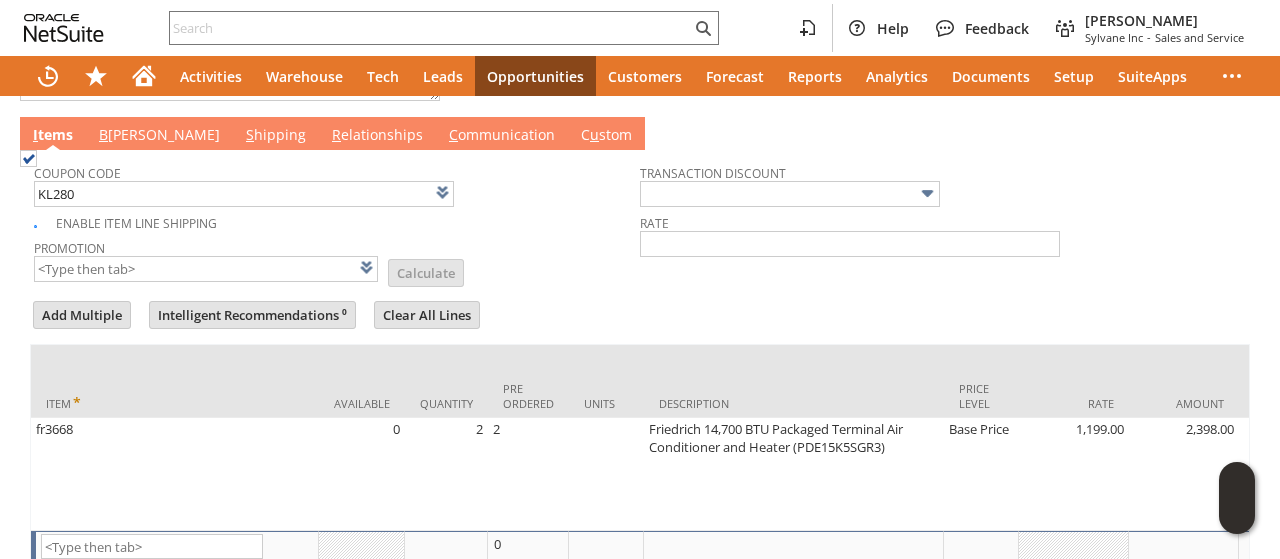 type on "KL280" 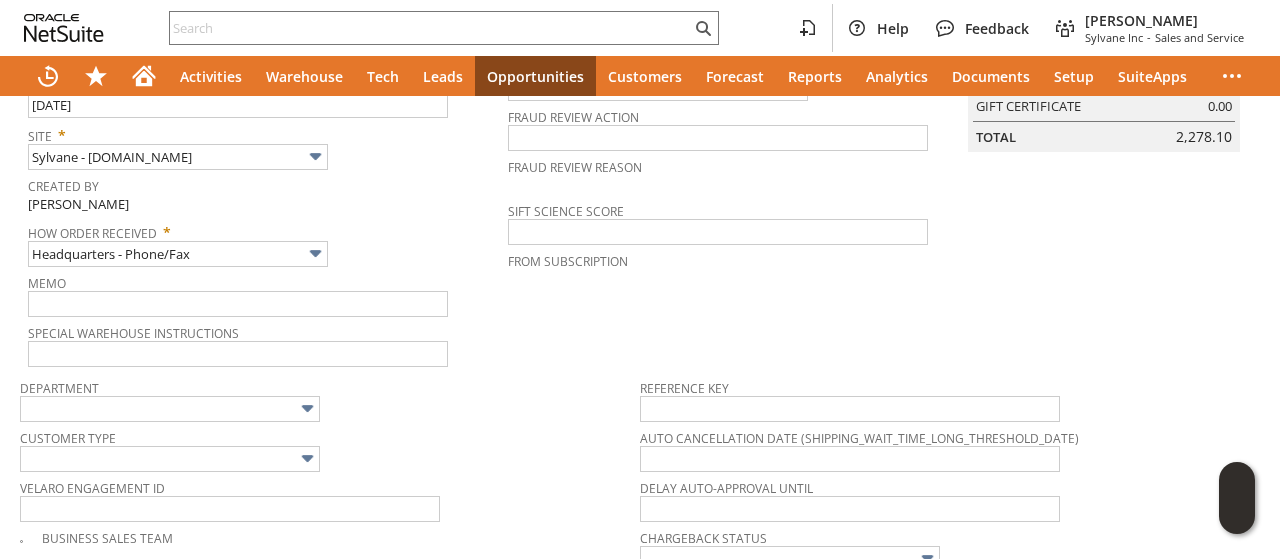 scroll, scrollTop: 0, scrollLeft: 0, axis: both 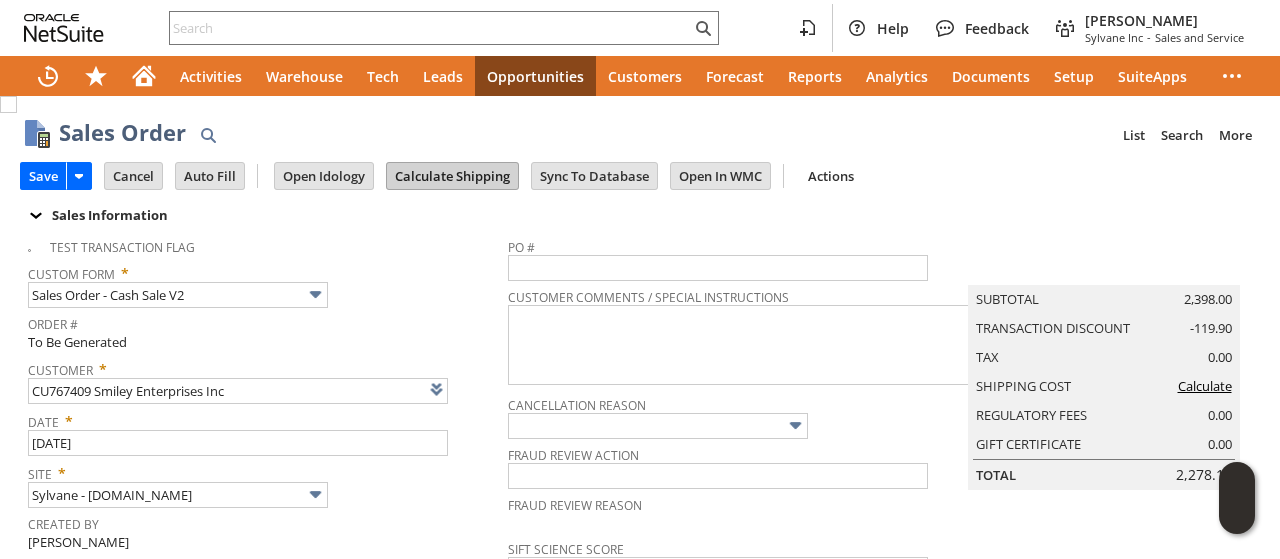 click on "Calculate Shipping" at bounding box center (452, 176) 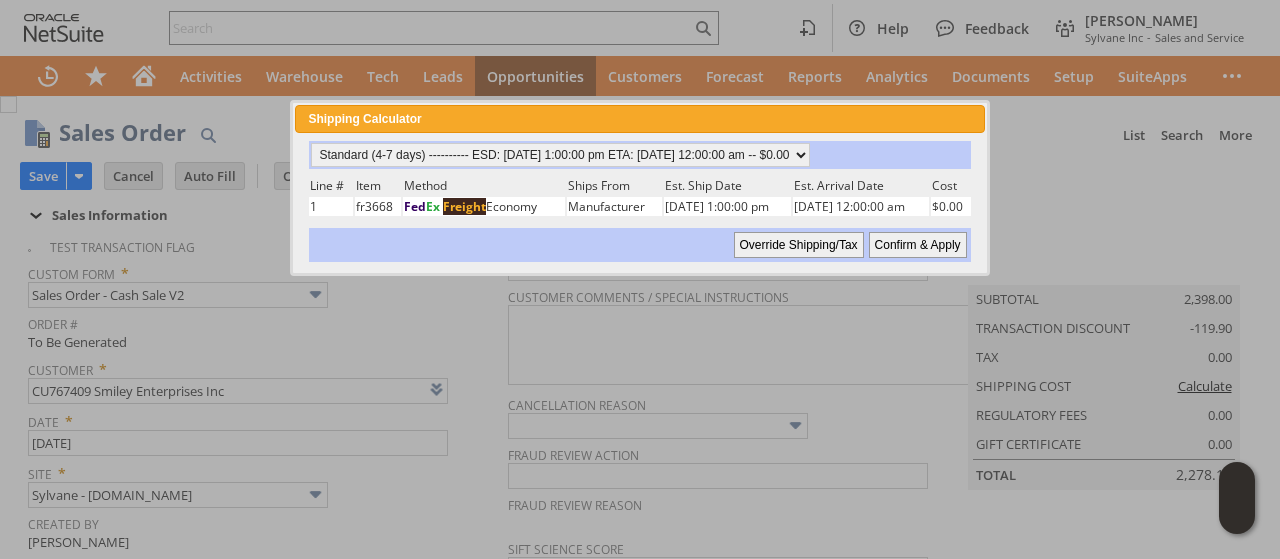 click on "Confirm & Apply" at bounding box center (918, 245) 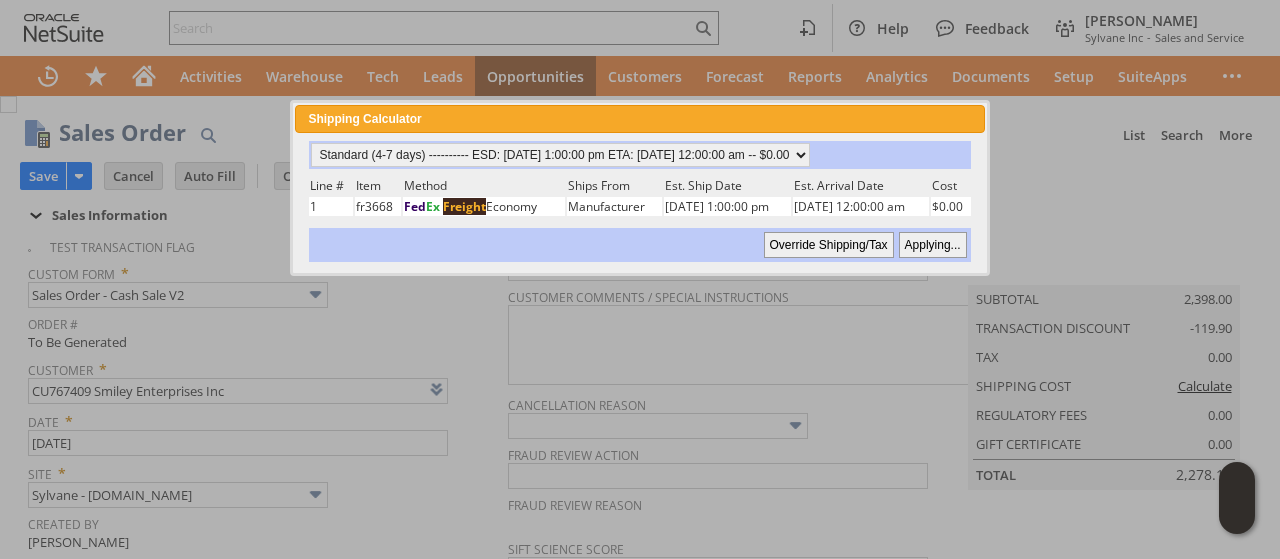 type 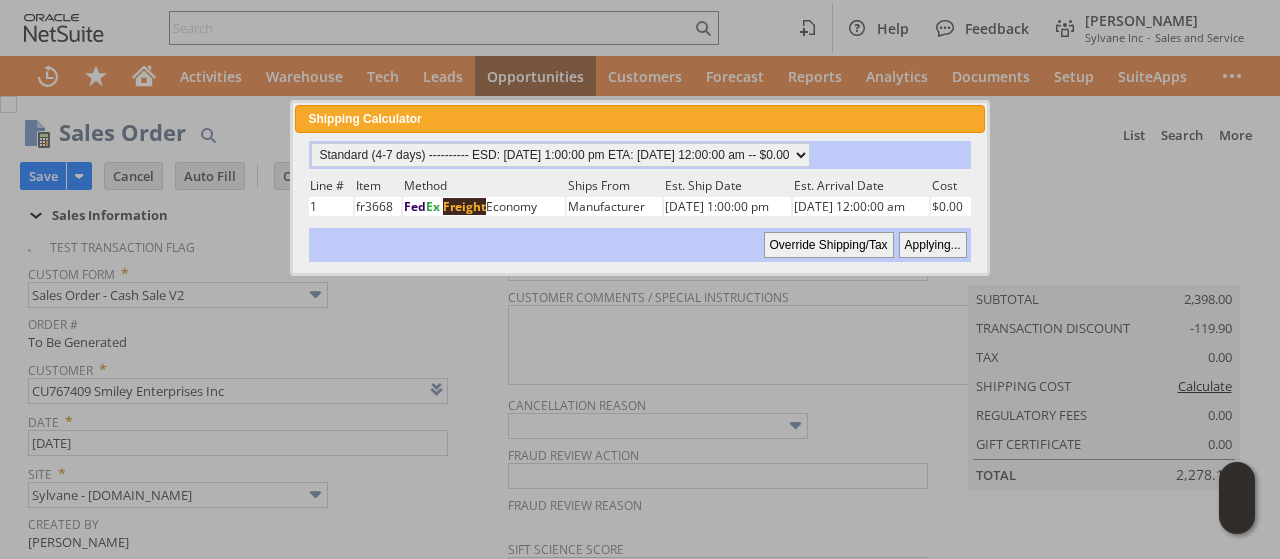 type on "Add" 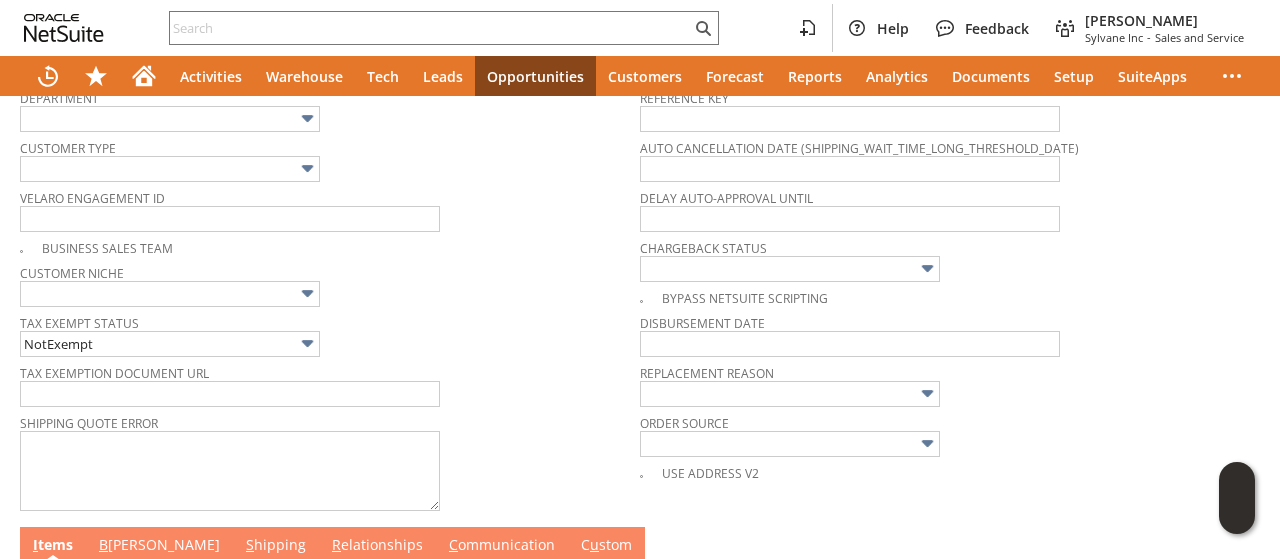 scroll, scrollTop: 832, scrollLeft: 0, axis: vertical 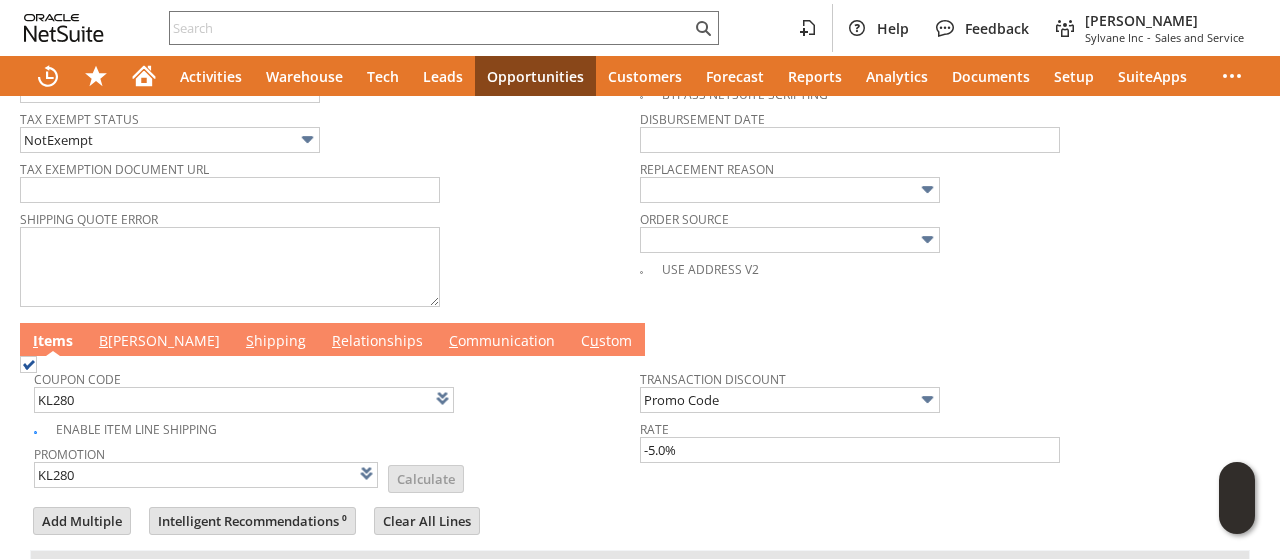 click on "B [PERSON_NAME]" at bounding box center [159, 342] 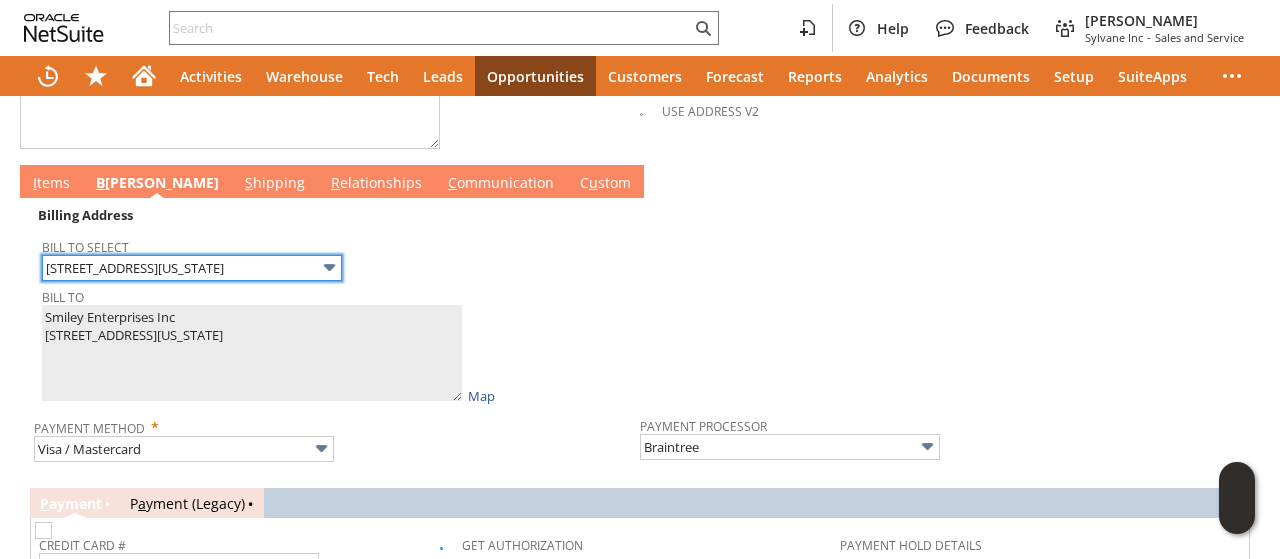 scroll, scrollTop: 1132, scrollLeft: 0, axis: vertical 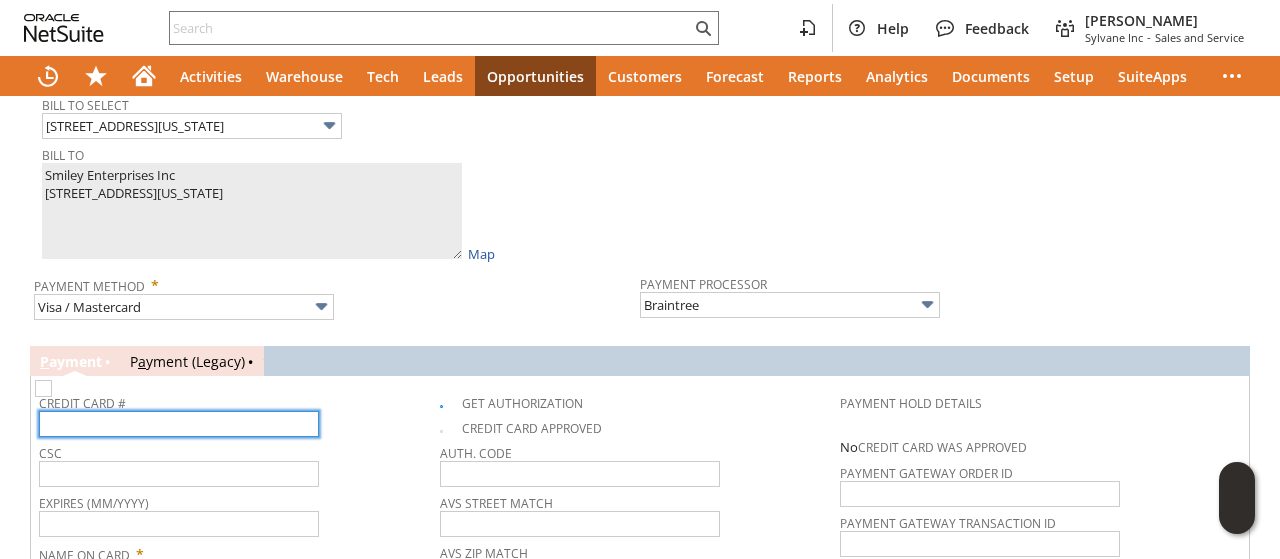 click at bounding box center [179, 424] 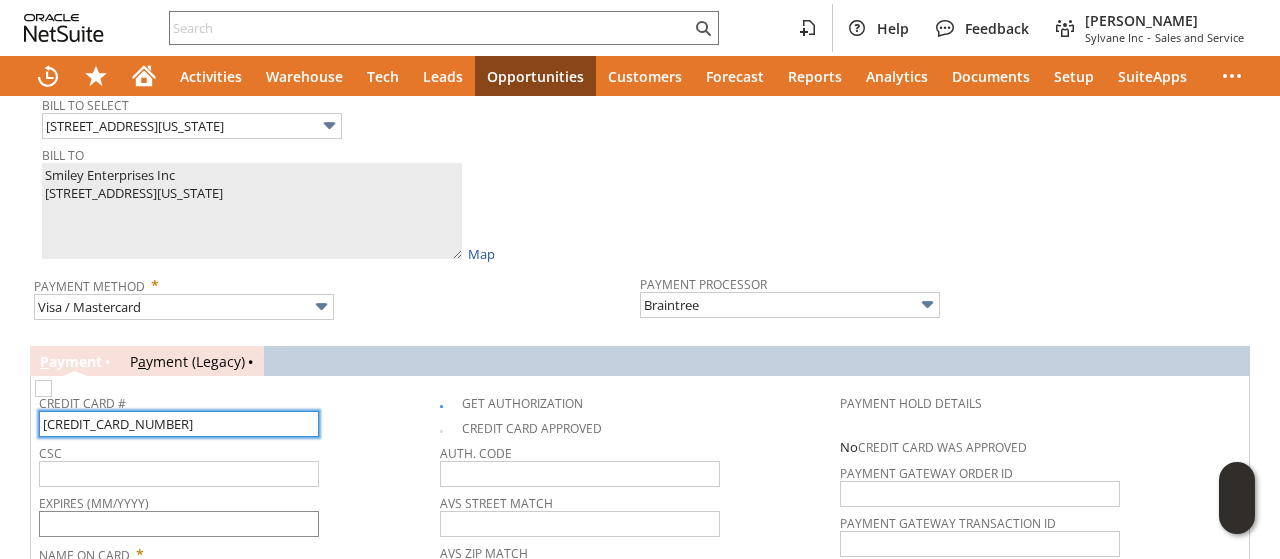 type on "5424181640581000" 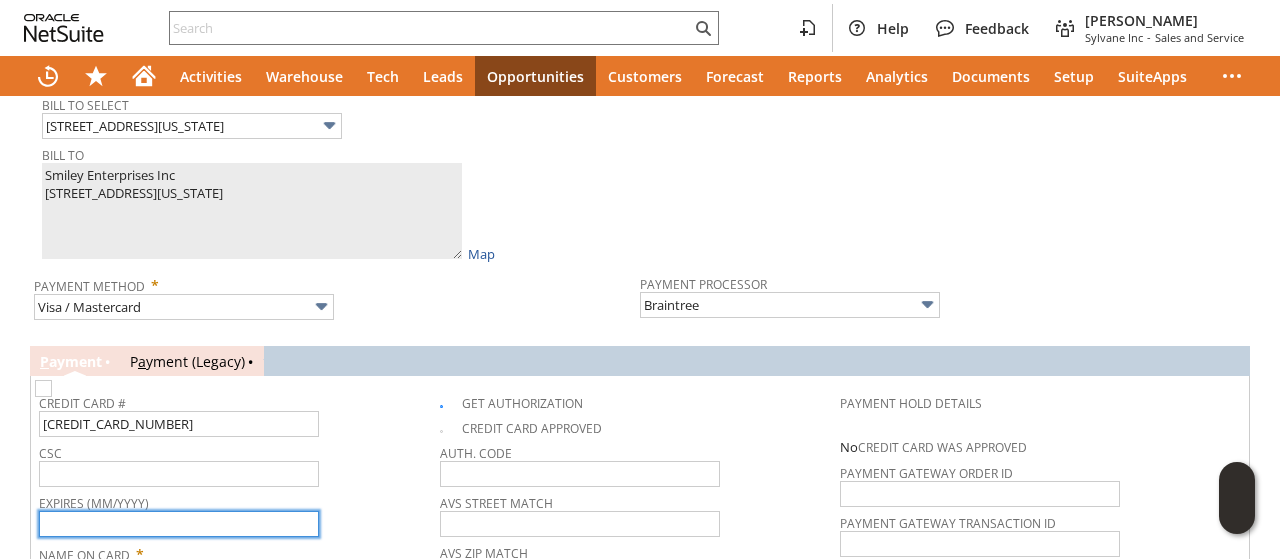 click at bounding box center (179, 524) 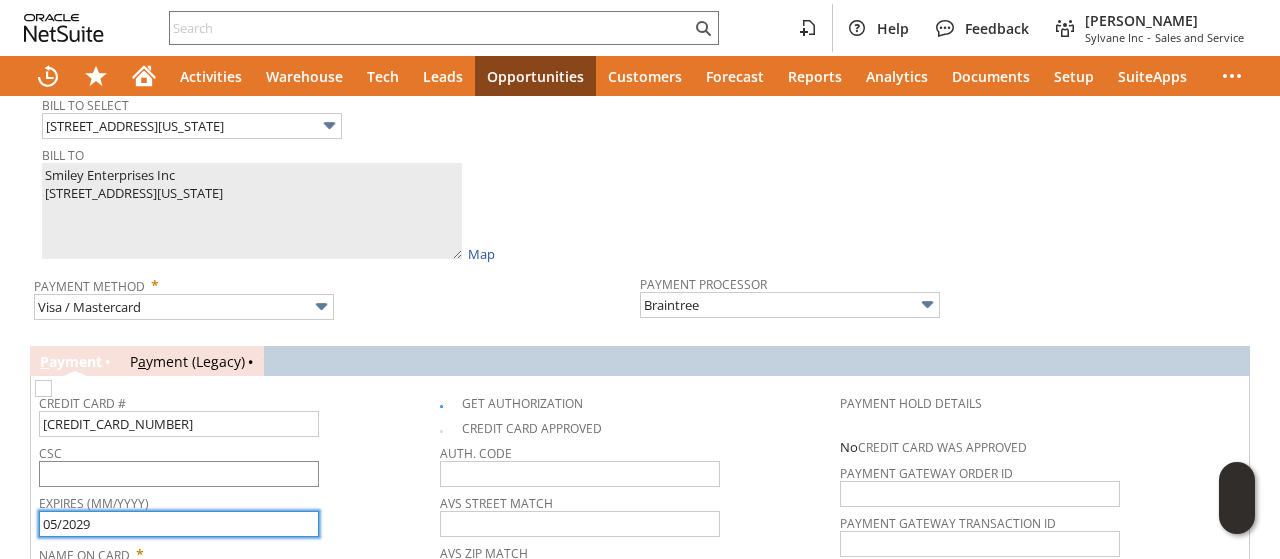 type on "05/2029" 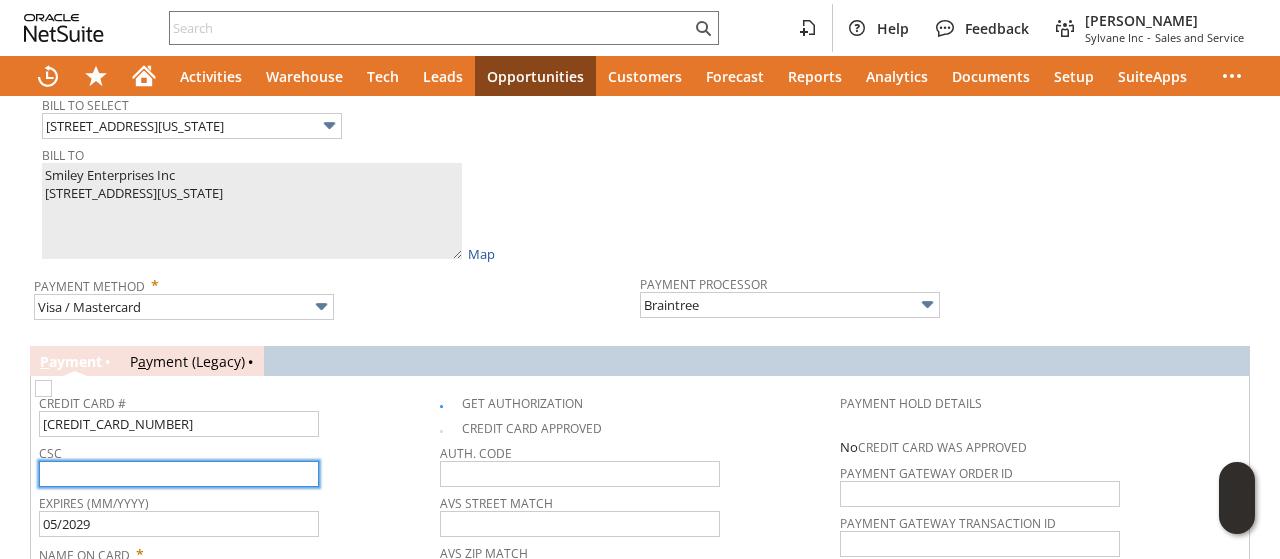 click at bounding box center [179, 474] 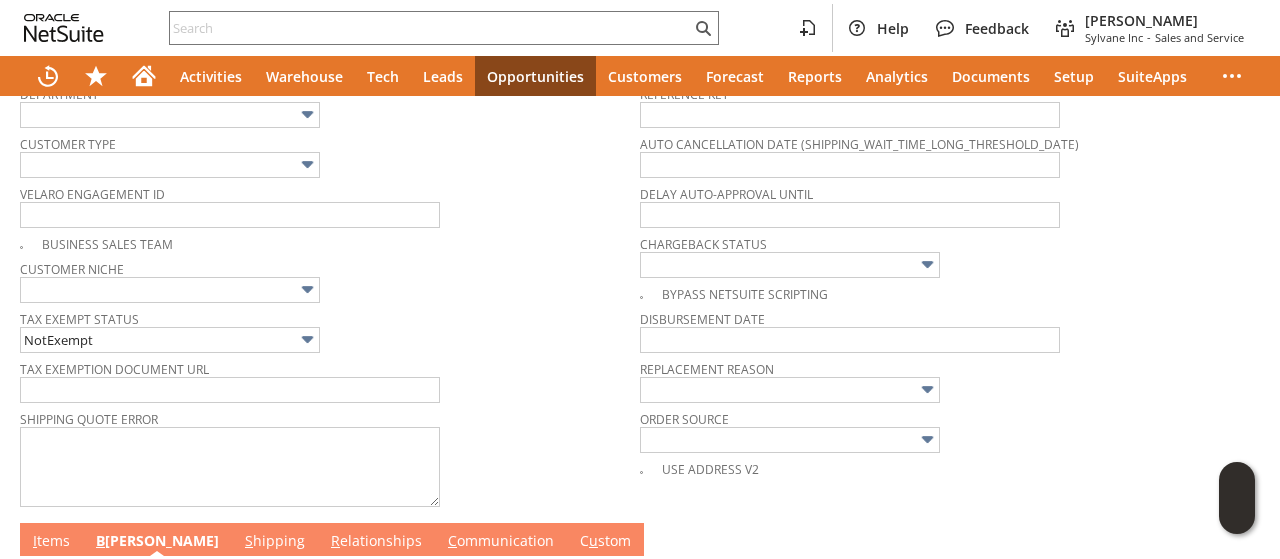 type on "324" 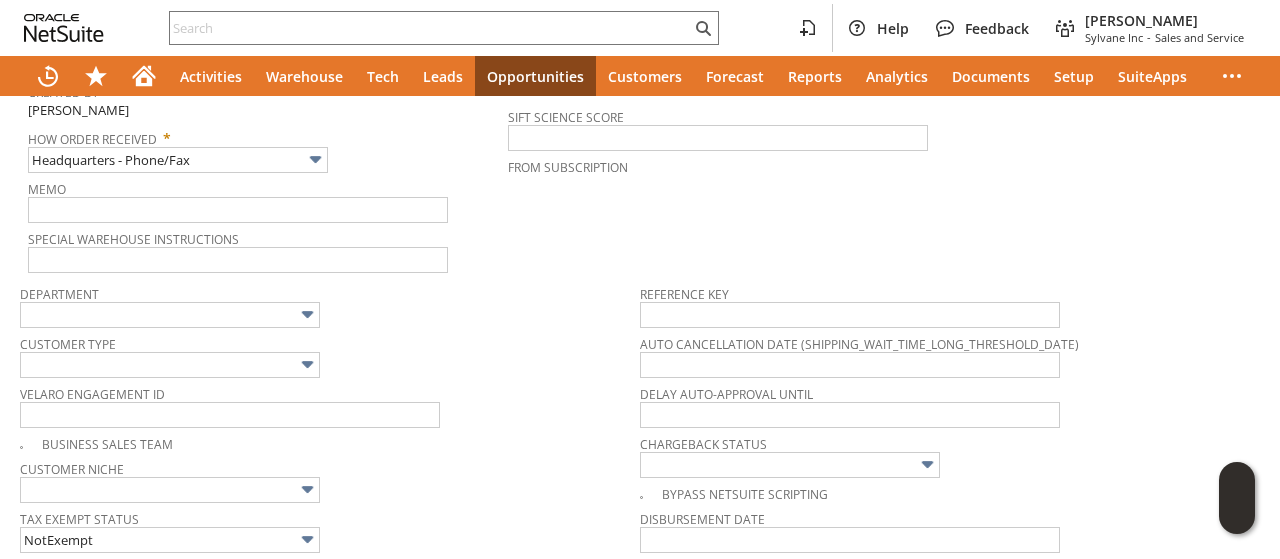 scroll, scrollTop: 0, scrollLeft: 0, axis: both 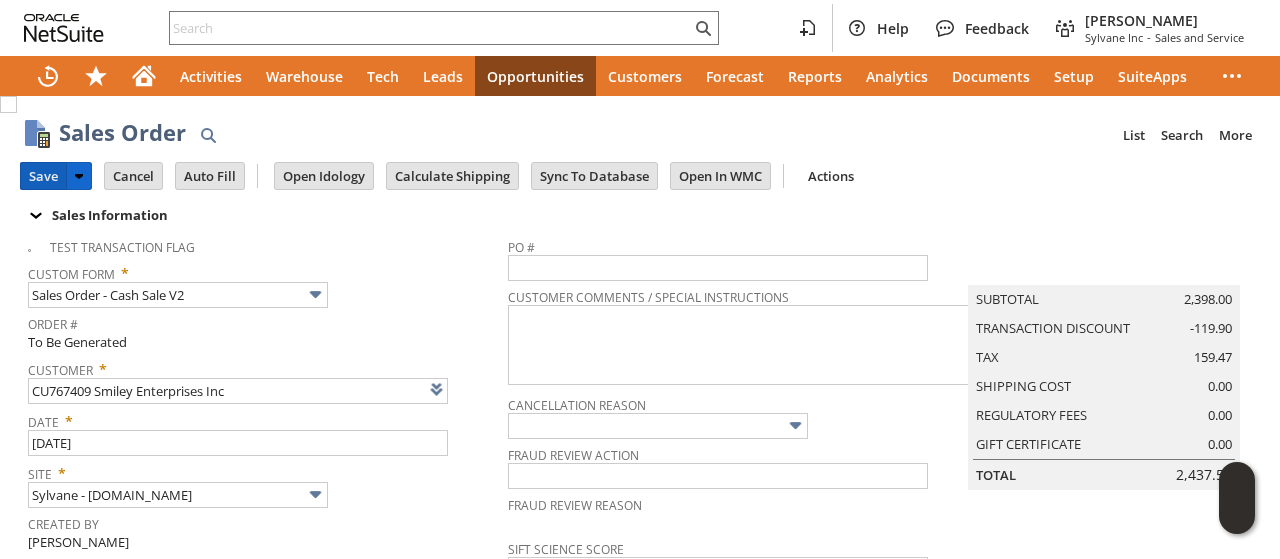 click on "Save" at bounding box center [43, 176] 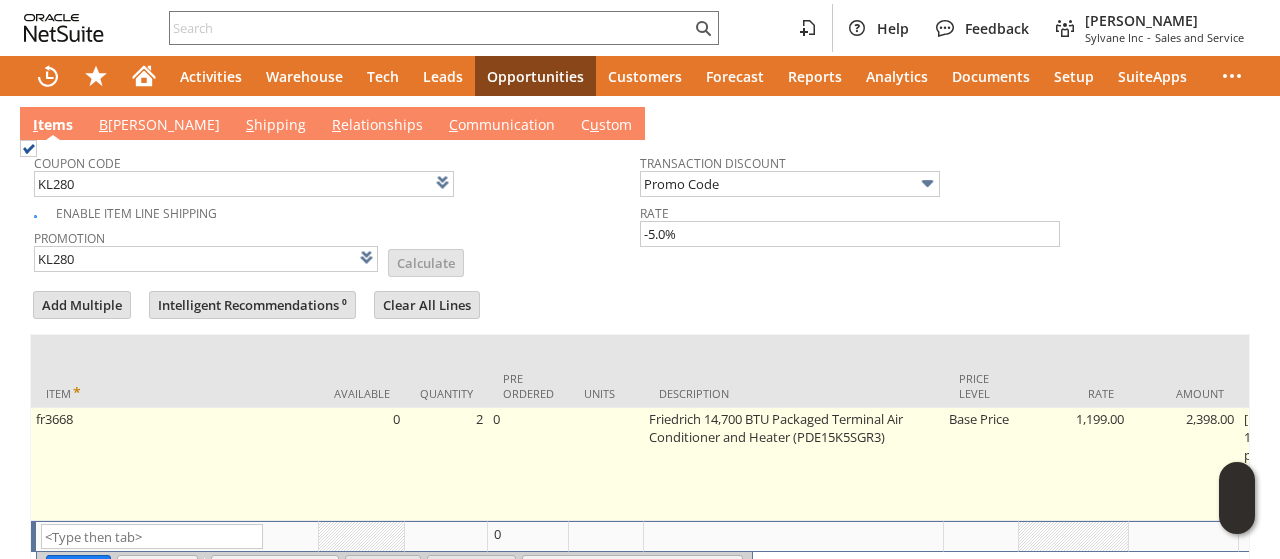 scroll, scrollTop: 1132, scrollLeft: 0, axis: vertical 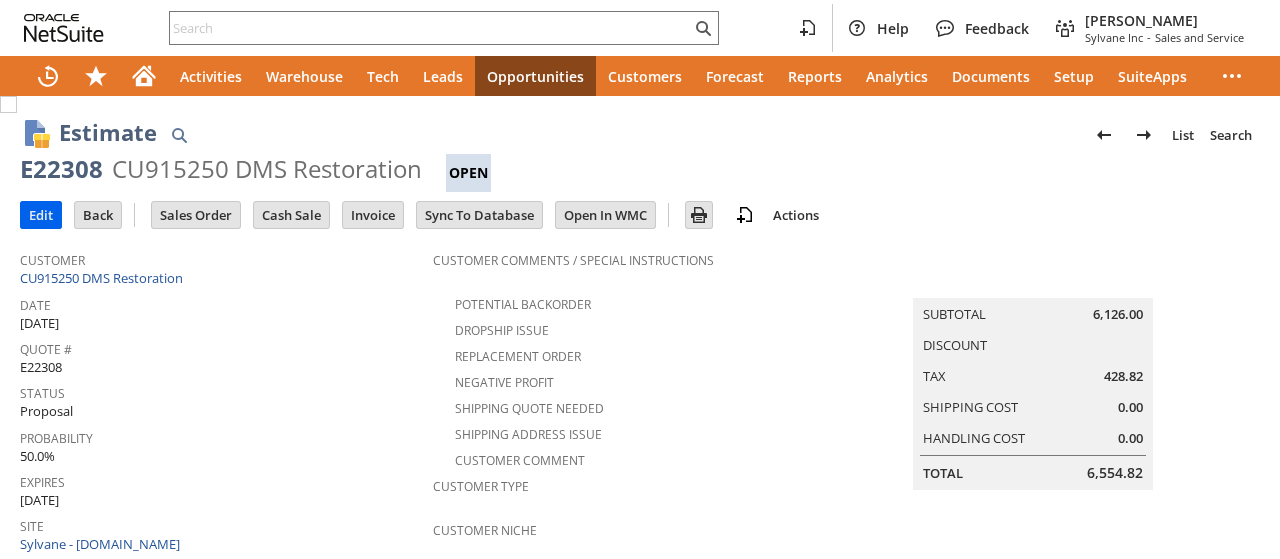 click on "Edit" at bounding box center [41, 215] 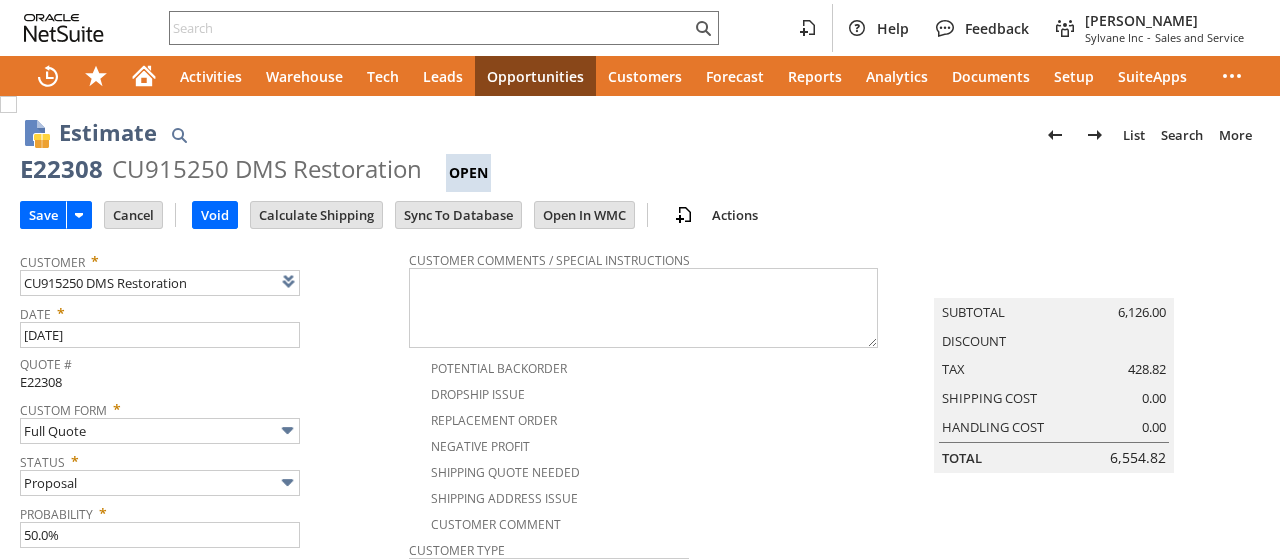 scroll, scrollTop: 0, scrollLeft: 0, axis: both 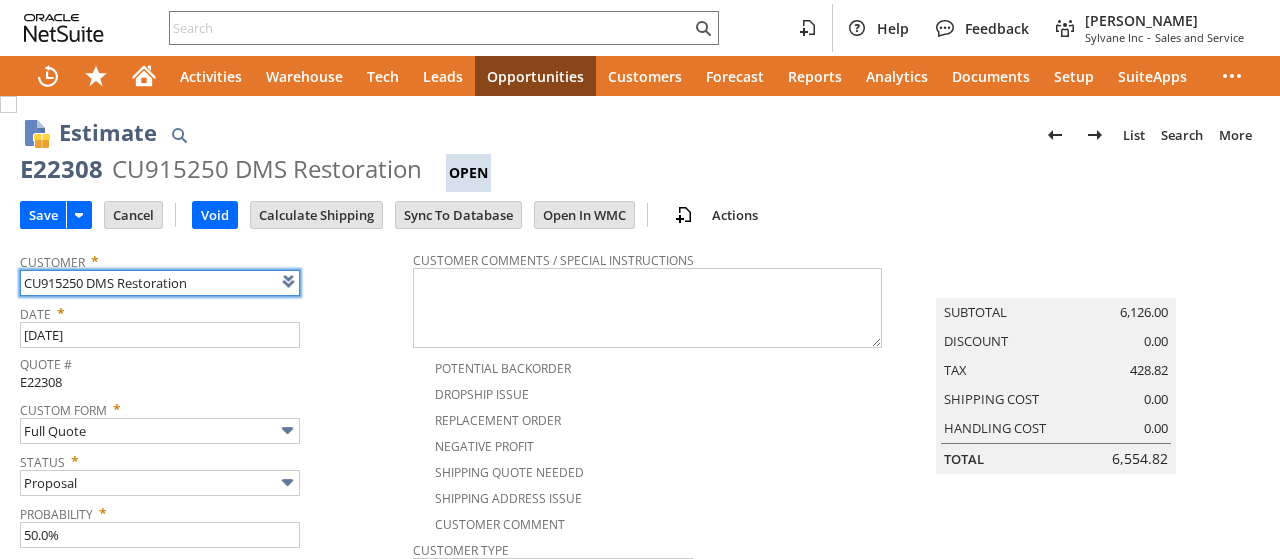 type on "Intelligent Recommendations¹⁰" 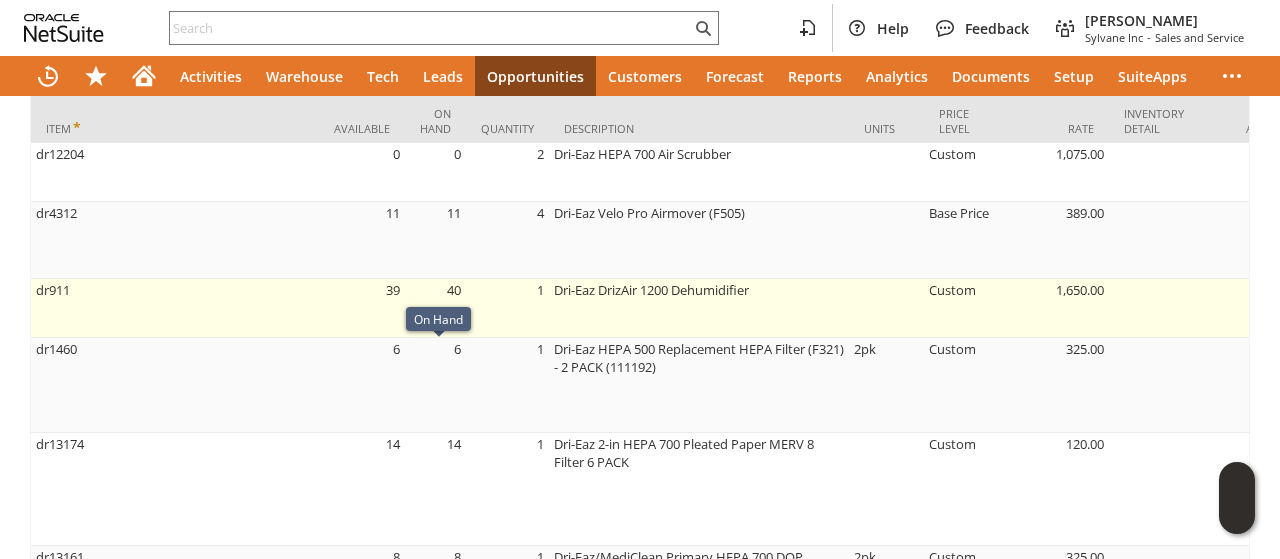 scroll, scrollTop: 1115, scrollLeft: 0, axis: vertical 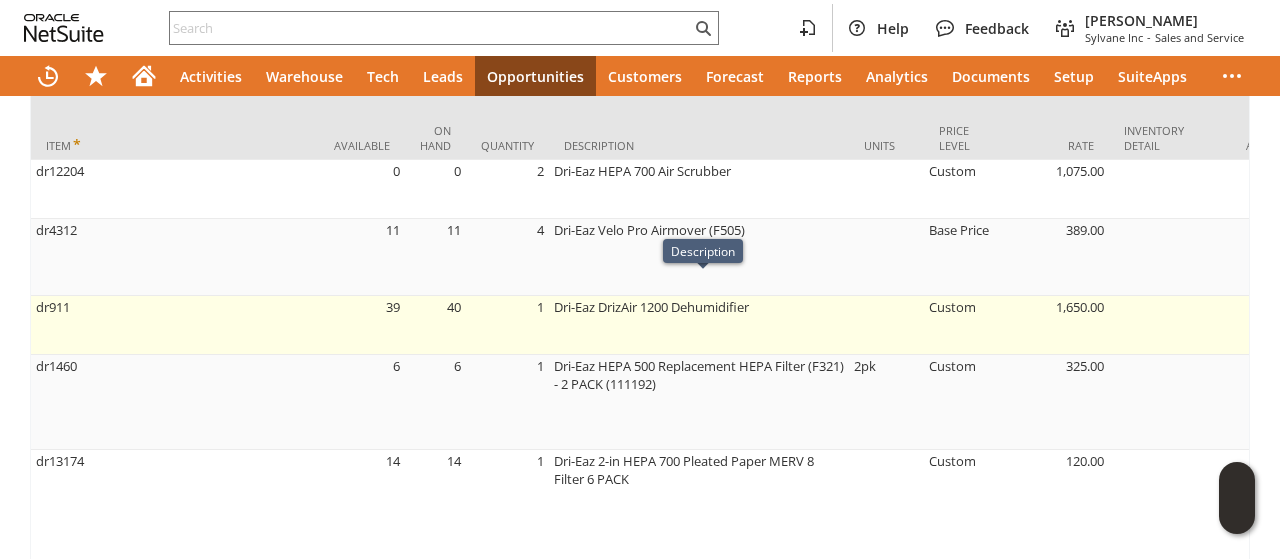 click on "Dri-Eaz DrizAir 1200 Dehumidifier" at bounding box center [699, 325] 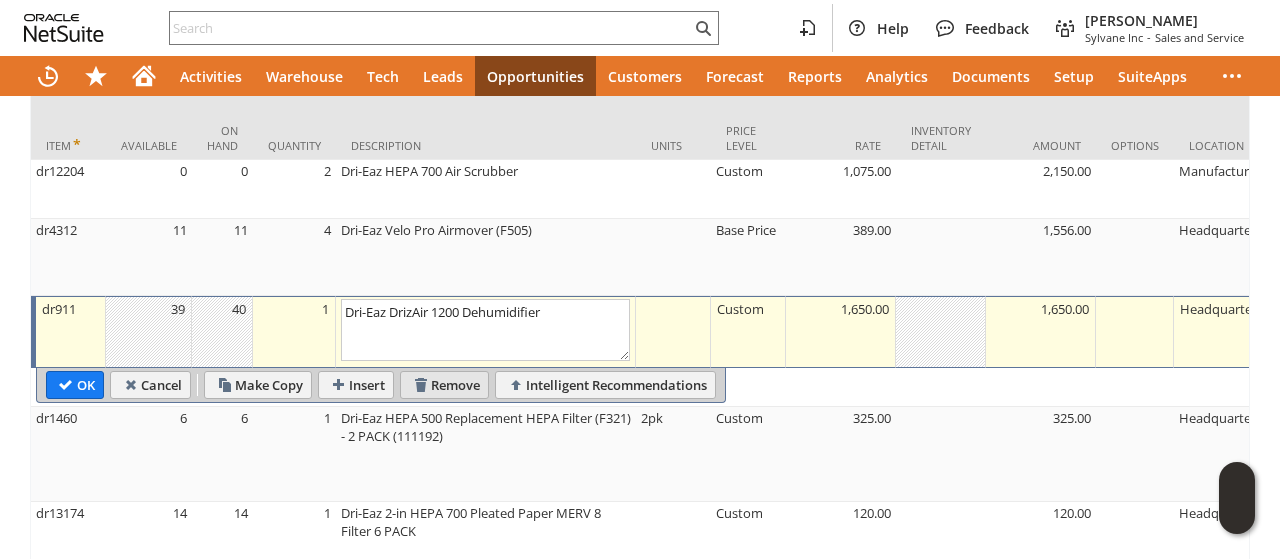 click on "Remove" at bounding box center (444, 385) 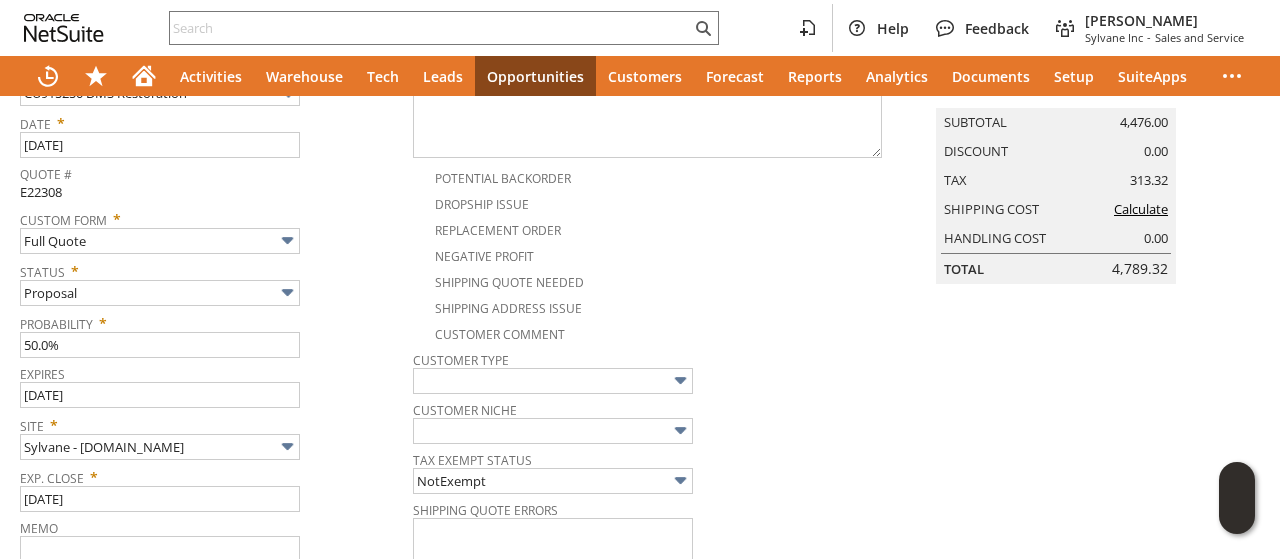 scroll, scrollTop: 0, scrollLeft: 0, axis: both 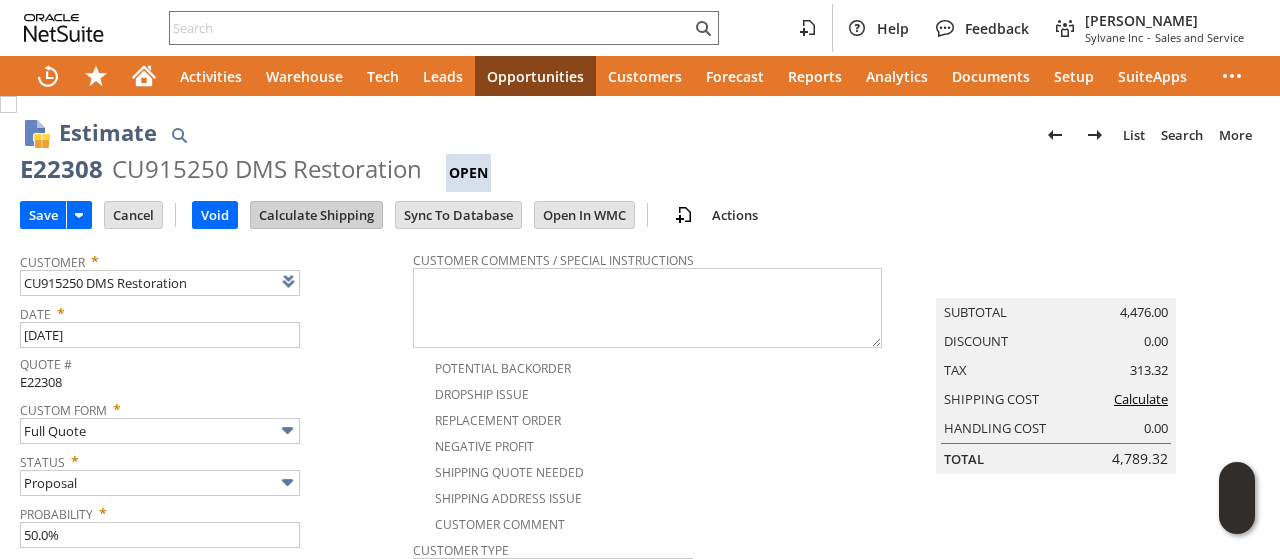 click on "Calculate Shipping" at bounding box center [316, 215] 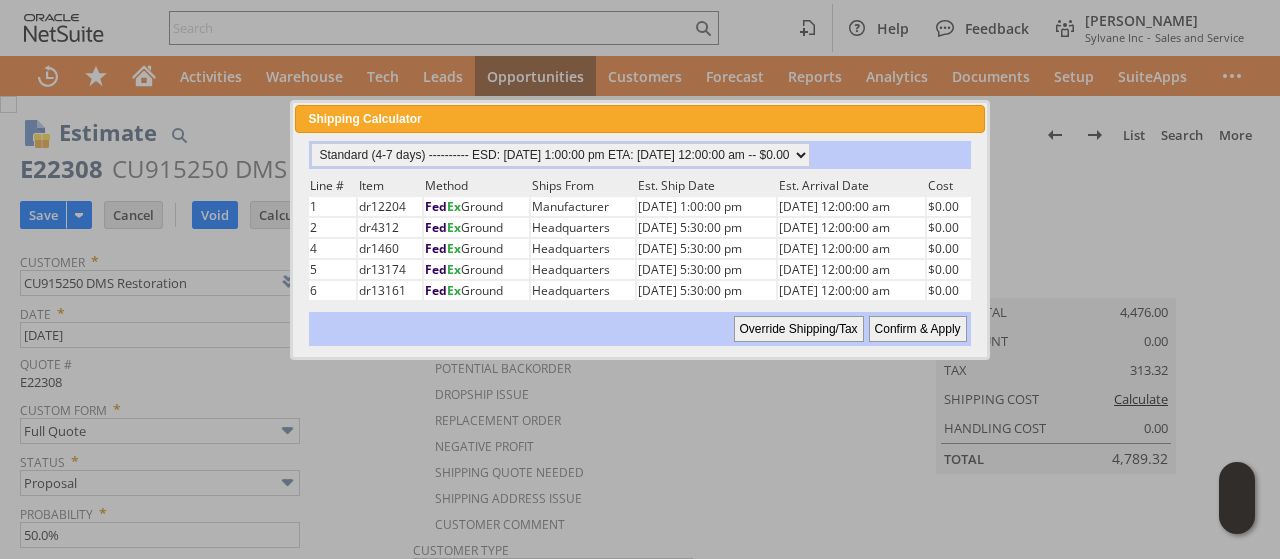 click on "Confirm & Apply" at bounding box center [918, 329] 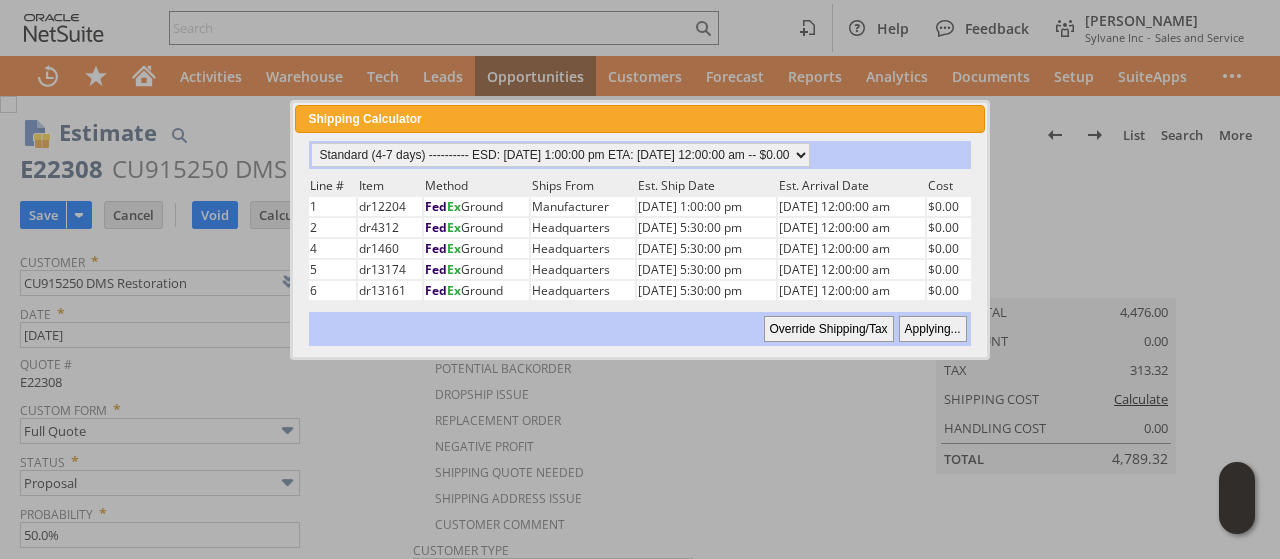 type 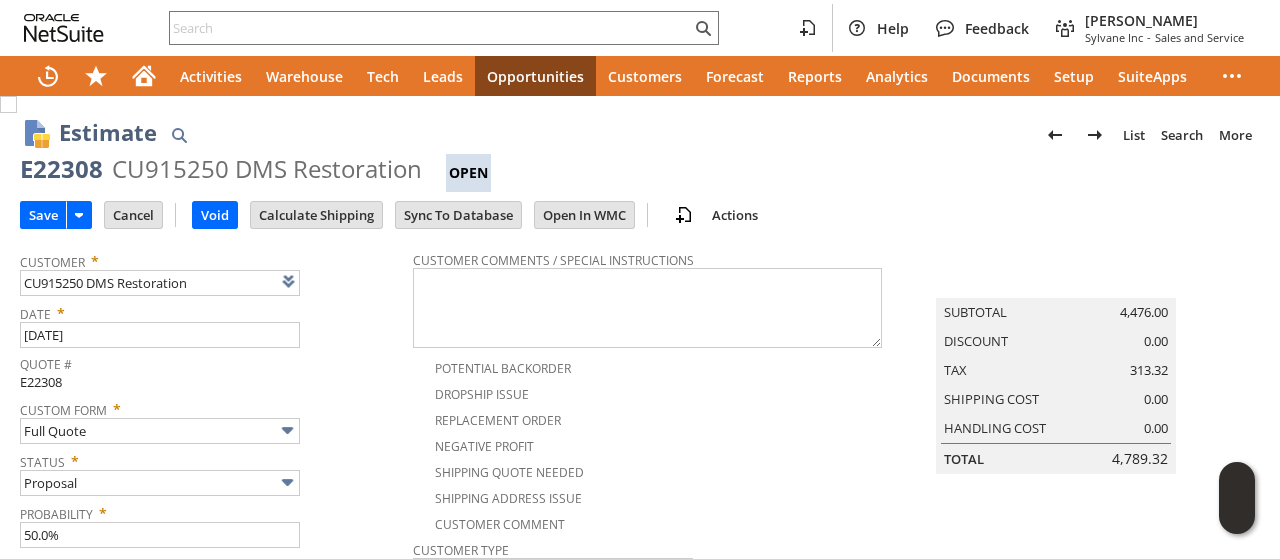 scroll, scrollTop: 1356, scrollLeft: 0, axis: vertical 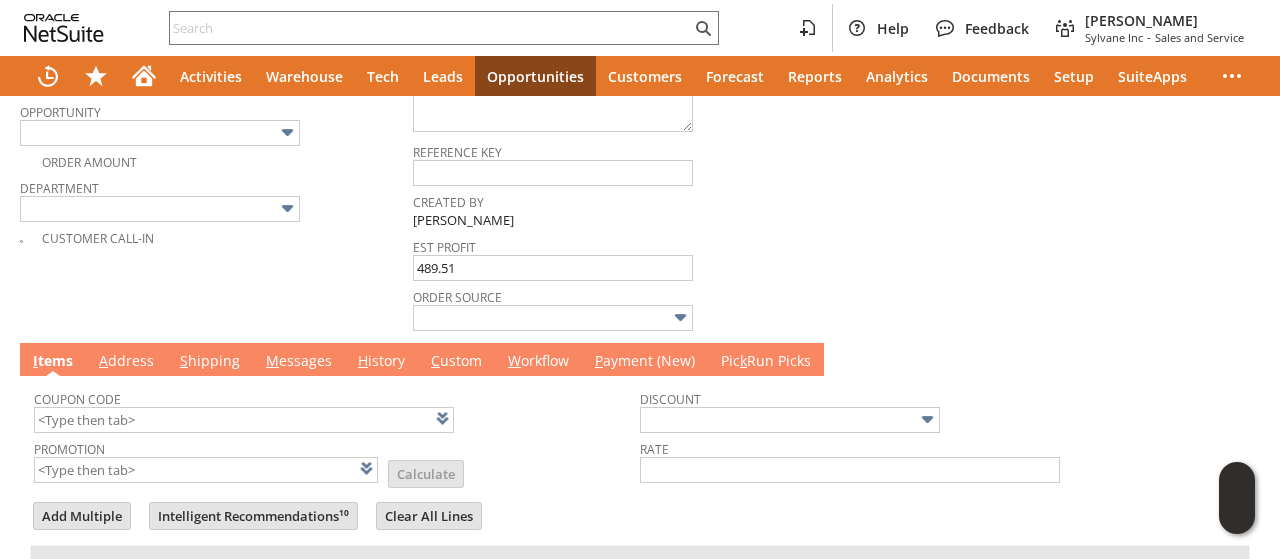 click on "A ddress" at bounding box center [126, 362] 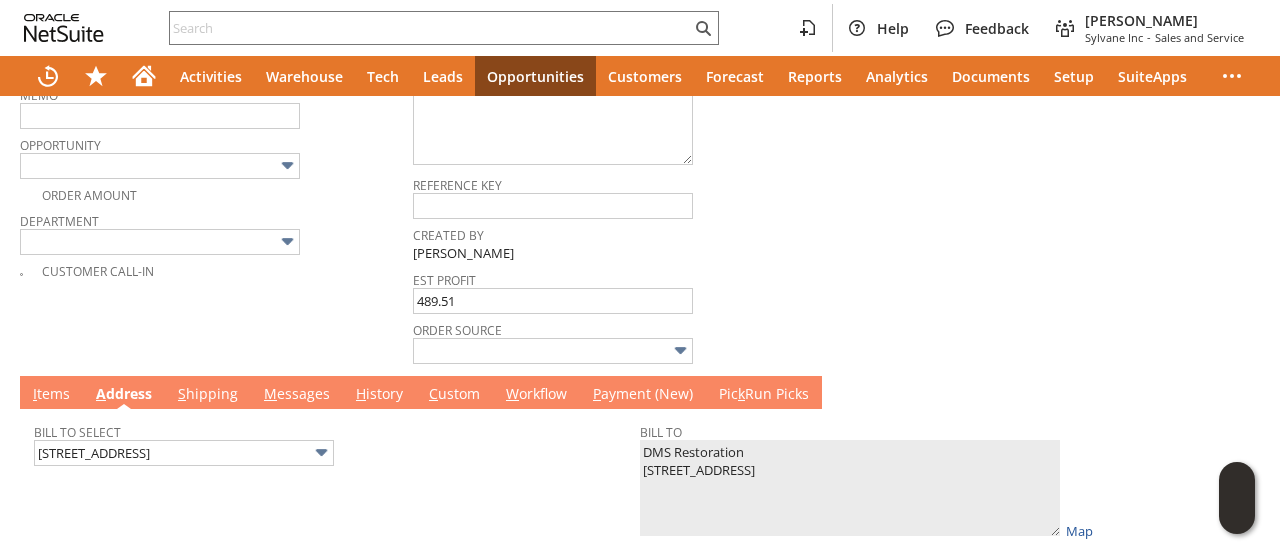 scroll, scrollTop: 663, scrollLeft: 0, axis: vertical 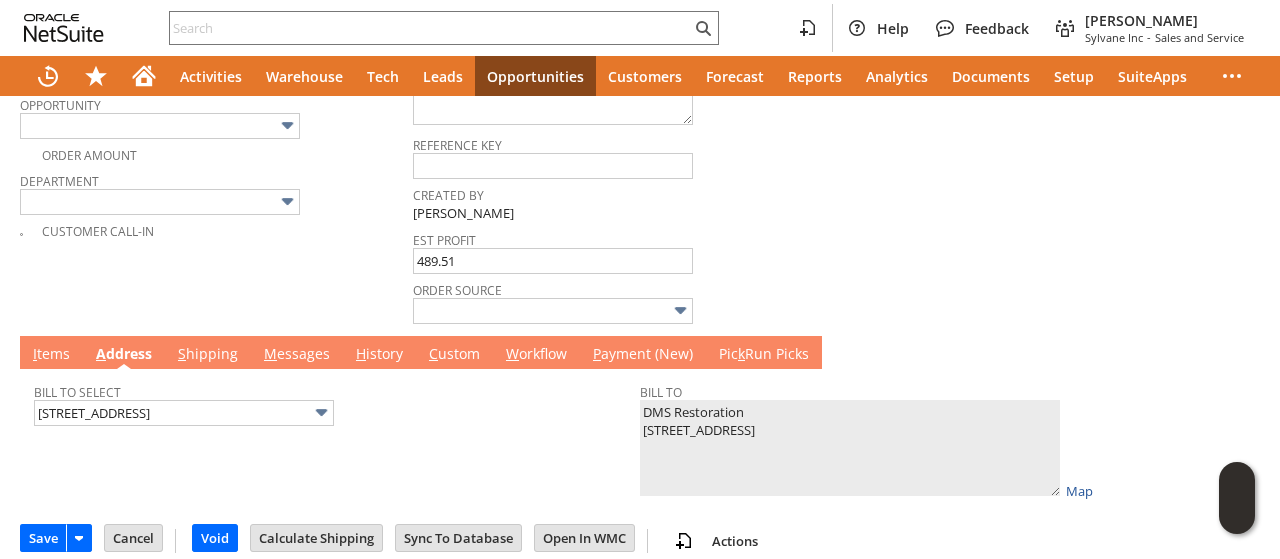 click on "M essages" at bounding box center [297, 355] 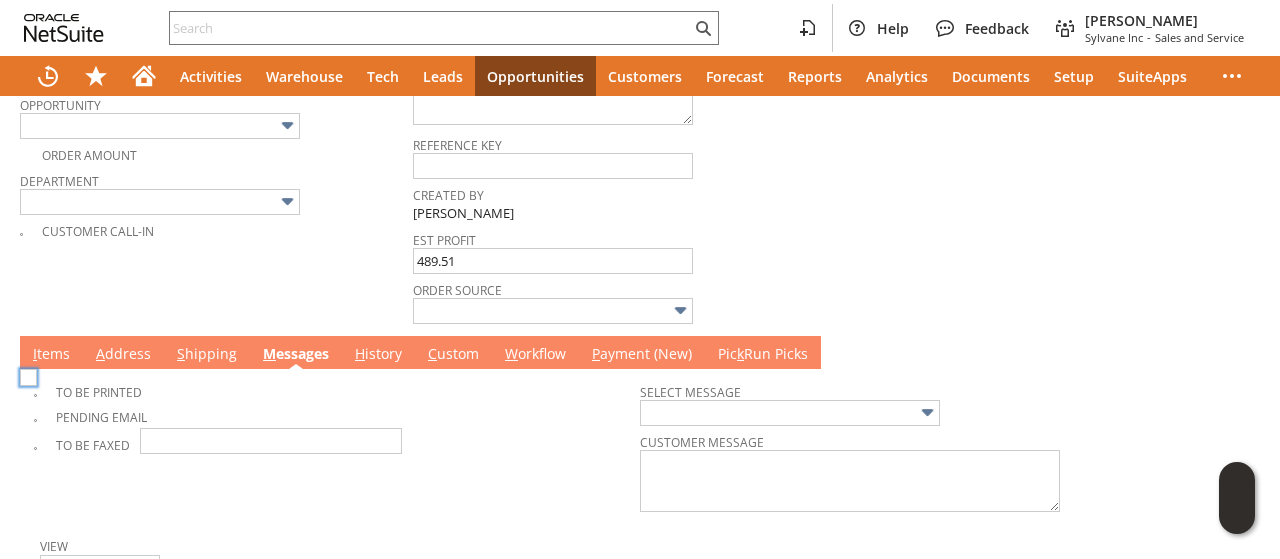 scroll, scrollTop: 0, scrollLeft: 0, axis: both 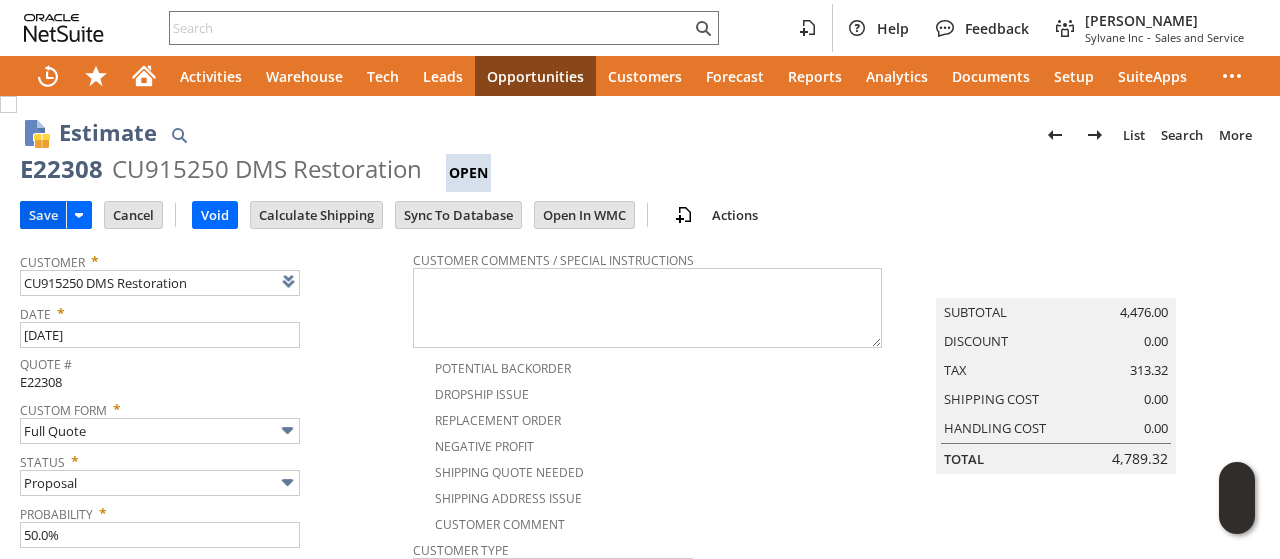 click on "Save" at bounding box center (43, 215) 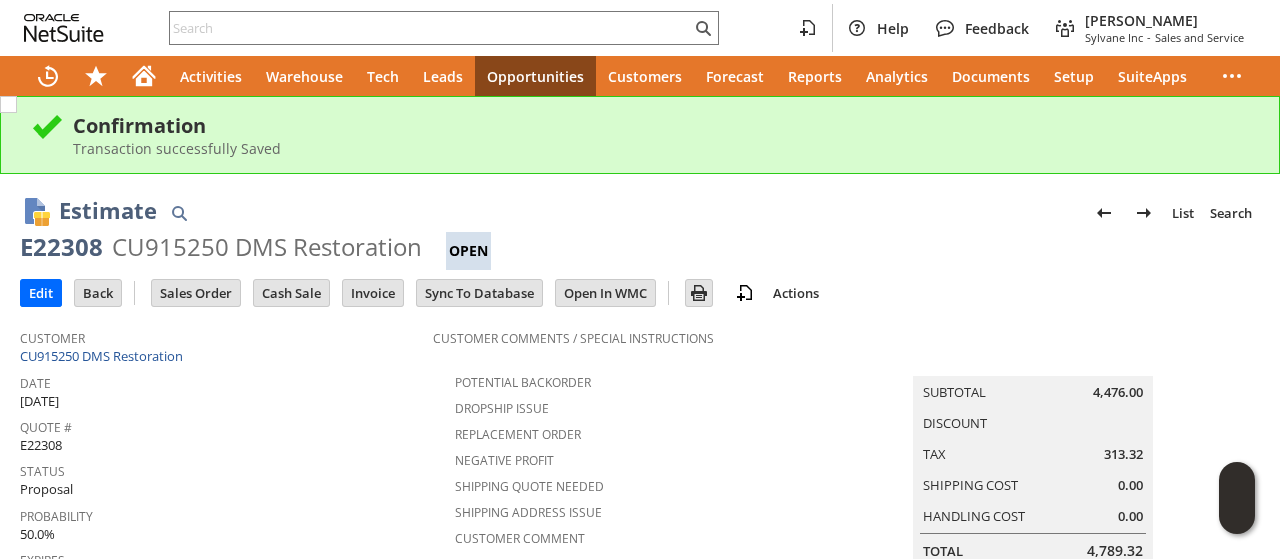scroll, scrollTop: 0, scrollLeft: 0, axis: both 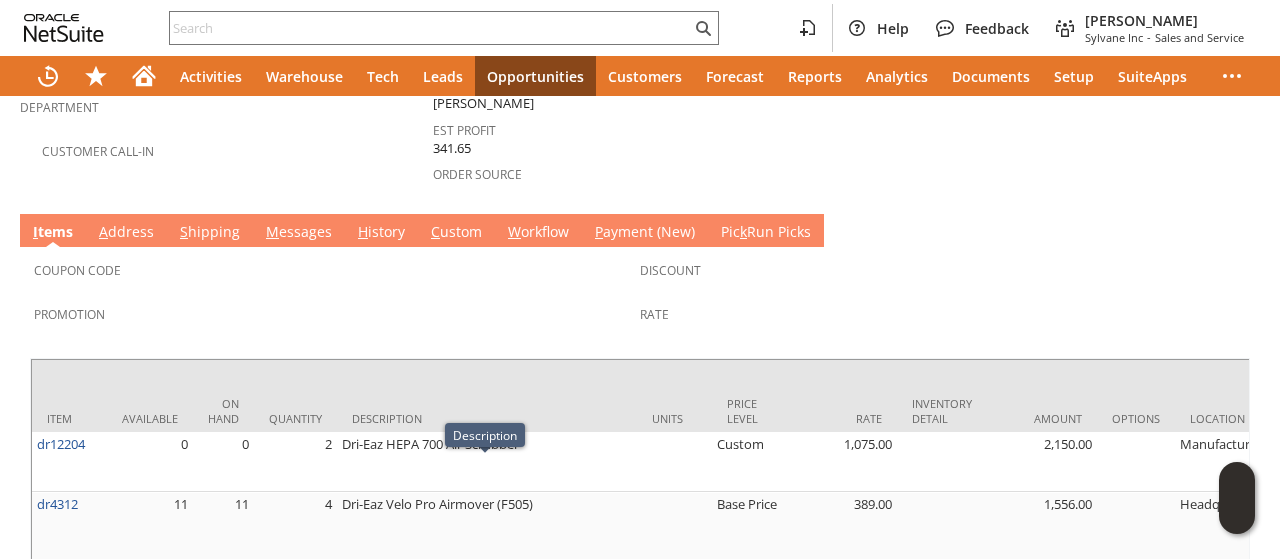 click on "M essages" at bounding box center [299, 233] 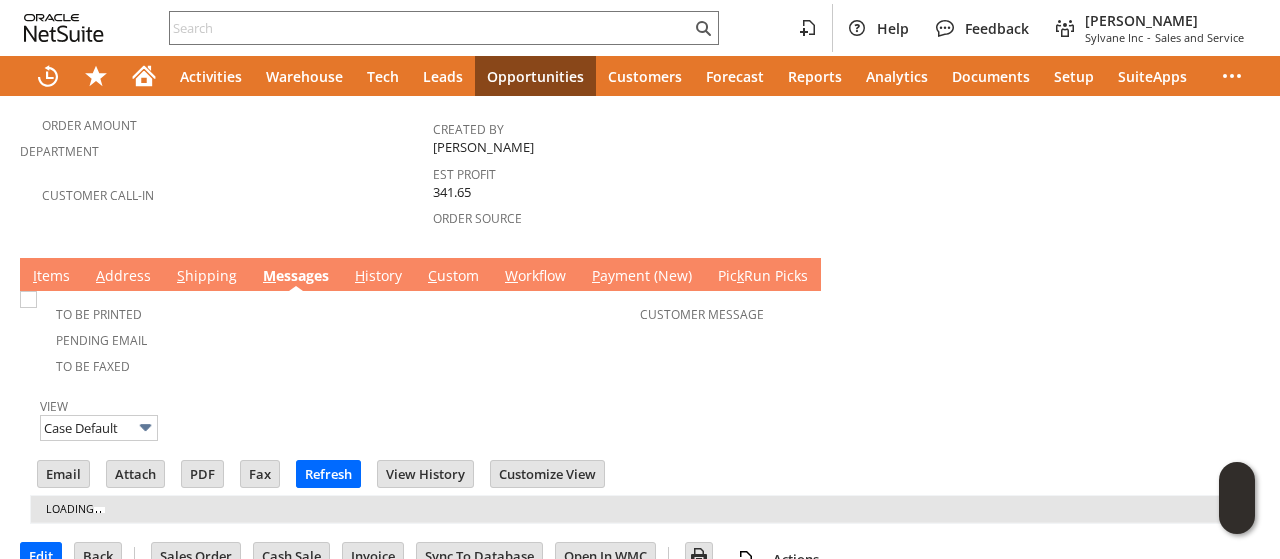scroll, scrollTop: 700, scrollLeft: 0, axis: vertical 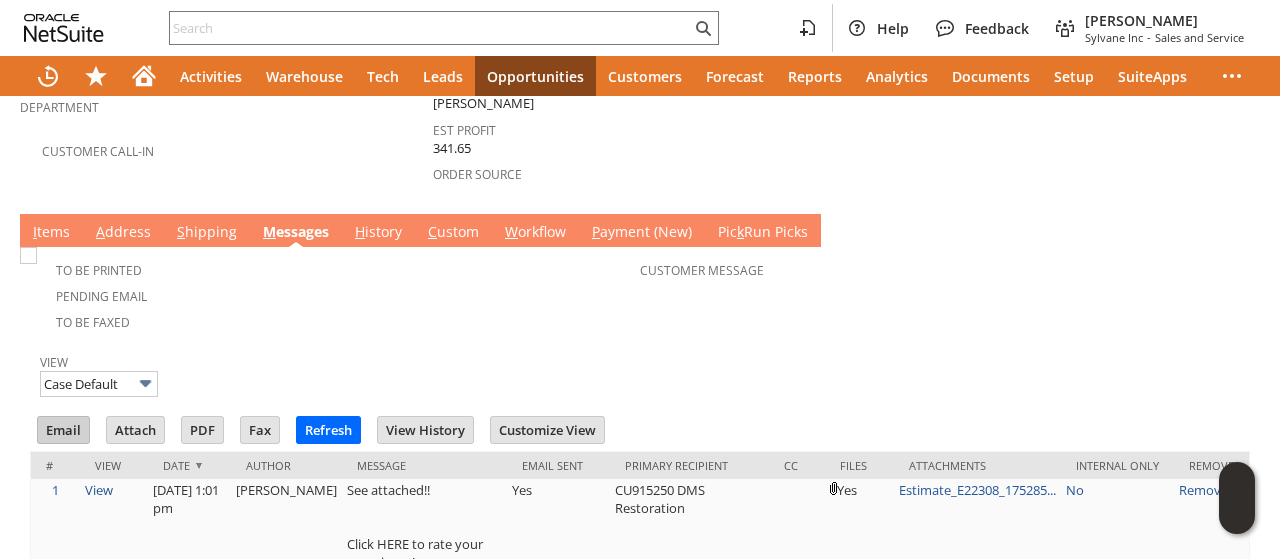 click on "Email" at bounding box center [63, 430] 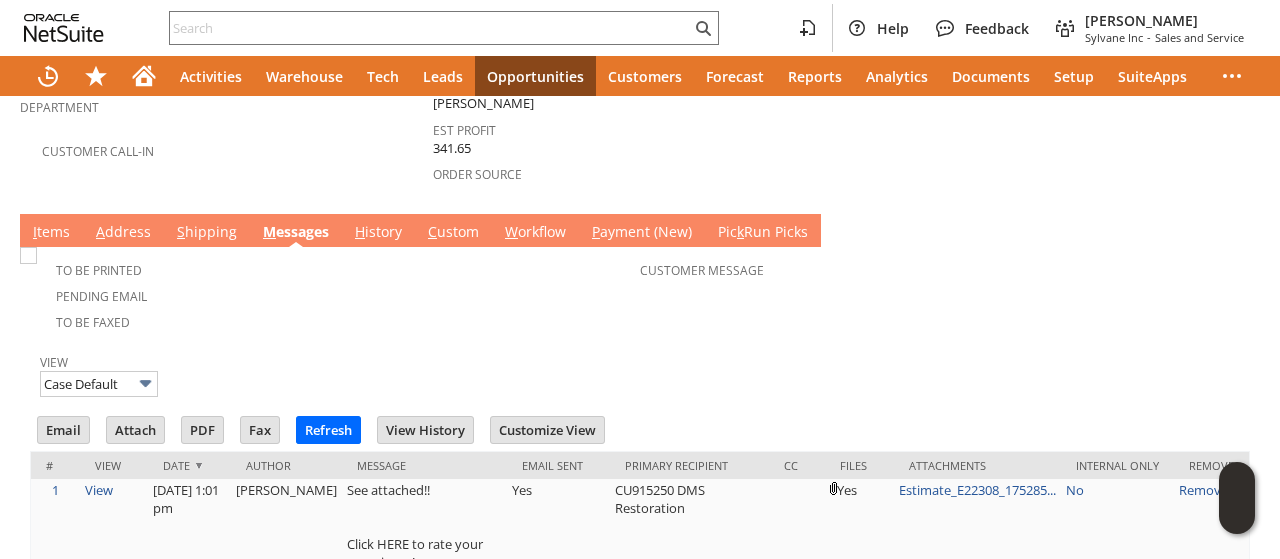 click on "View
Case Default" at bounding box center [640, 373] 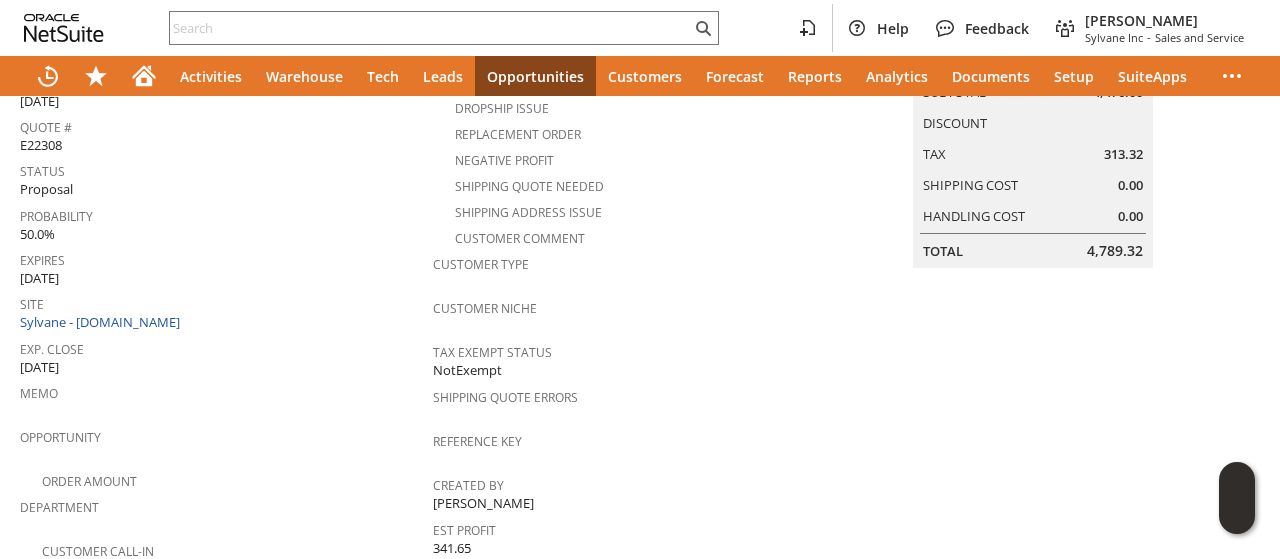 scroll, scrollTop: 800, scrollLeft: 0, axis: vertical 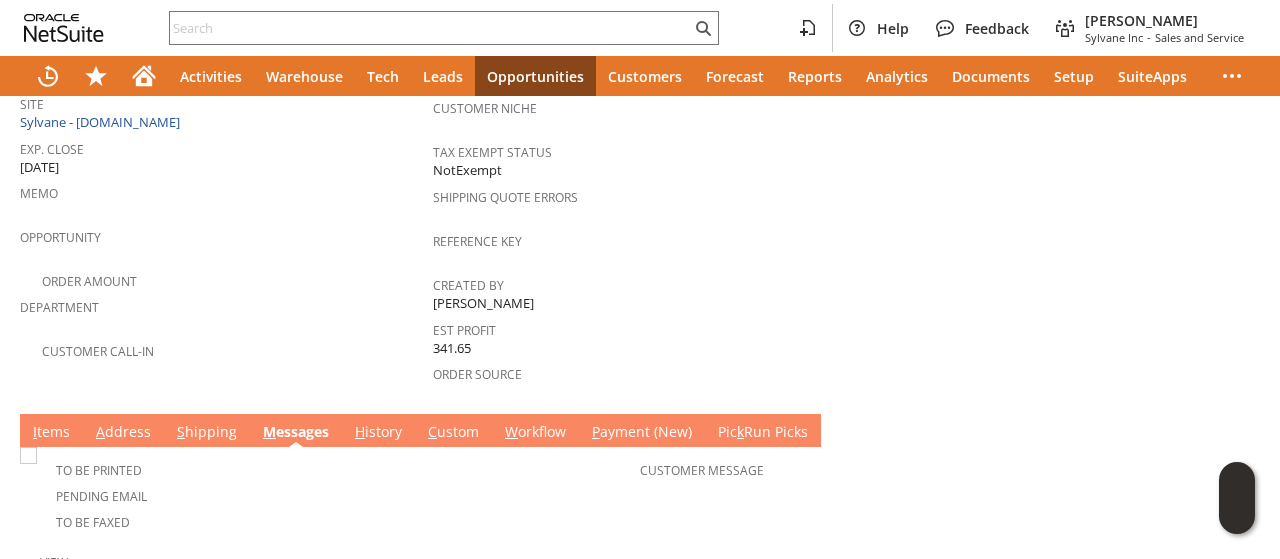 click on "I tems" at bounding box center [51, 433] 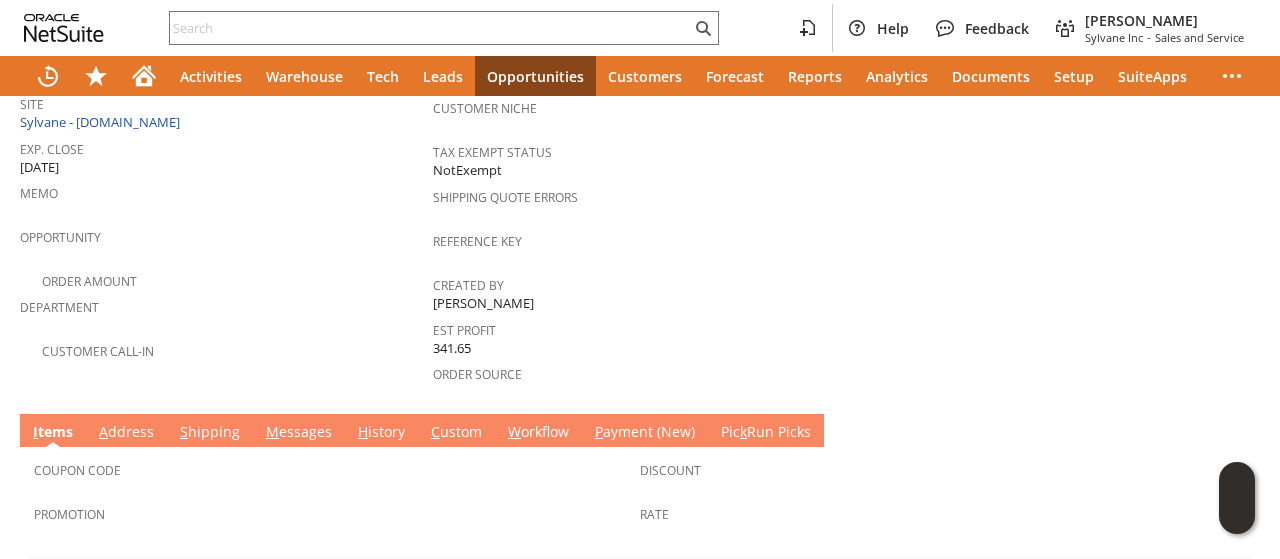 scroll, scrollTop: 1104, scrollLeft: 0, axis: vertical 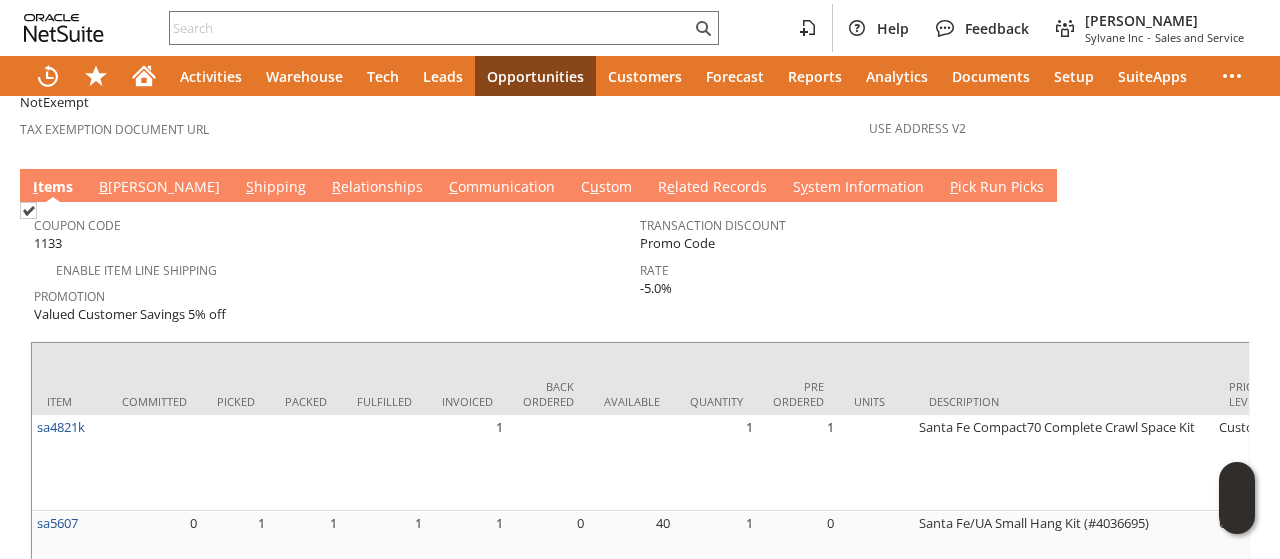 click on "S hipping" at bounding box center [276, 188] 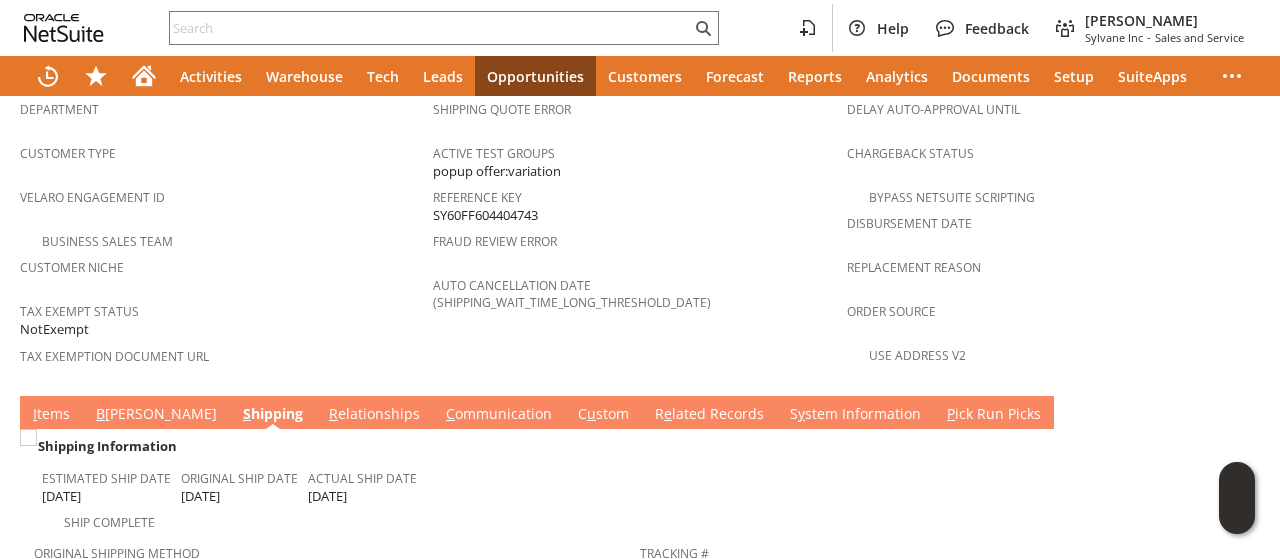 click on "I tems" at bounding box center [51, 415] 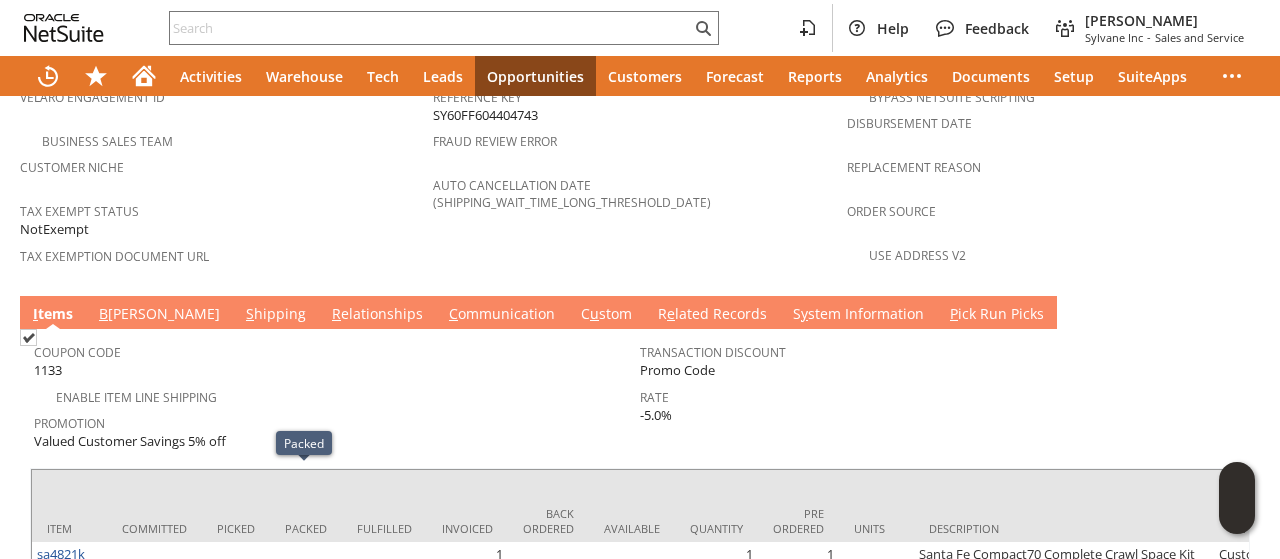 click on "S hipping" at bounding box center [276, 315] 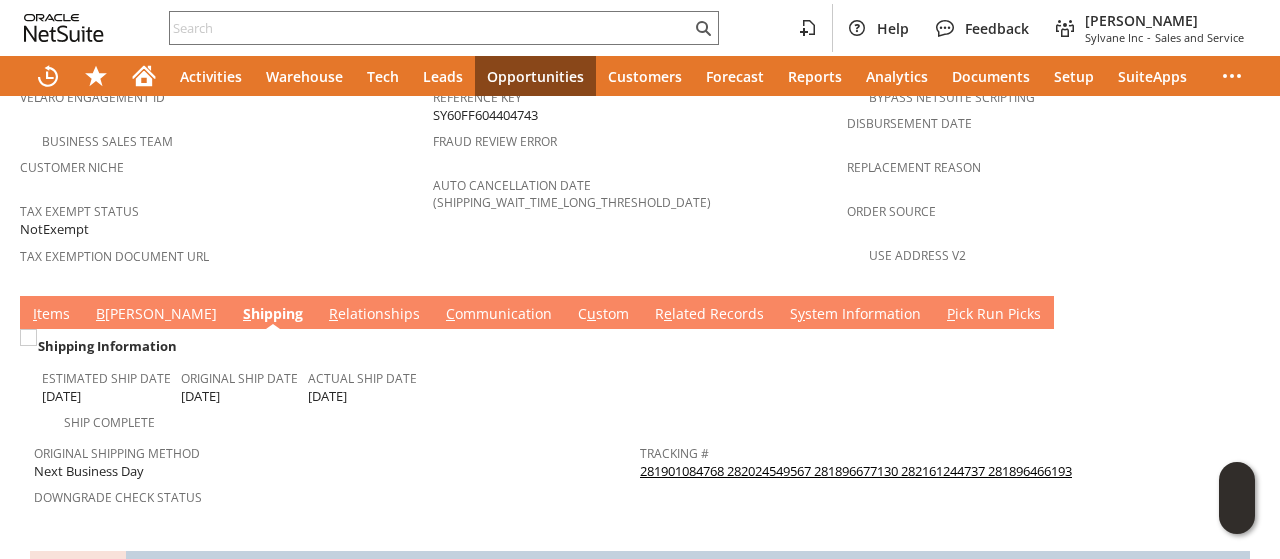 click on "I tems" at bounding box center [51, 315] 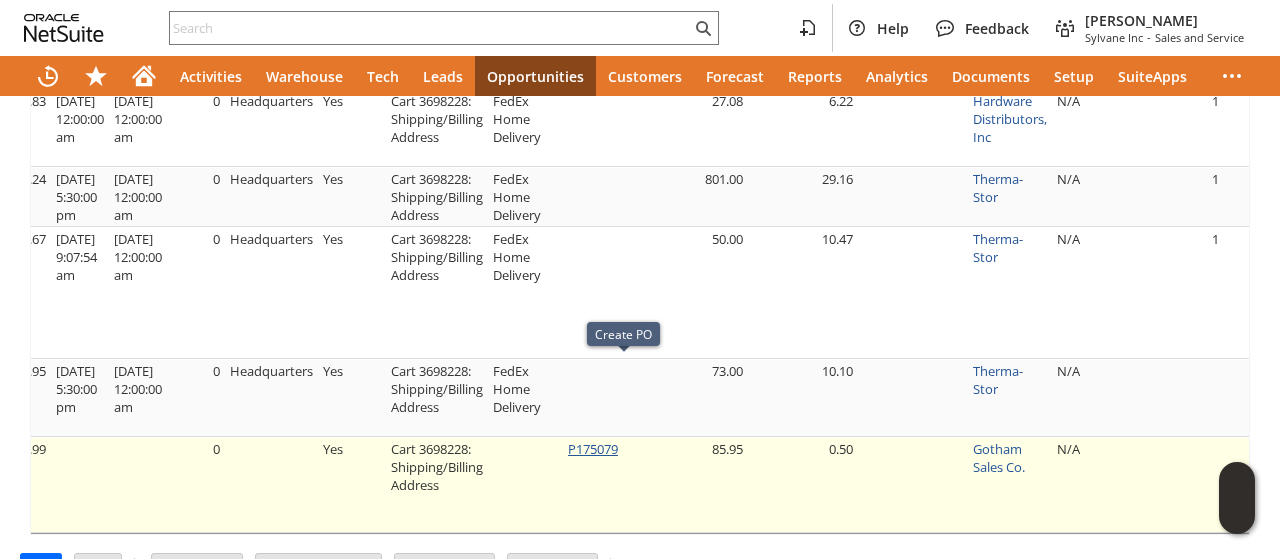 click on "P175079" at bounding box center (593, 449) 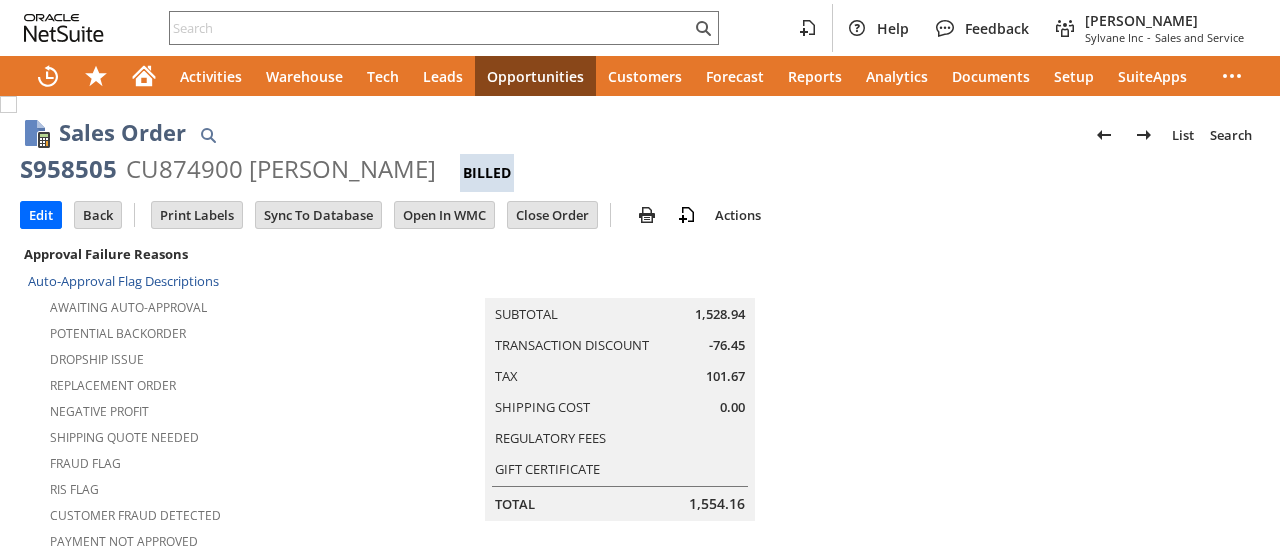 click on "C ommunication" at bounding box center [502, 1690] 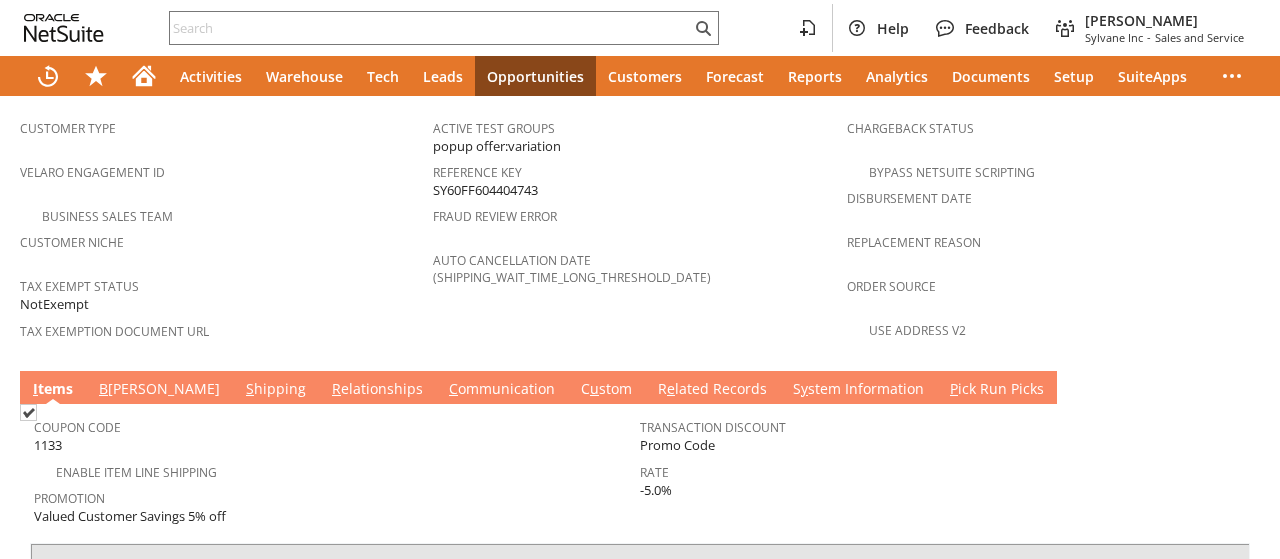 click on "C ommunication" at bounding box center [502, 390] 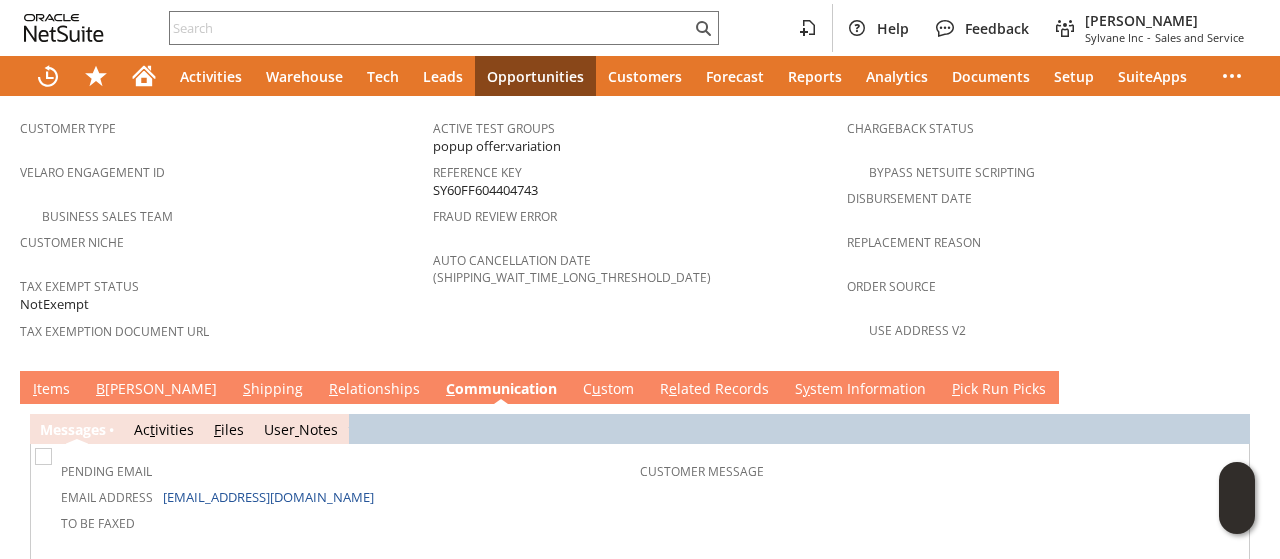 scroll, scrollTop: 0, scrollLeft: 0, axis: both 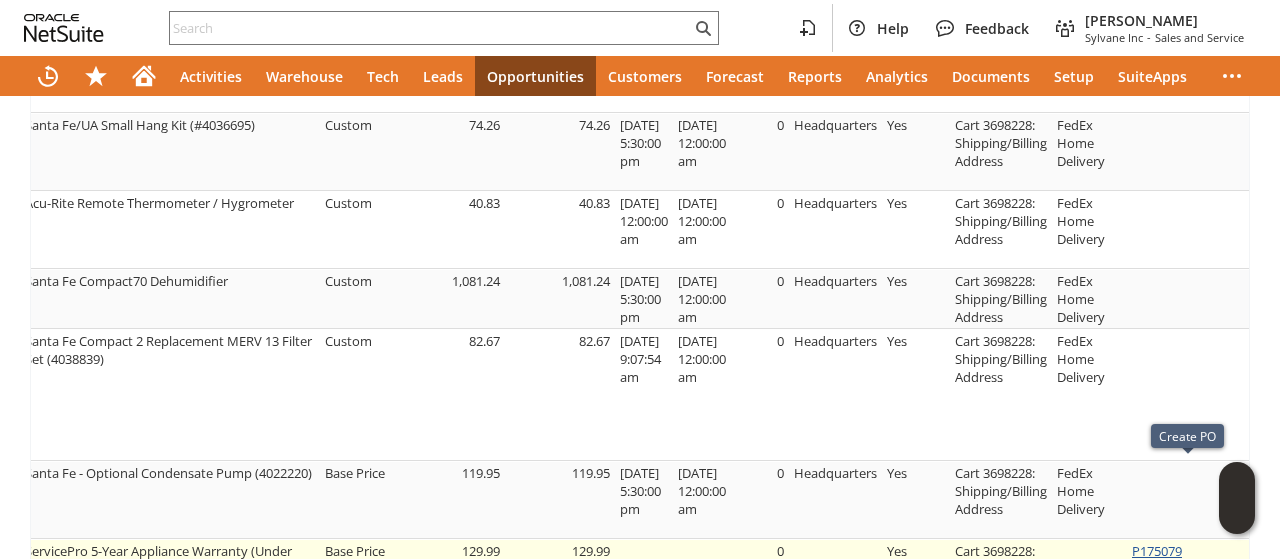 click on "P175079" at bounding box center [1157, 551] 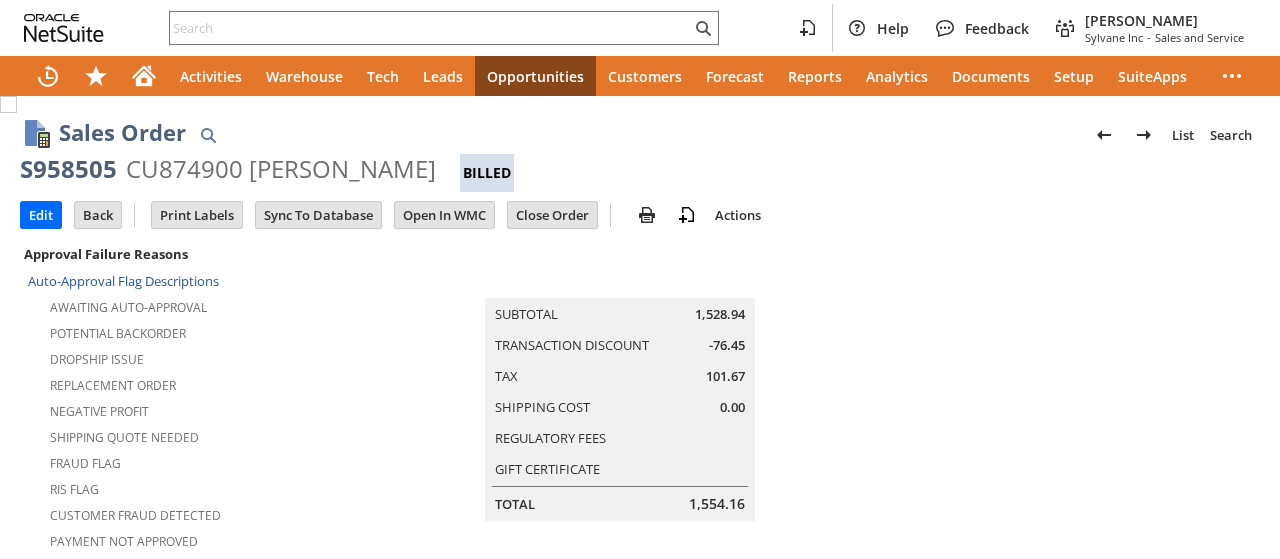 scroll, scrollTop: 0, scrollLeft: 0, axis: both 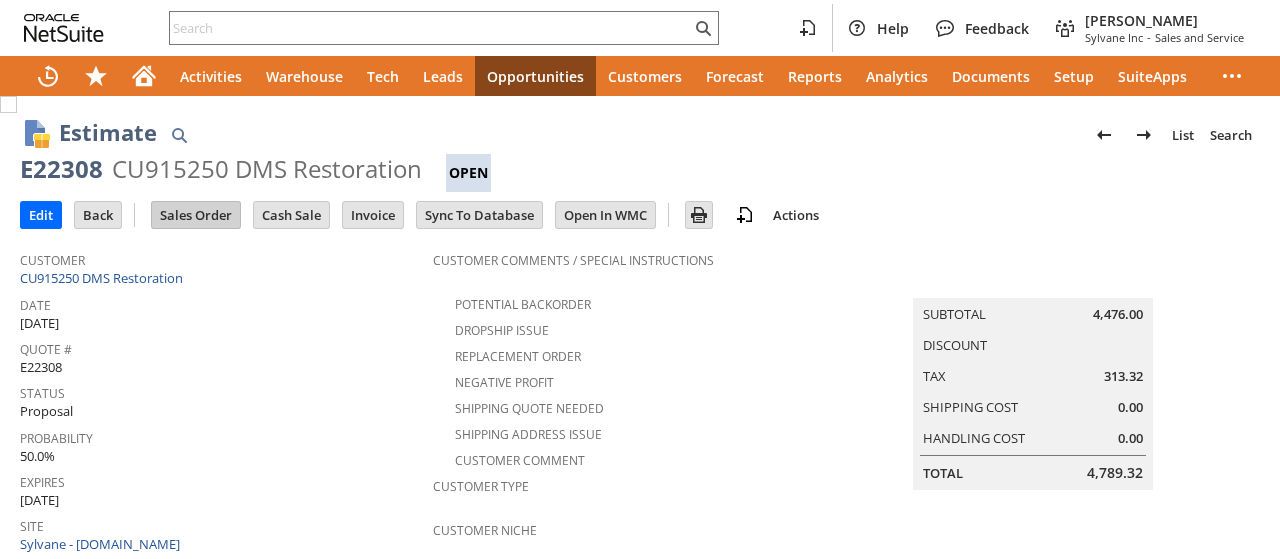 click on "Sales Order" at bounding box center (196, 215) 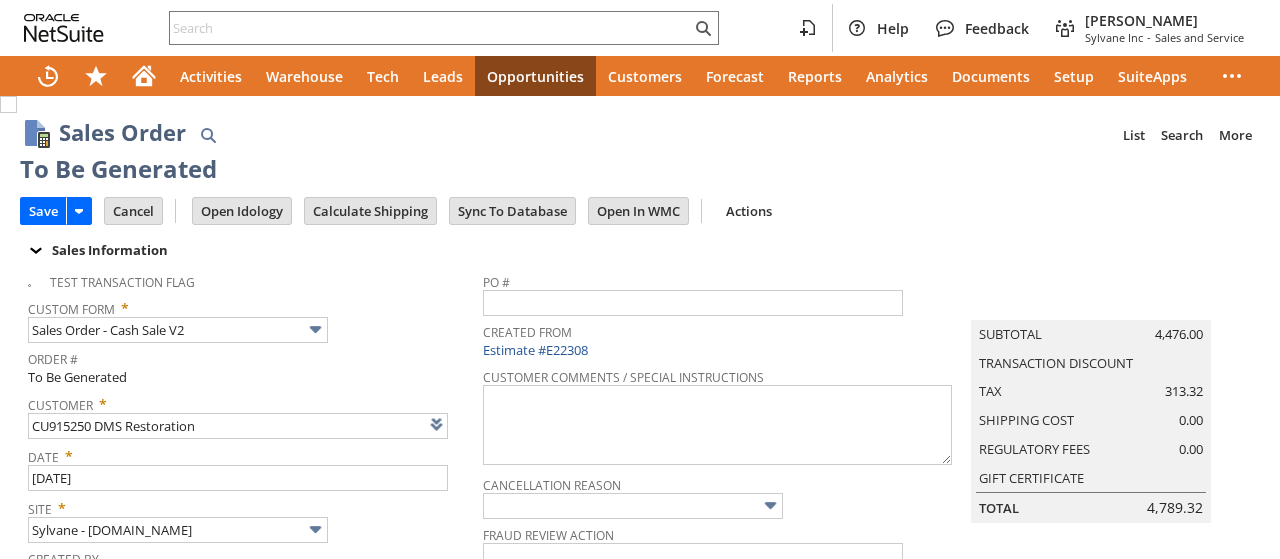 scroll, scrollTop: 0, scrollLeft: 0, axis: both 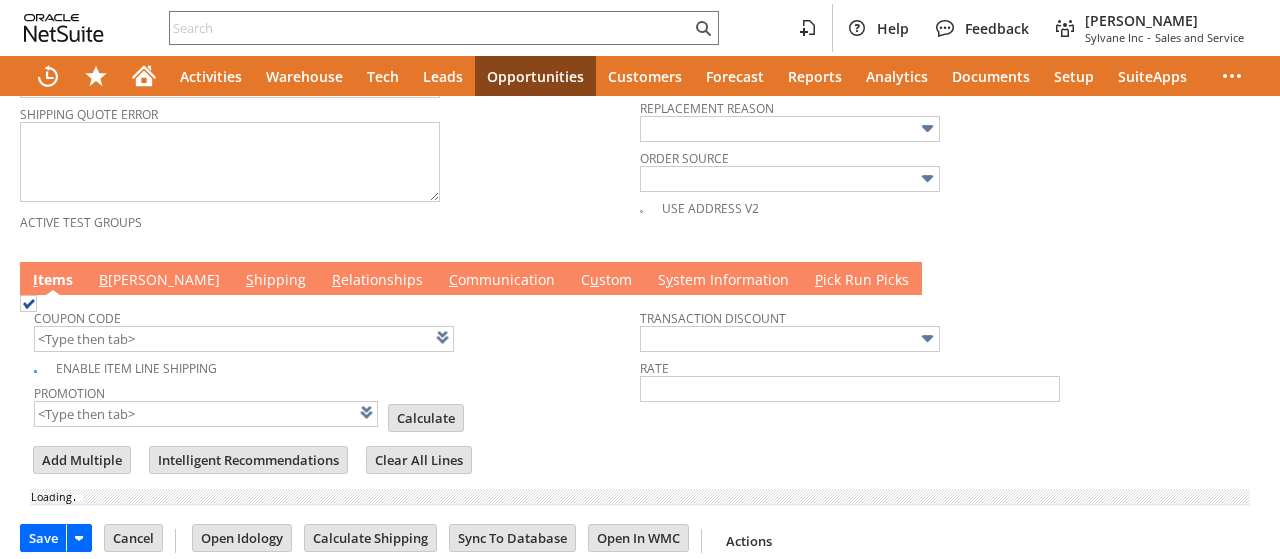 type on "dr12204" 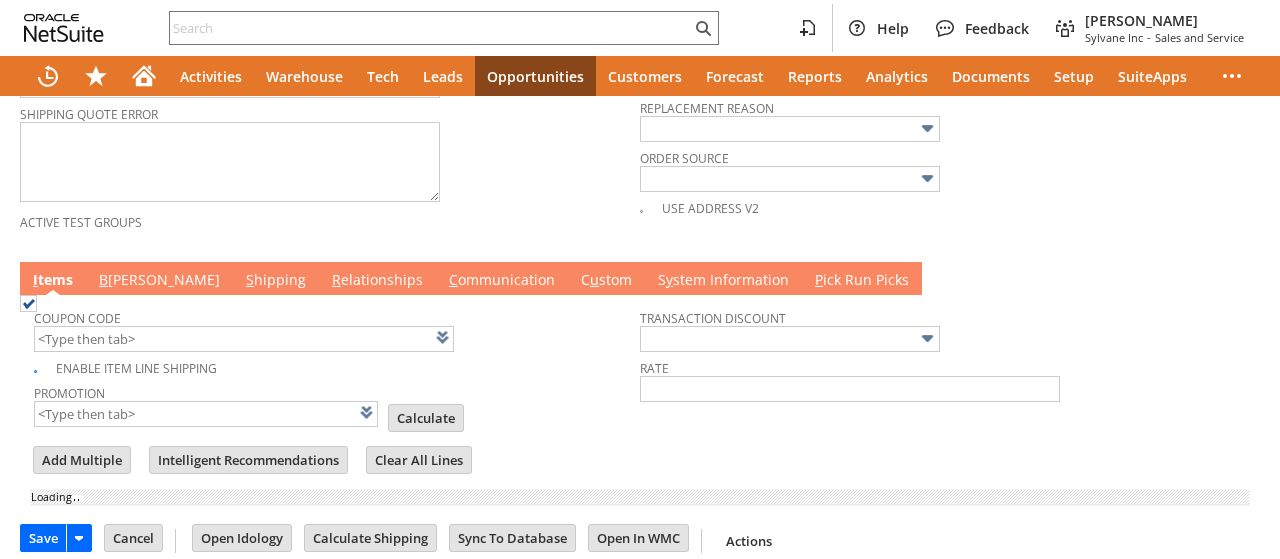 type on "OK" 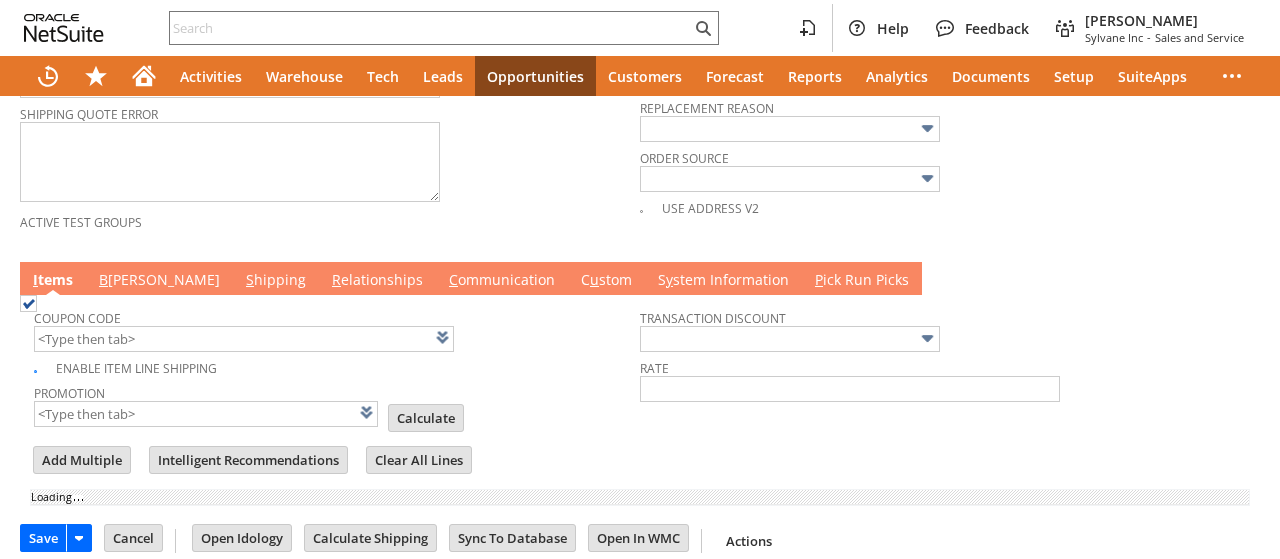 type on "Make Copy" 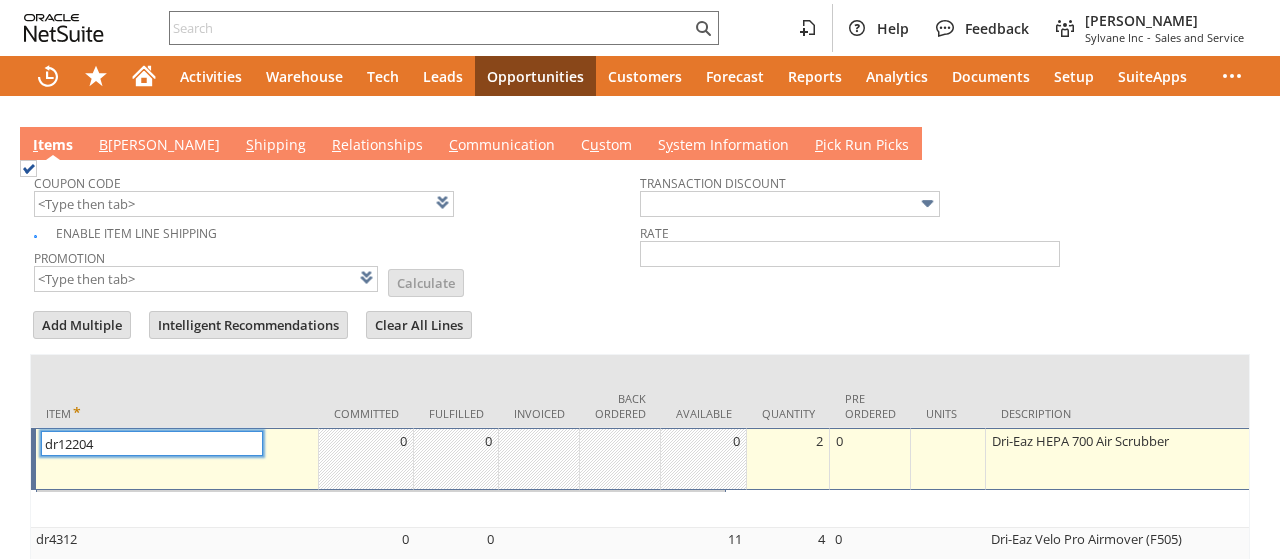 type on "Intelligent Recommendations¹⁰" 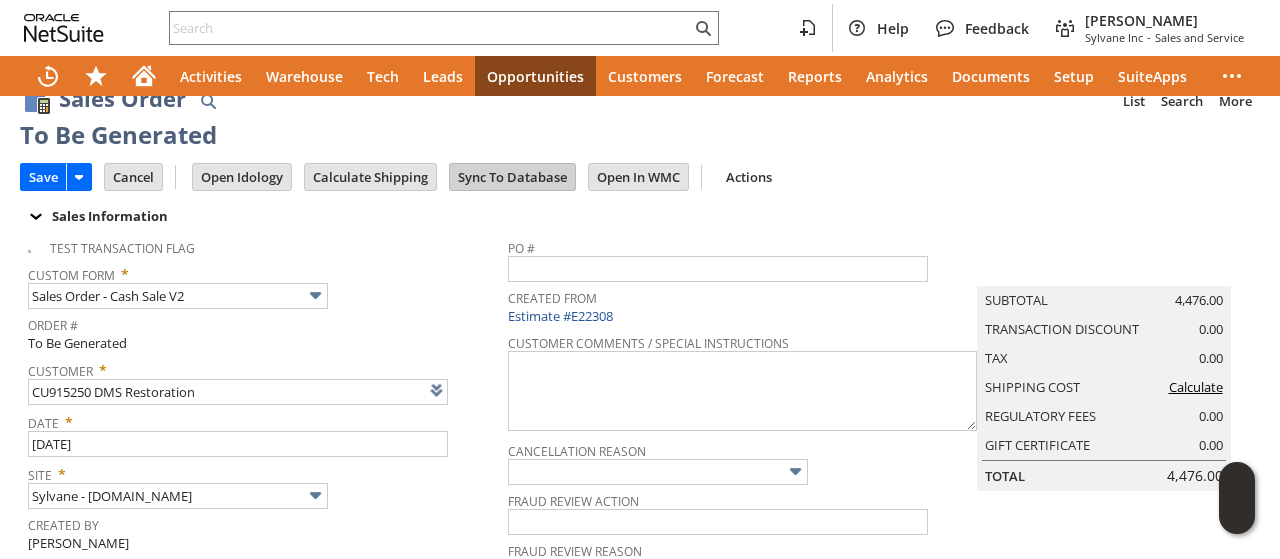 scroll, scrollTop: 0, scrollLeft: 0, axis: both 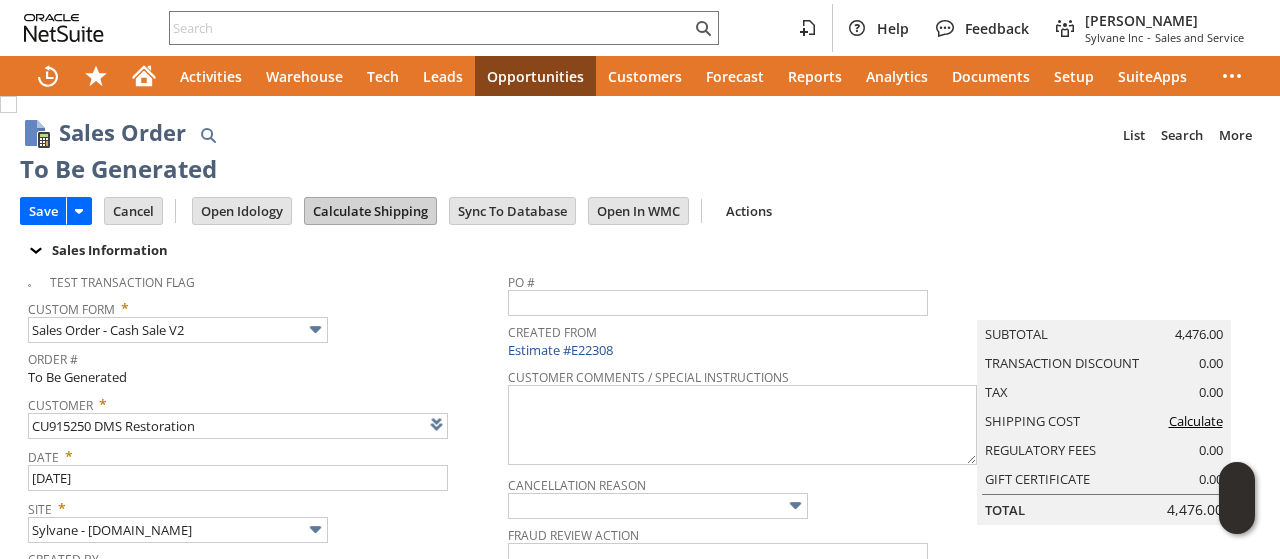 click on "Calculate Shipping" at bounding box center [370, 211] 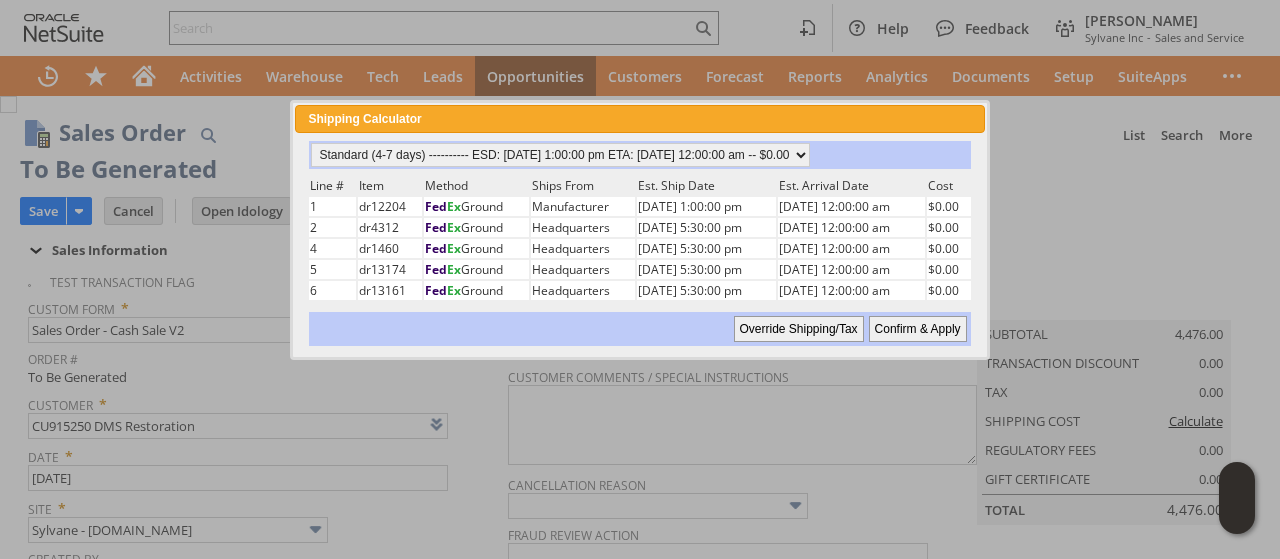click on "Confirm & Apply" at bounding box center [918, 329] 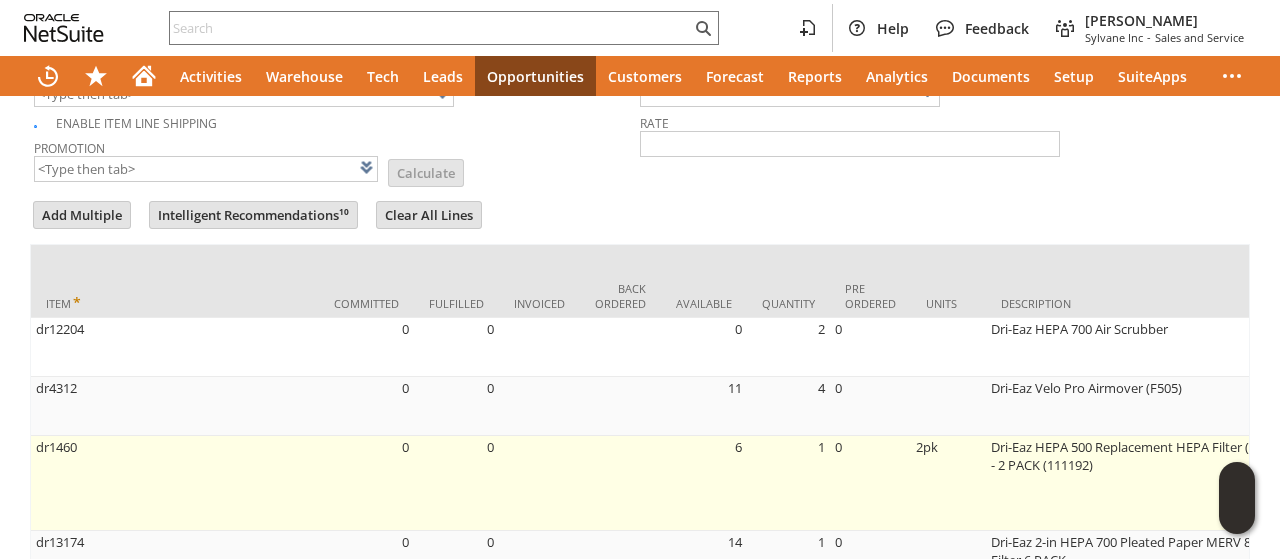 scroll, scrollTop: 1300, scrollLeft: 0, axis: vertical 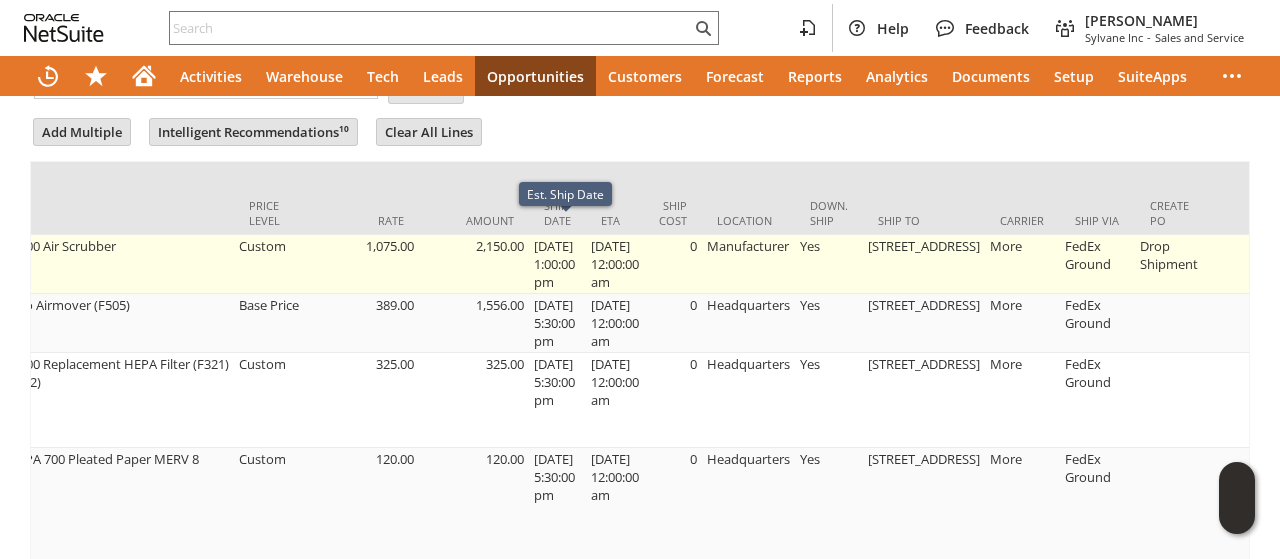 click on "[DATE] 1:00:00 pm" at bounding box center (557, 264) 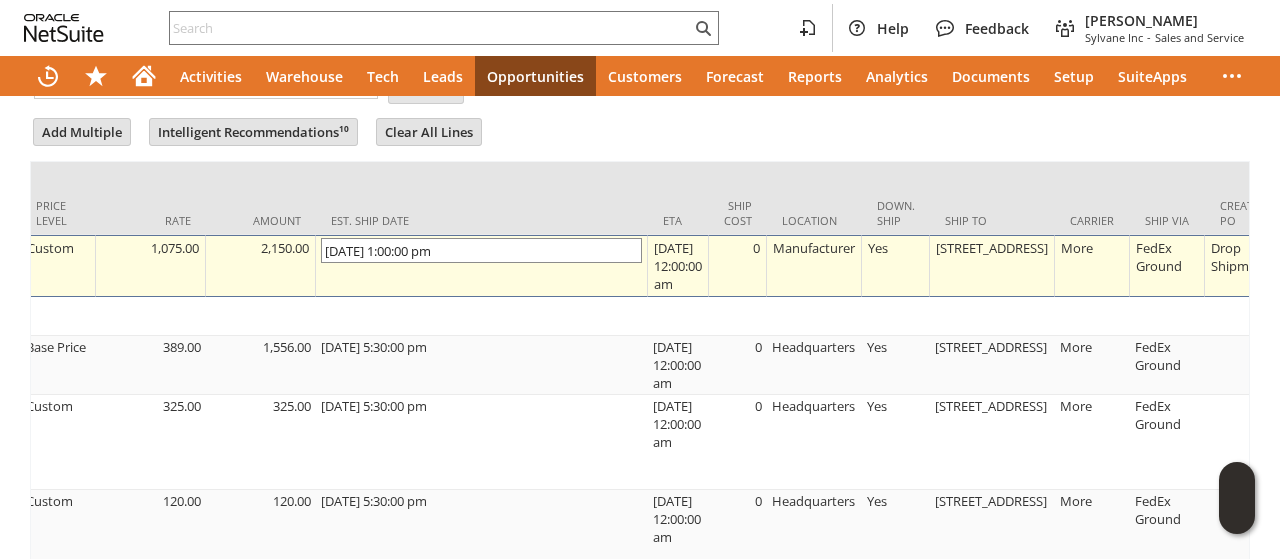 click on "[DATE] 1:00:00 pm" at bounding box center (481, 250) 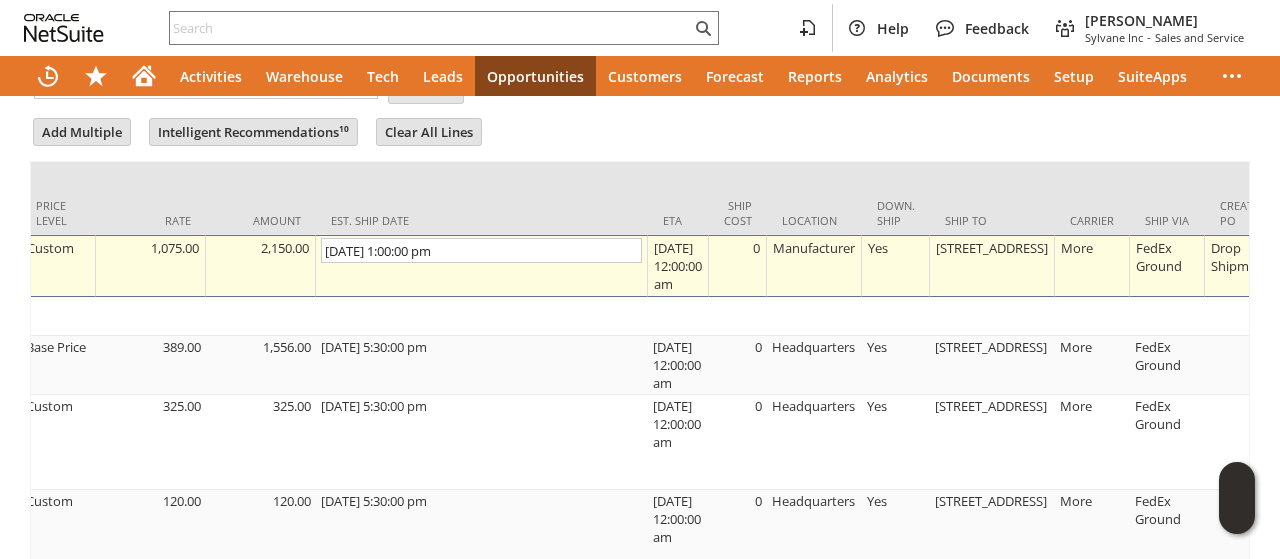 type on "[DATE] 1:00:00 pm" 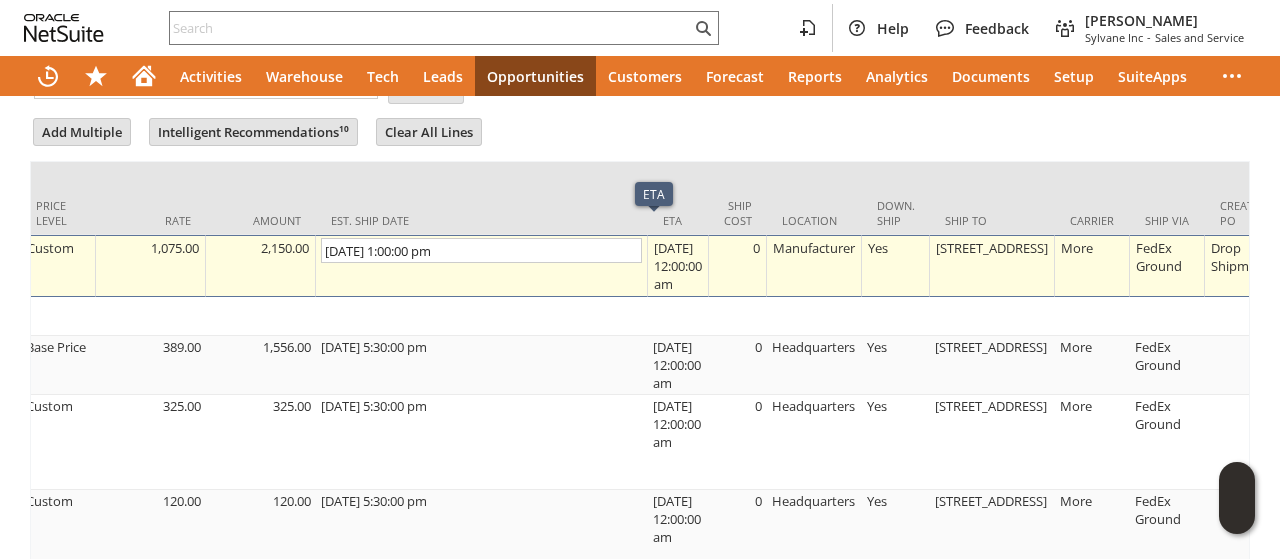 click on "8/1/2025 12:00:00 am" at bounding box center [678, 266] 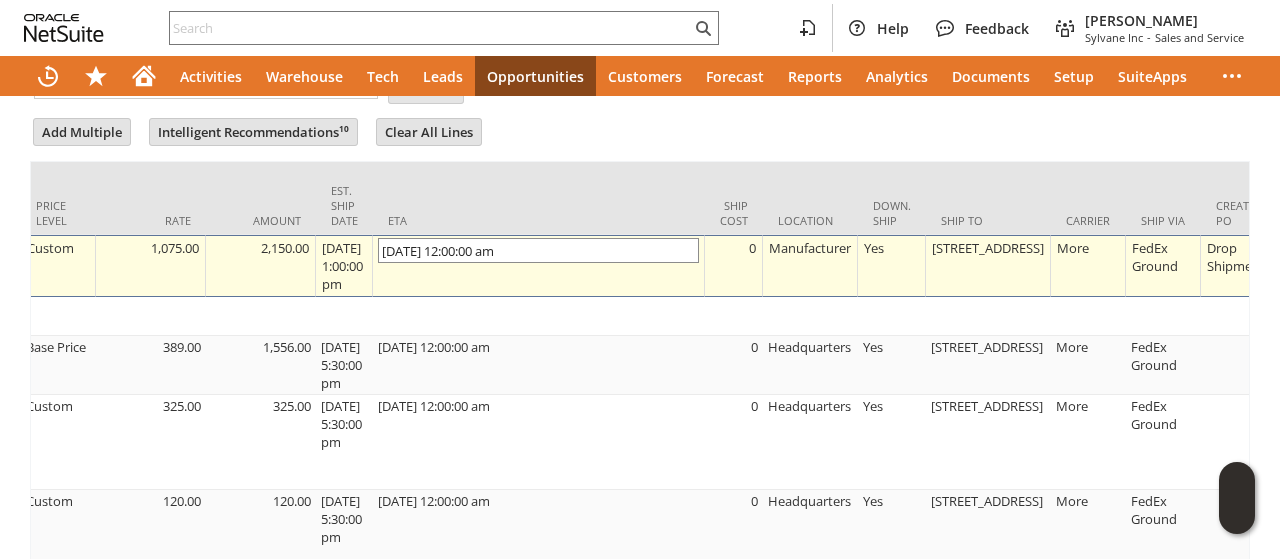 click on "8/1/2025 12:00:00 am" at bounding box center [538, 250] 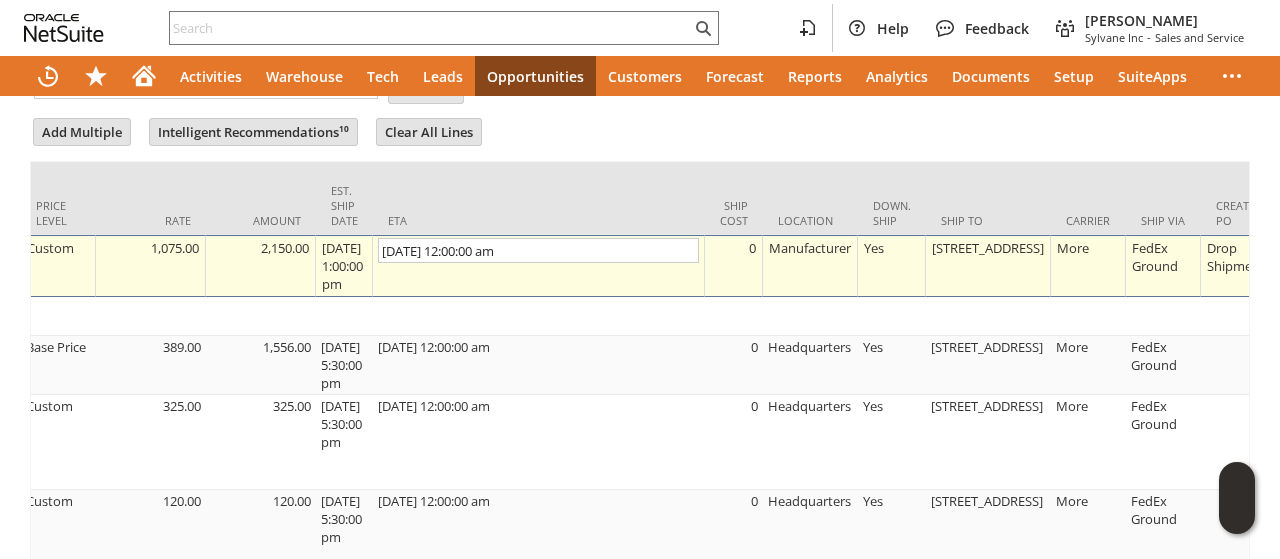 scroll, scrollTop: 0, scrollLeft: 938, axis: horizontal 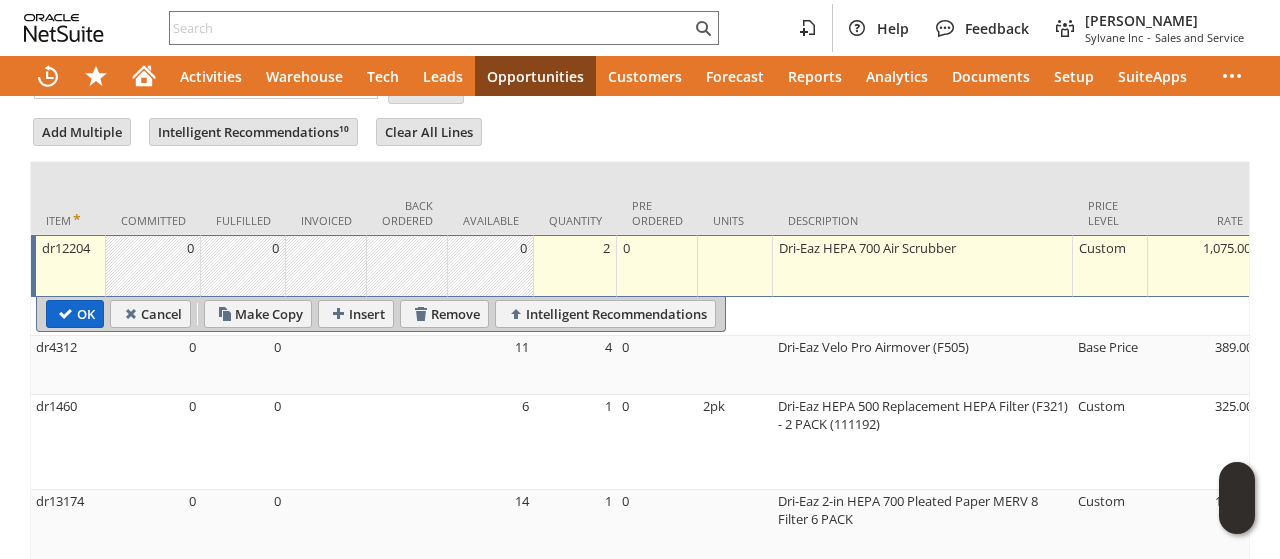 type on "[DATE] 12:00:00 am" 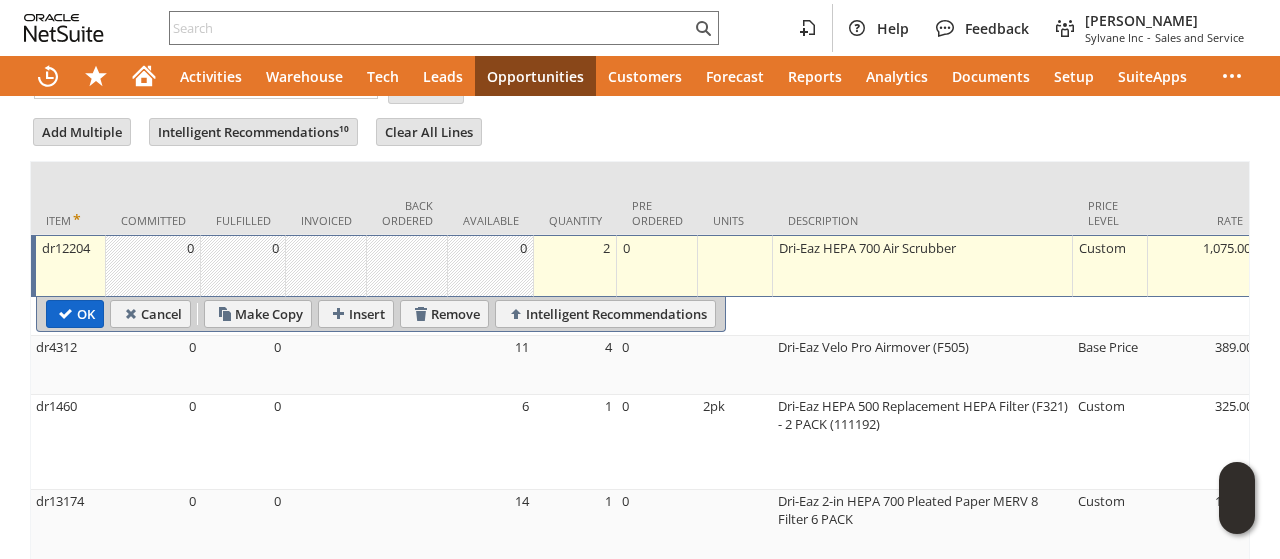 click on "OK" at bounding box center (75, 314) 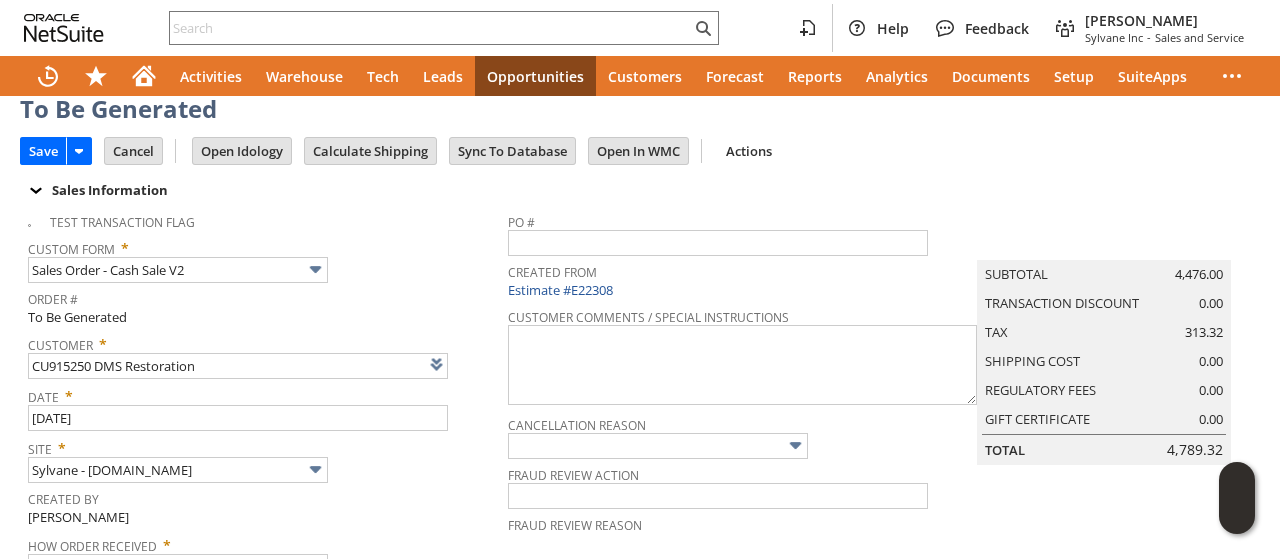 scroll, scrollTop: 0, scrollLeft: 0, axis: both 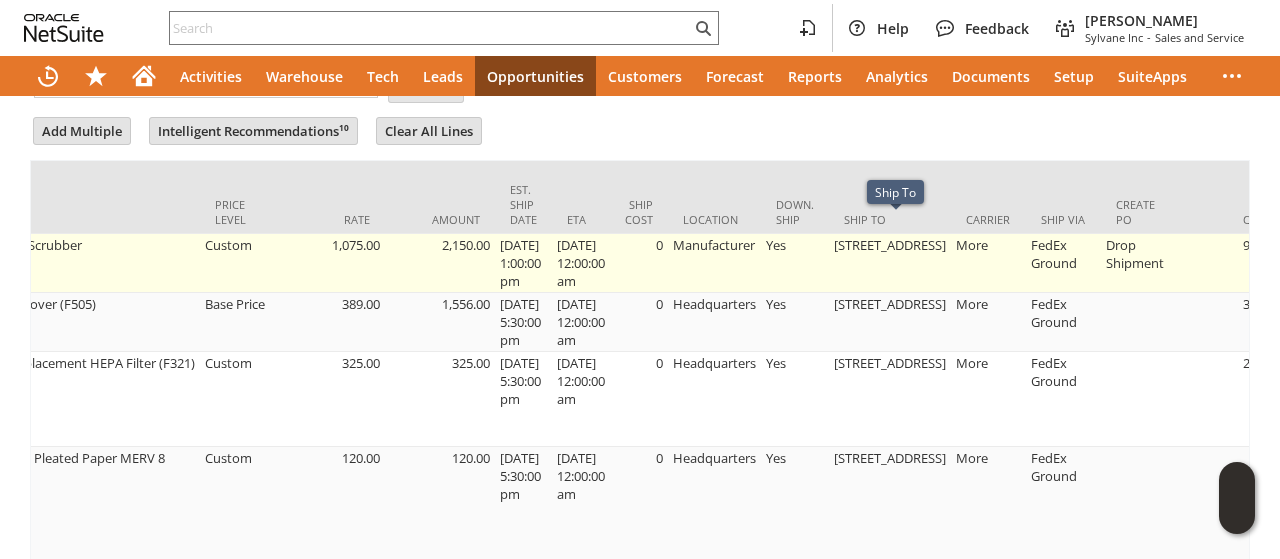 click on "1626 Peartree Rd" at bounding box center (890, 263) 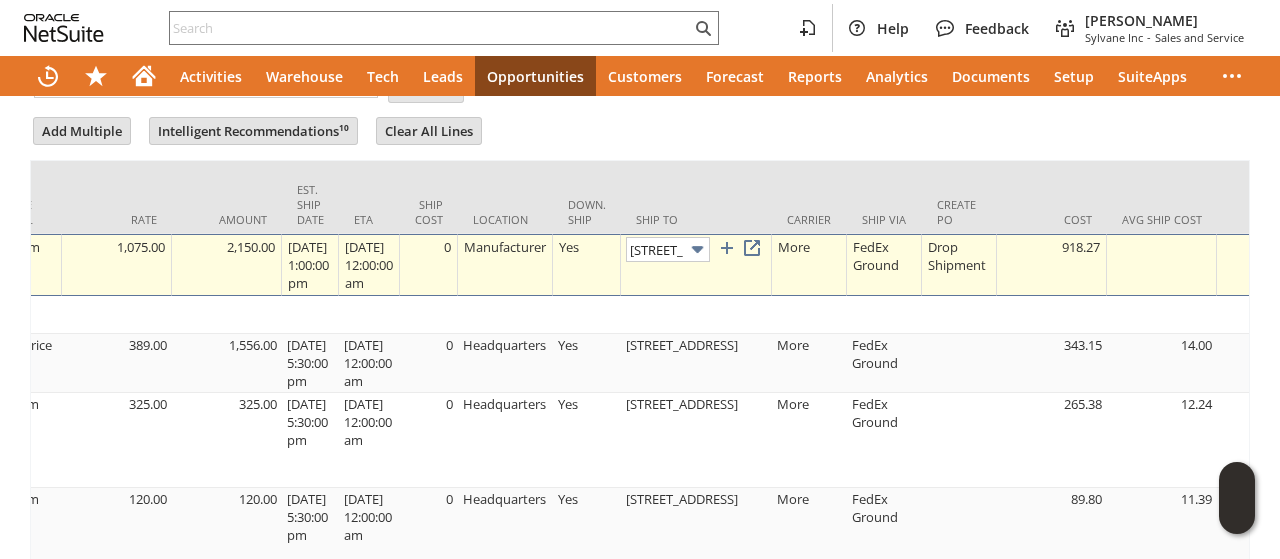 click at bounding box center (697, 249) 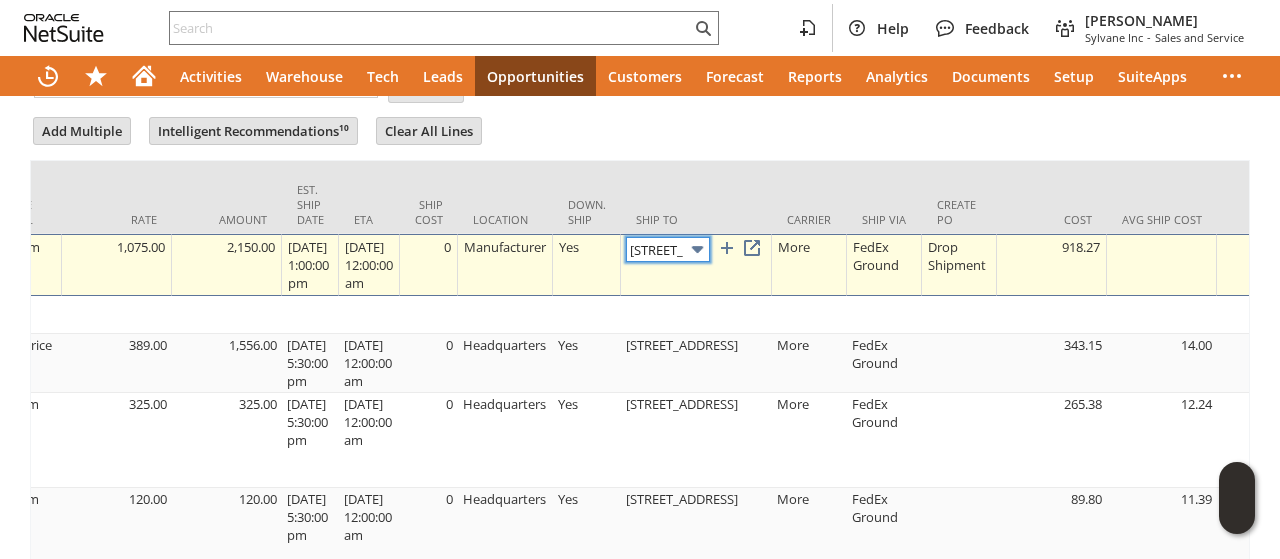 scroll, scrollTop: 0, scrollLeft: 0, axis: both 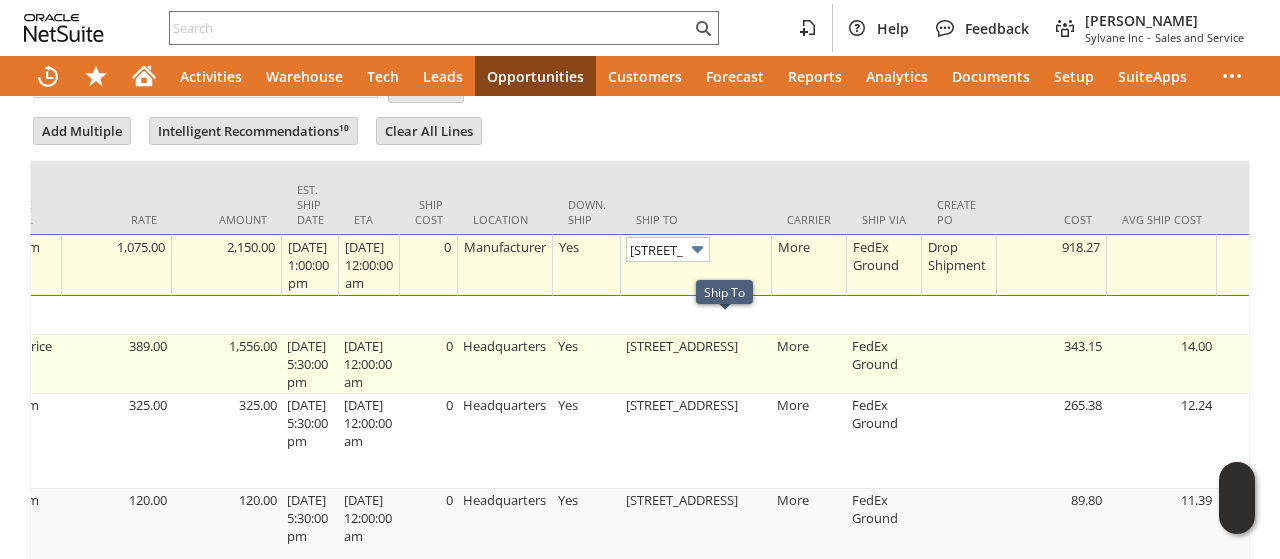 click on "1626 Peartree Rd" at bounding box center [696, 364] 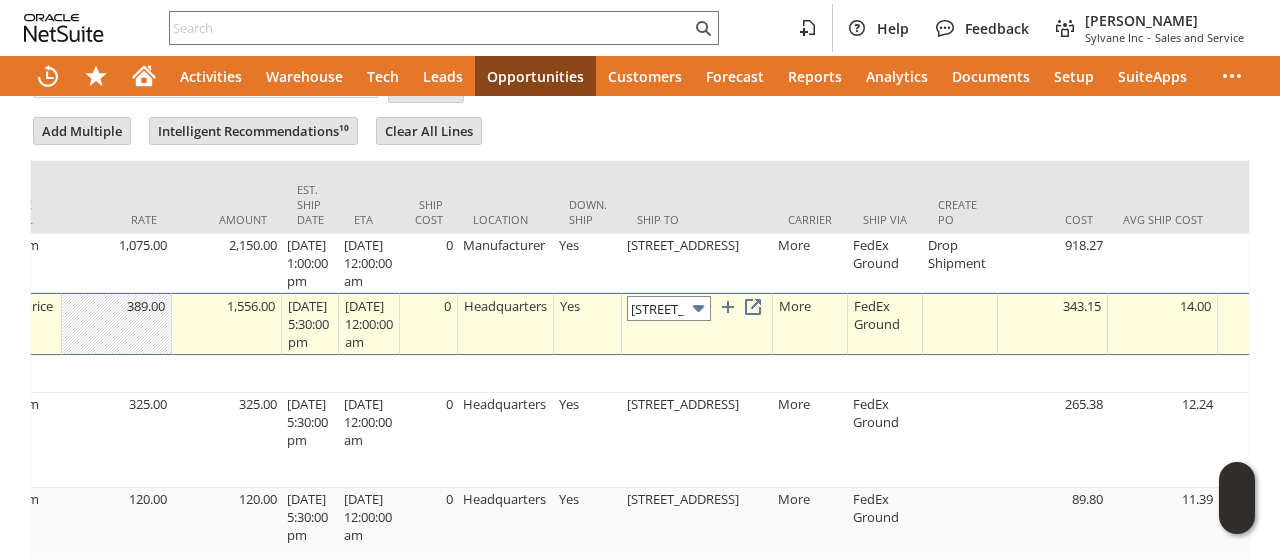 click on "1626 Peartree Rd" at bounding box center (669, 308) 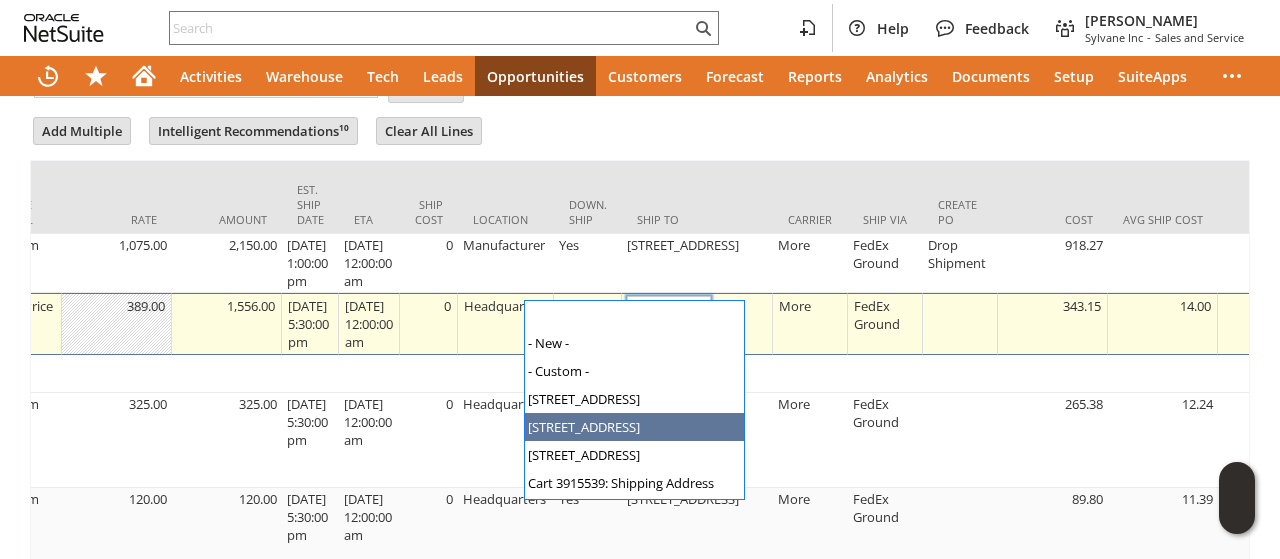 scroll, scrollTop: 0, scrollLeft: 45, axis: horizontal 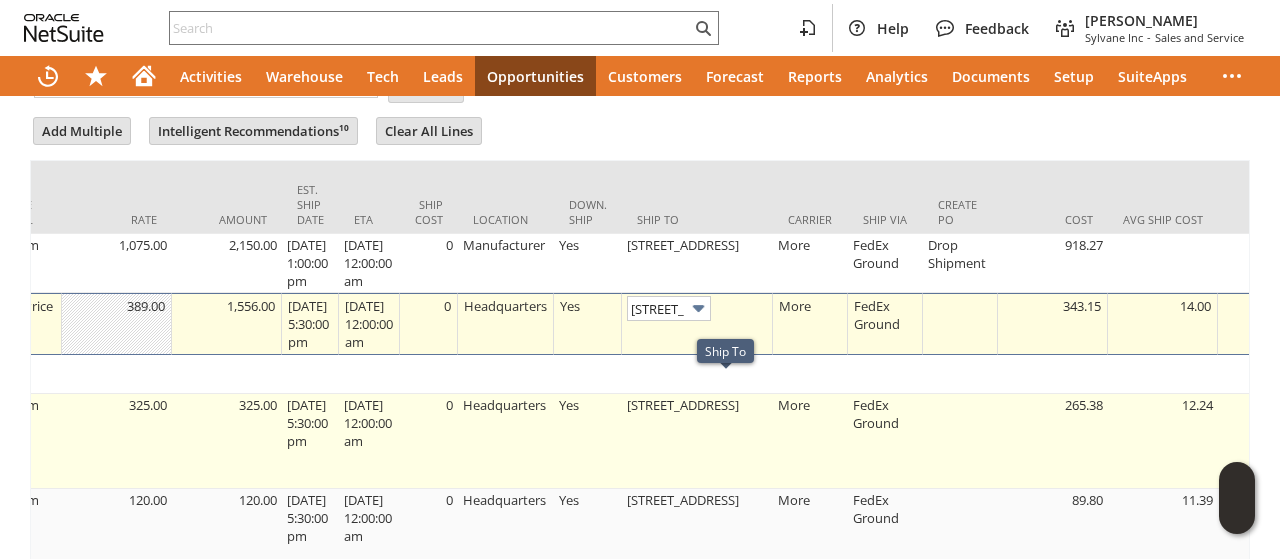 click on "1626 Peartree Rd" at bounding box center (697, 441) 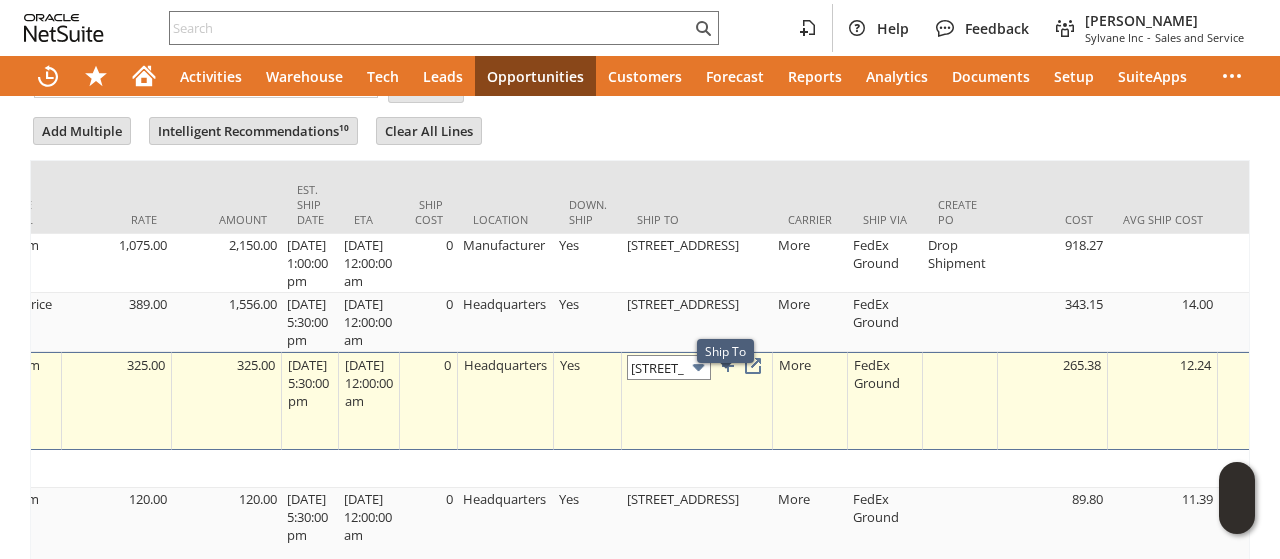 click on "1626 Peartree Rd" at bounding box center [669, 367] 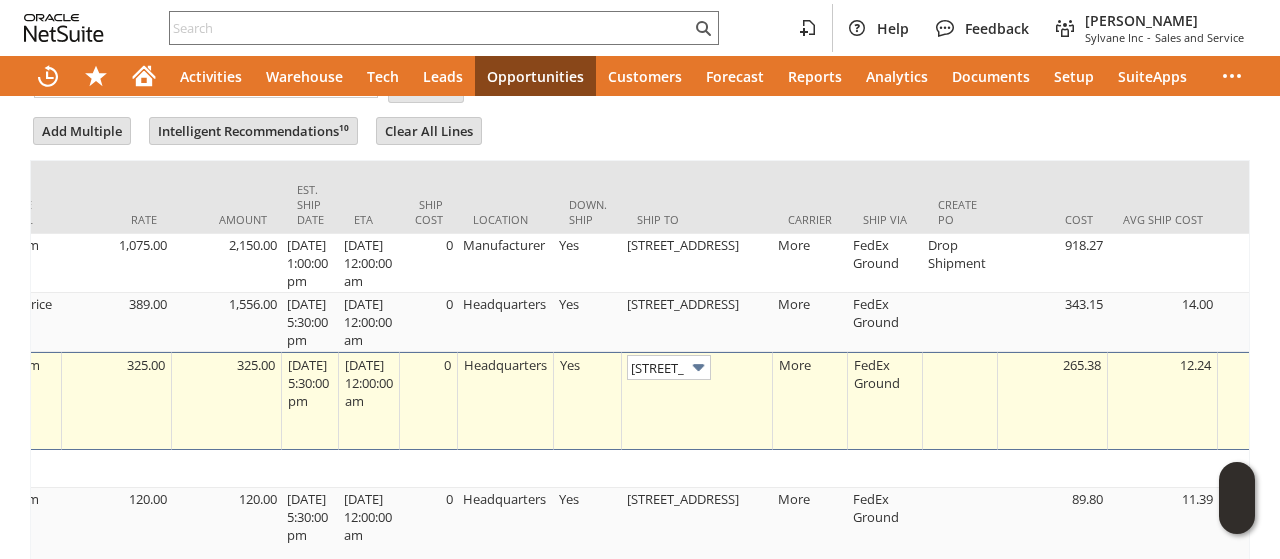 scroll, scrollTop: 0, scrollLeft: 45, axis: horizontal 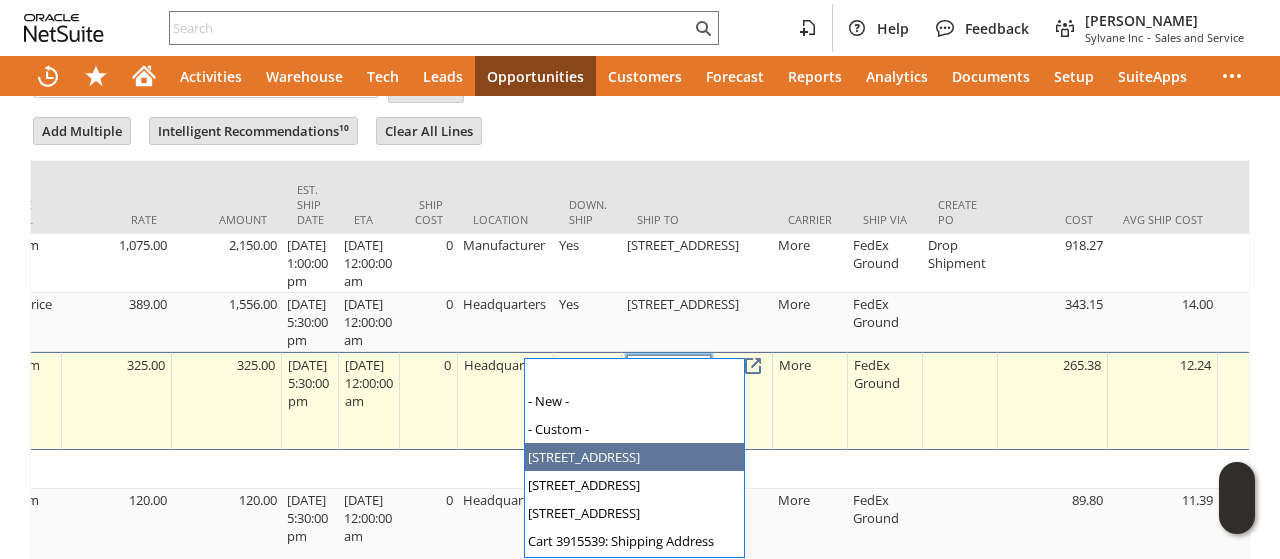 click on "1626 Peartree Rd" at bounding box center [669, 367] 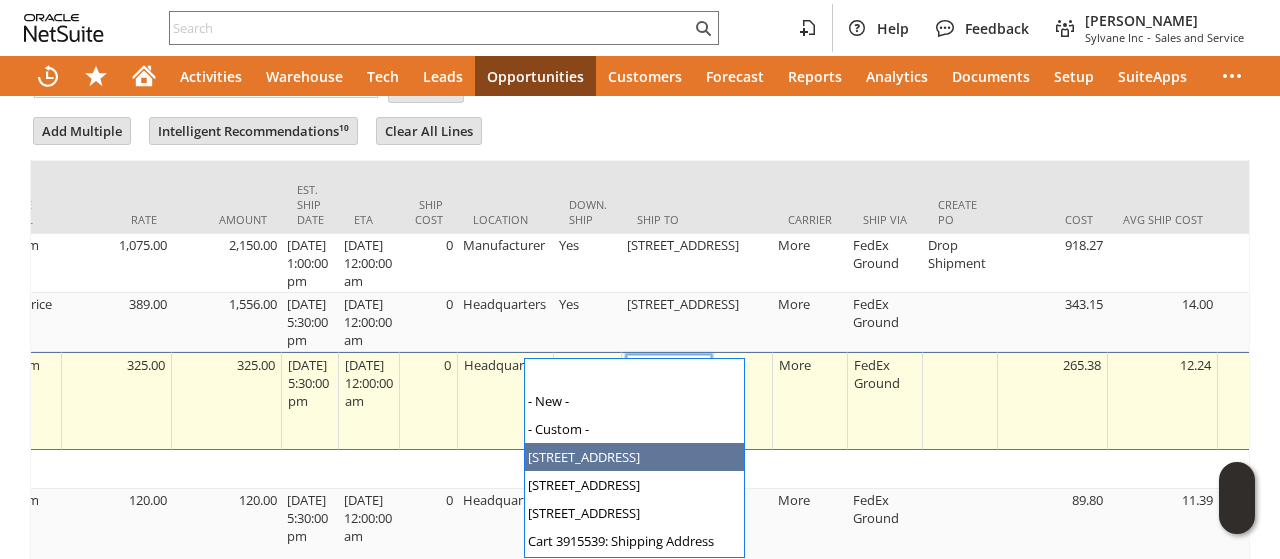 scroll, scrollTop: 26, scrollLeft: 0, axis: vertical 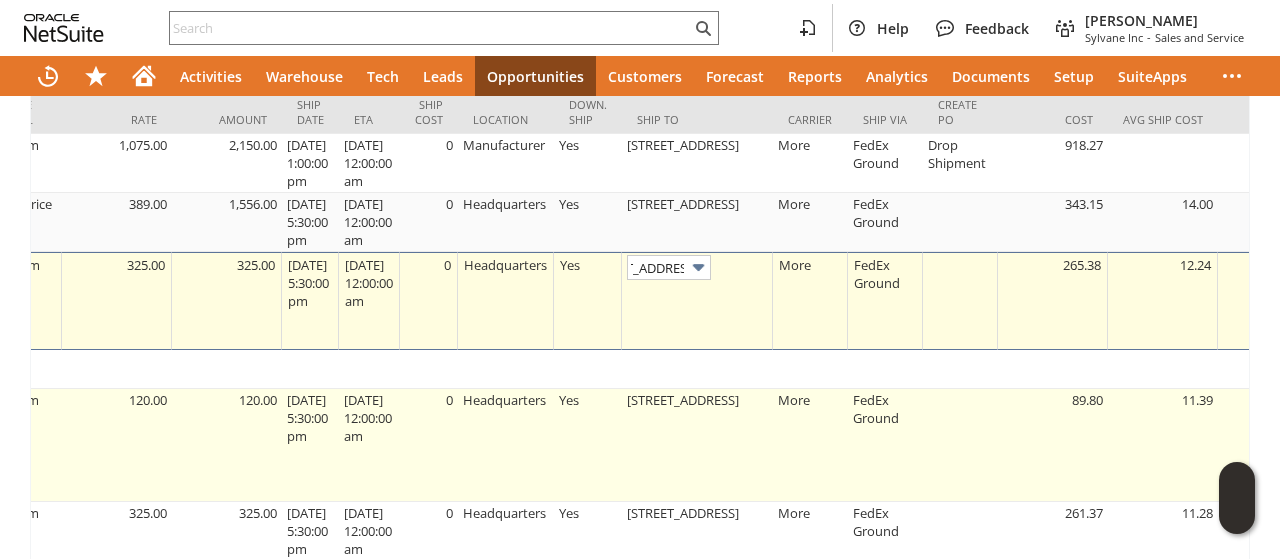click on "1626 Peartree Rd" at bounding box center [697, 445] 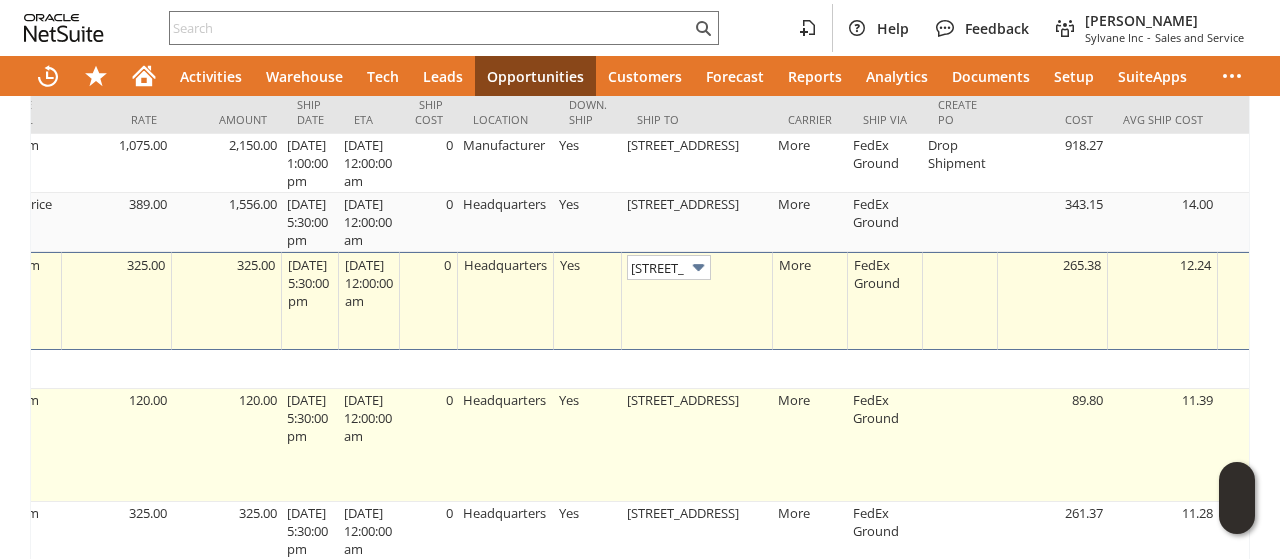 type on "1626 Peartree Rd" 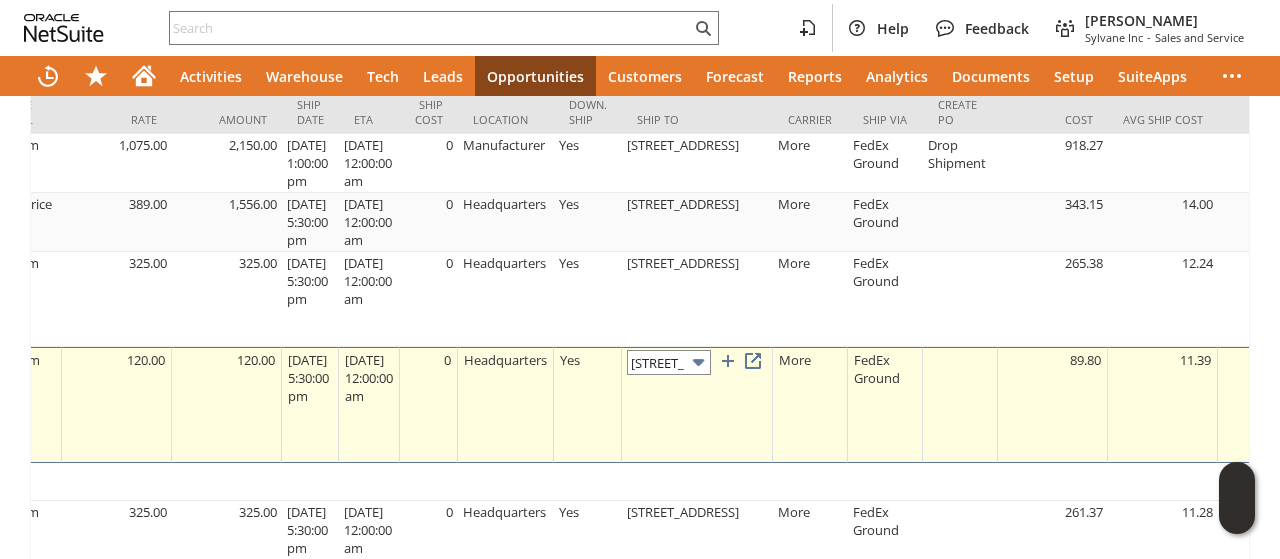 click on "1626 Peartree Rd" at bounding box center (669, 362) 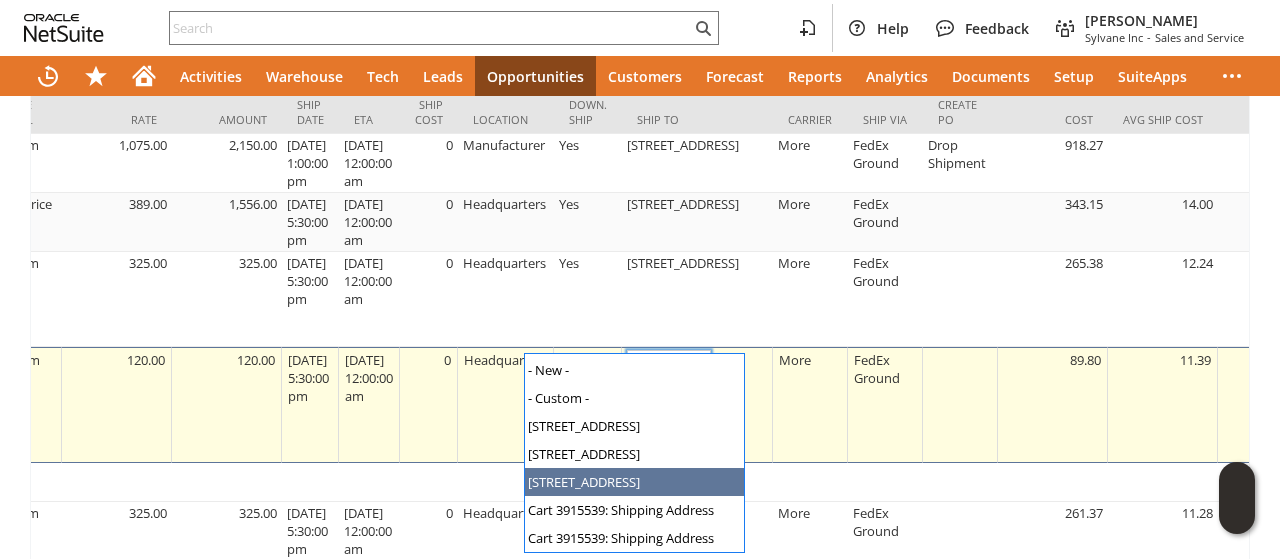 click on "OK
Cancel
Make Copy
Insert
Remove
Intelligent Recommendations" at bounding box center (1536, 481) 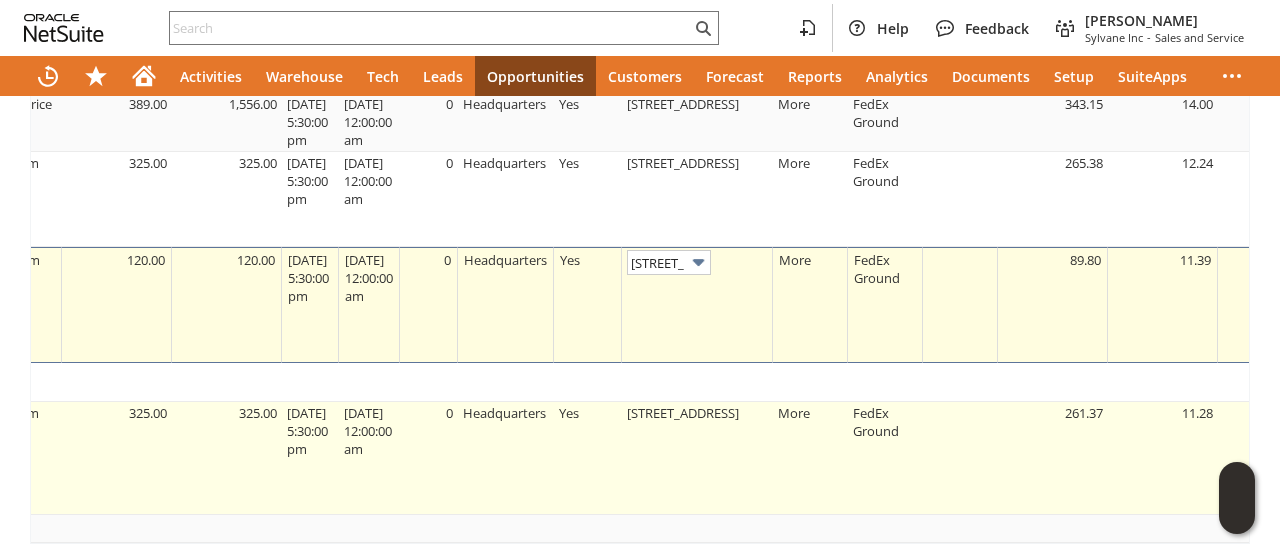 click on "1626 Peartree Rd" at bounding box center (697, 458) 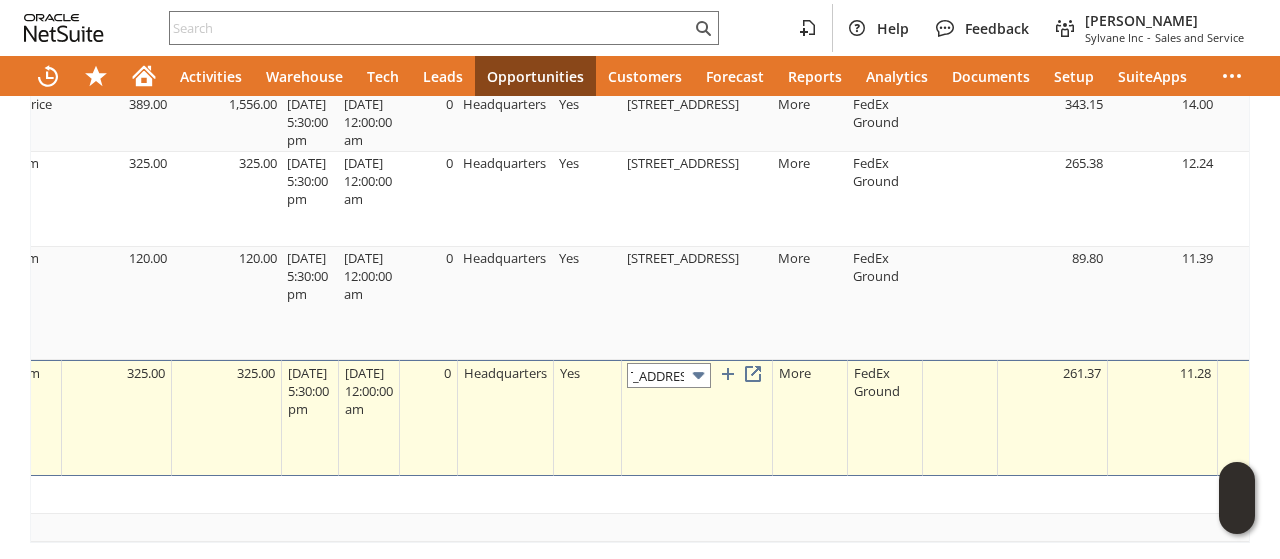 click on "1626 Peartree Rd" at bounding box center [669, 375] 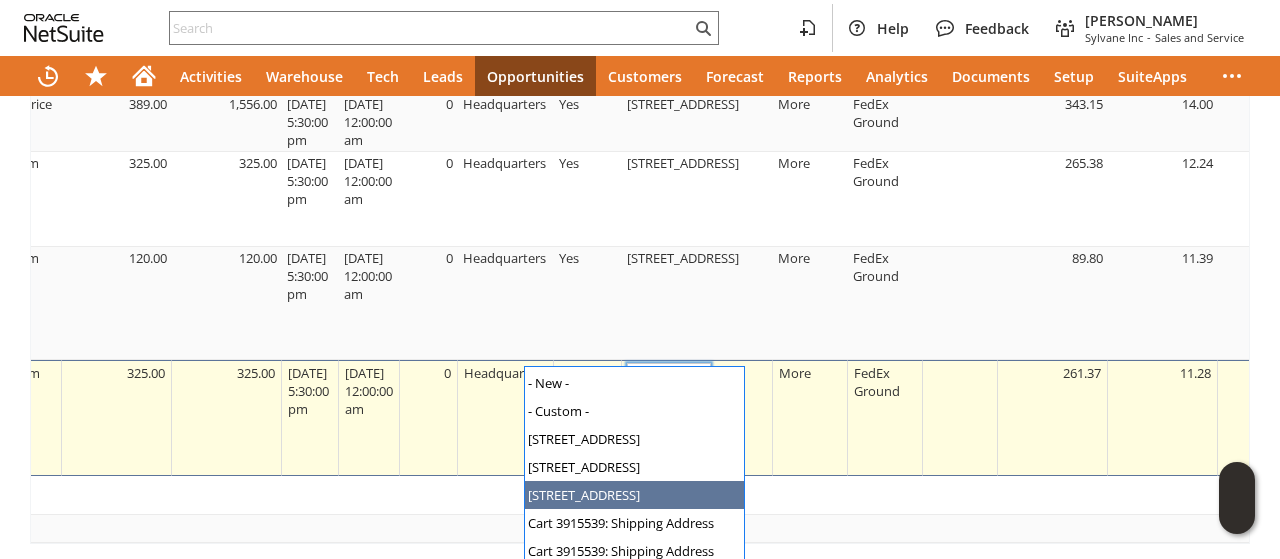 type on "[STREET_ADDRESS]" 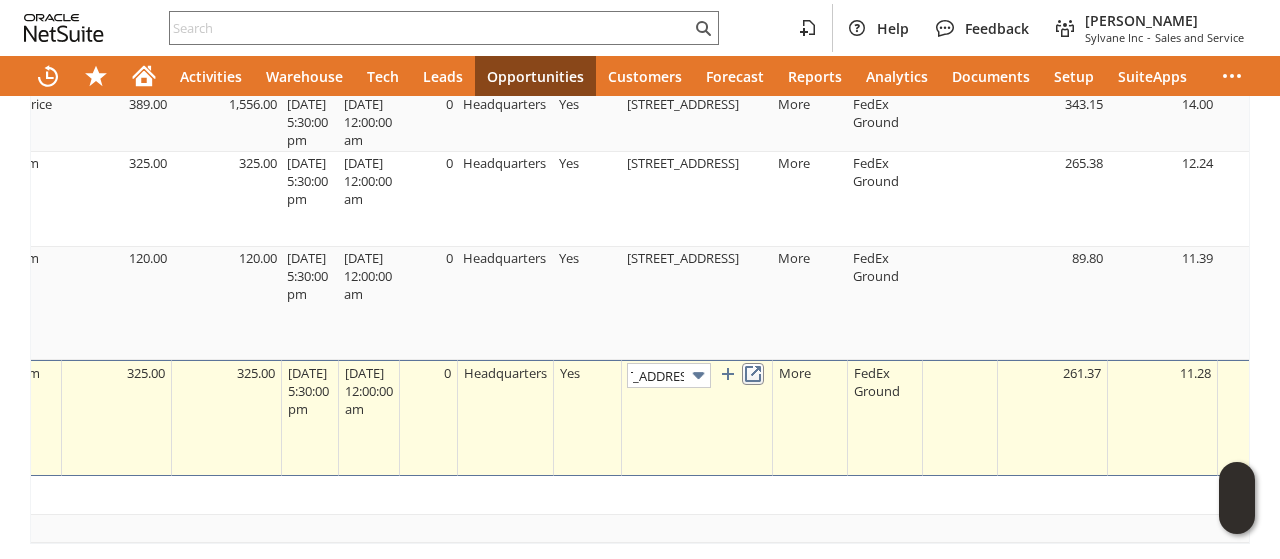 scroll, scrollTop: 0, scrollLeft: 0, axis: both 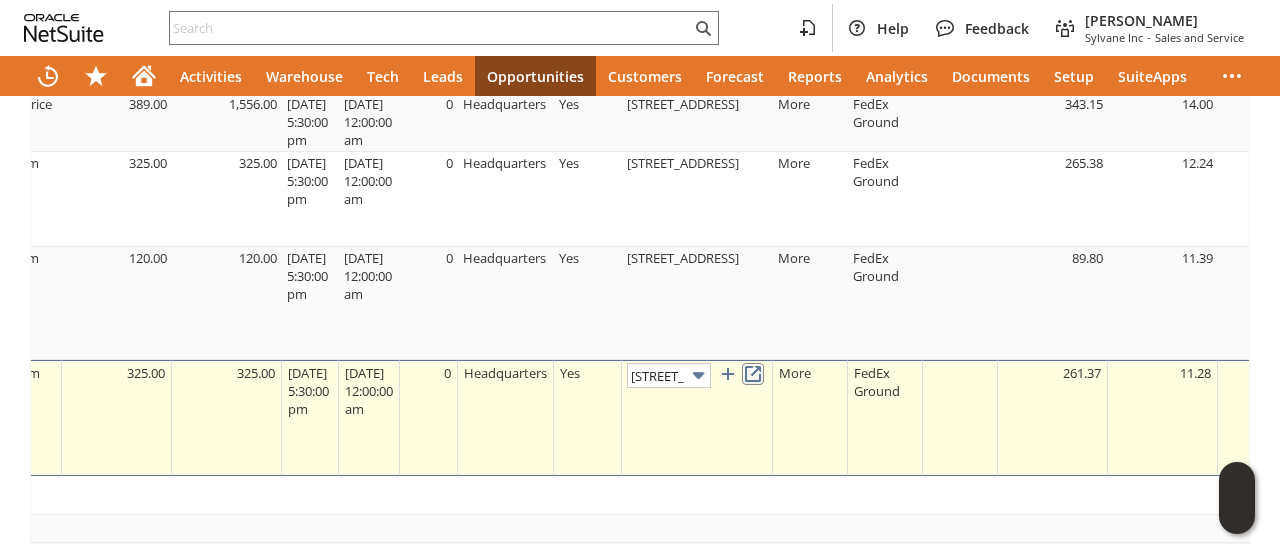 click at bounding box center [753, 374] 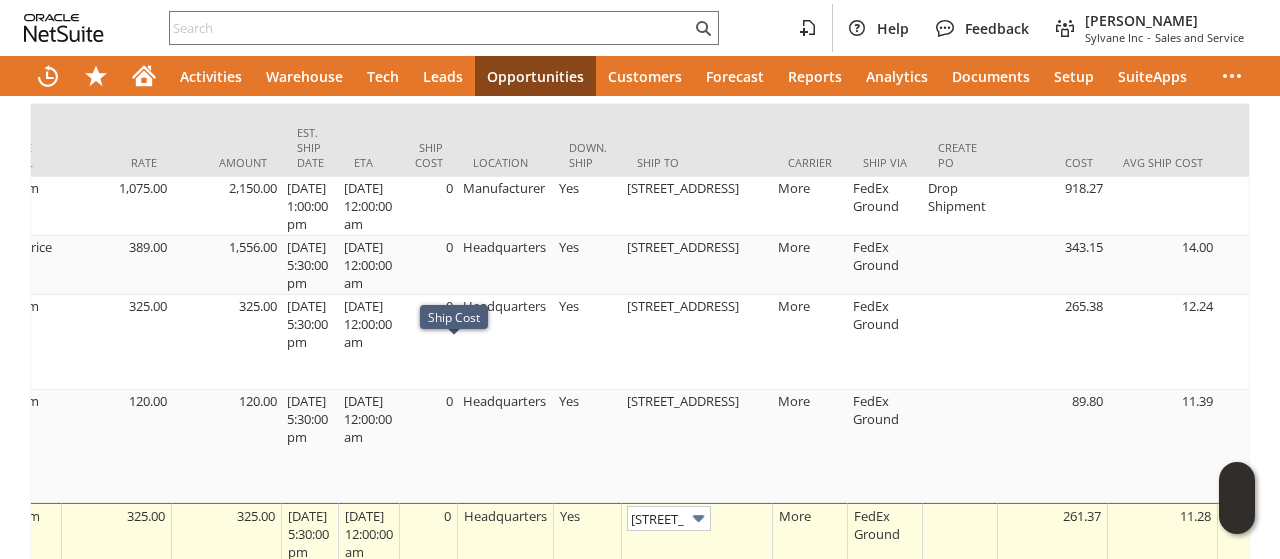 scroll, scrollTop: 1101, scrollLeft: 0, axis: vertical 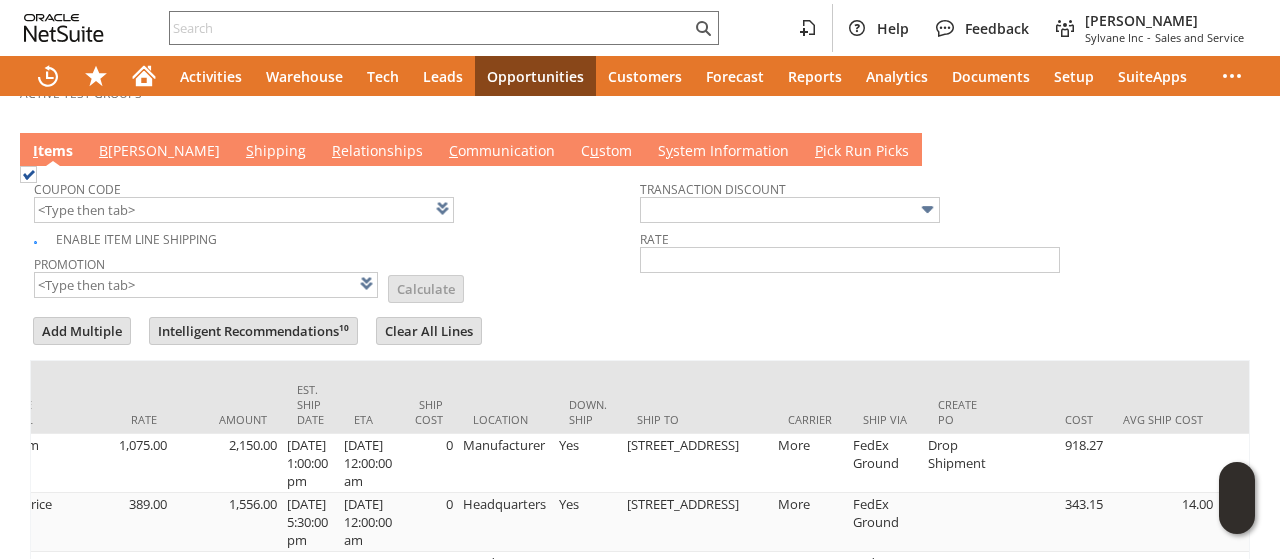 click on "B [PERSON_NAME]" at bounding box center (159, 152) 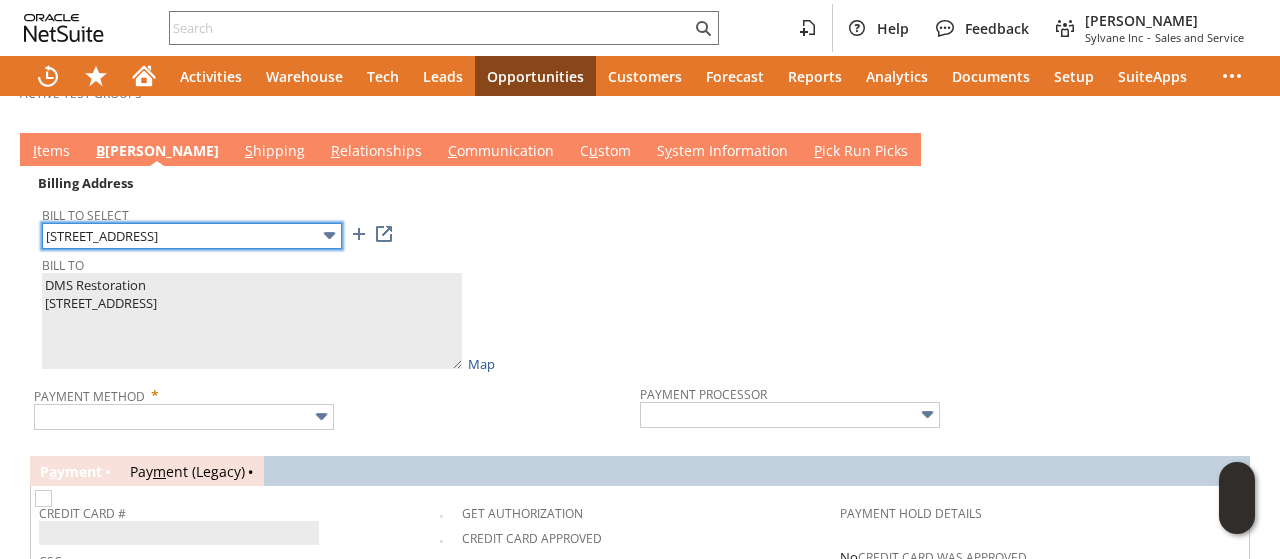 scroll, scrollTop: 0, scrollLeft: 0, axis: both 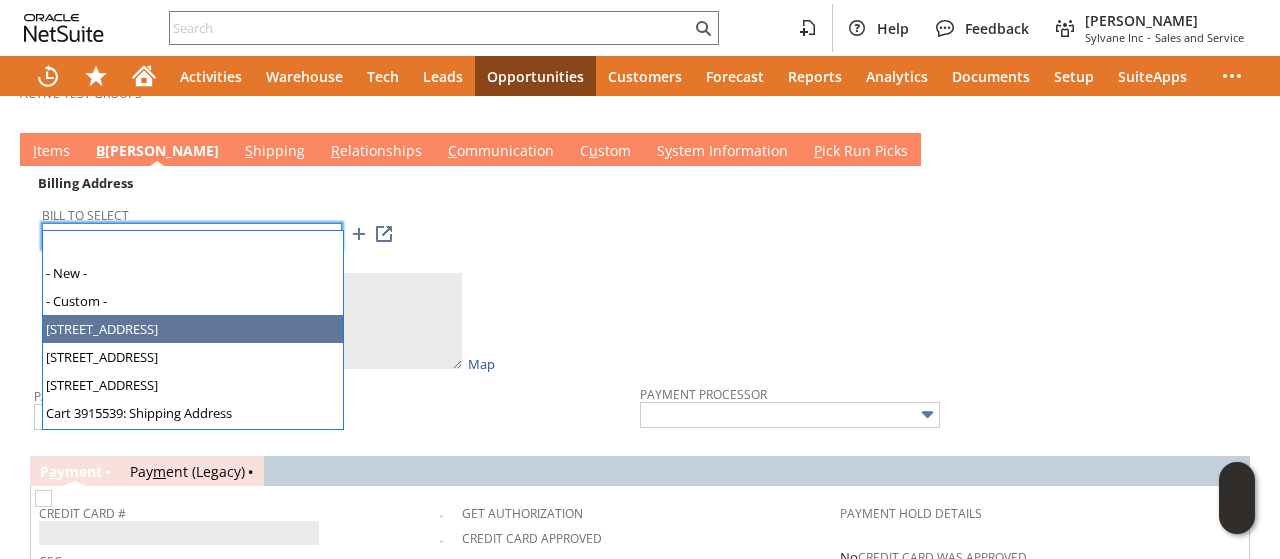 click on "1626 Peartree Rd" at bounding box center (192, 236) 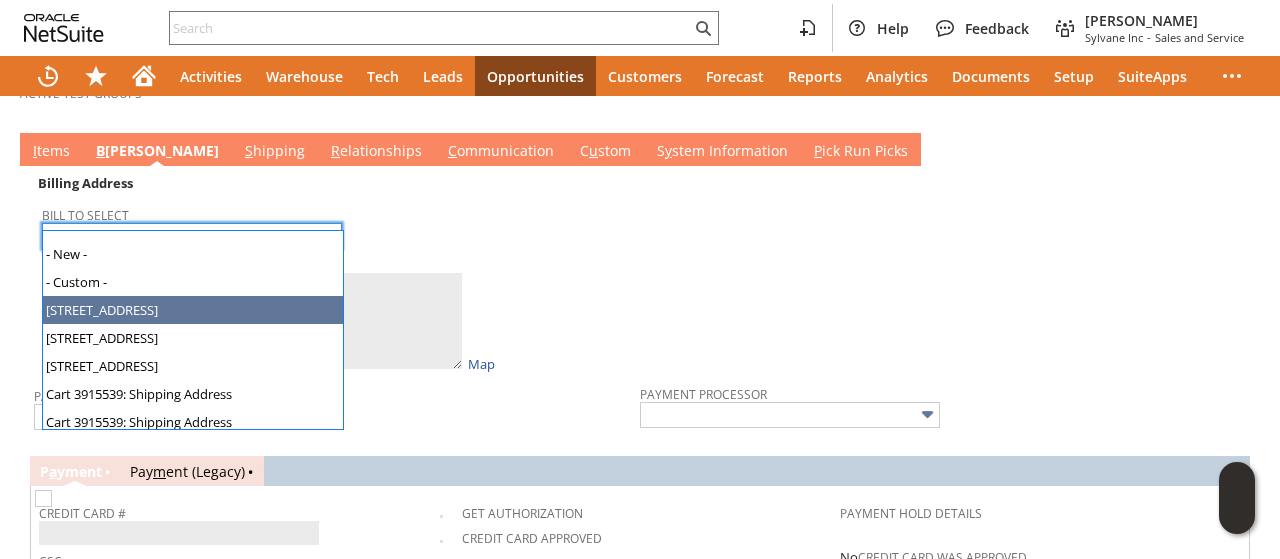 scroll, scrollTop: 0, scrollLeft: 0, axis: both 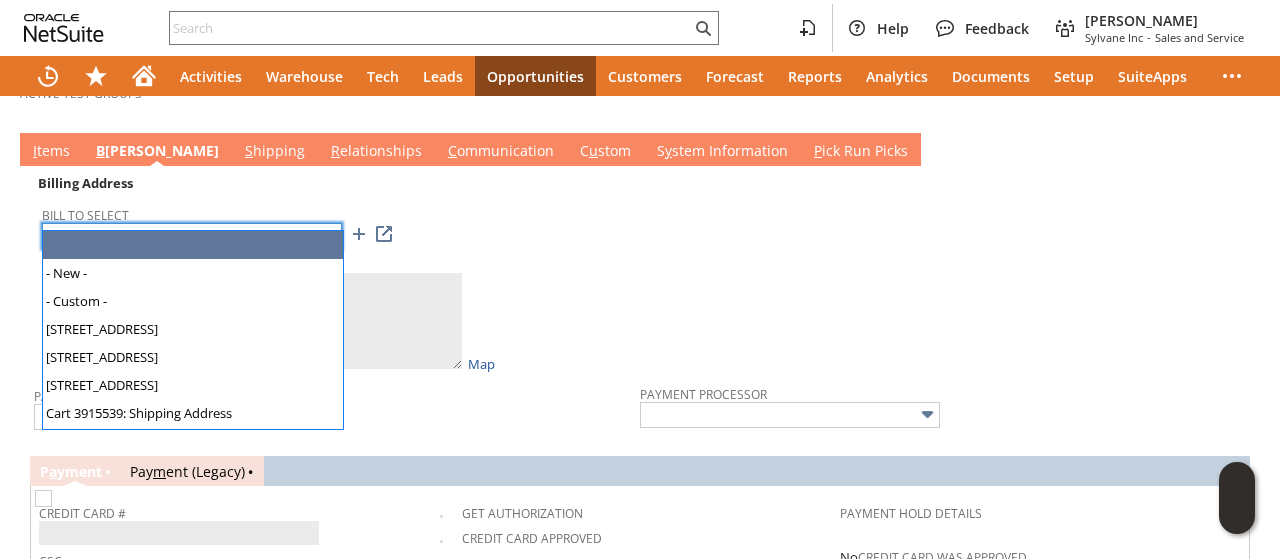 type 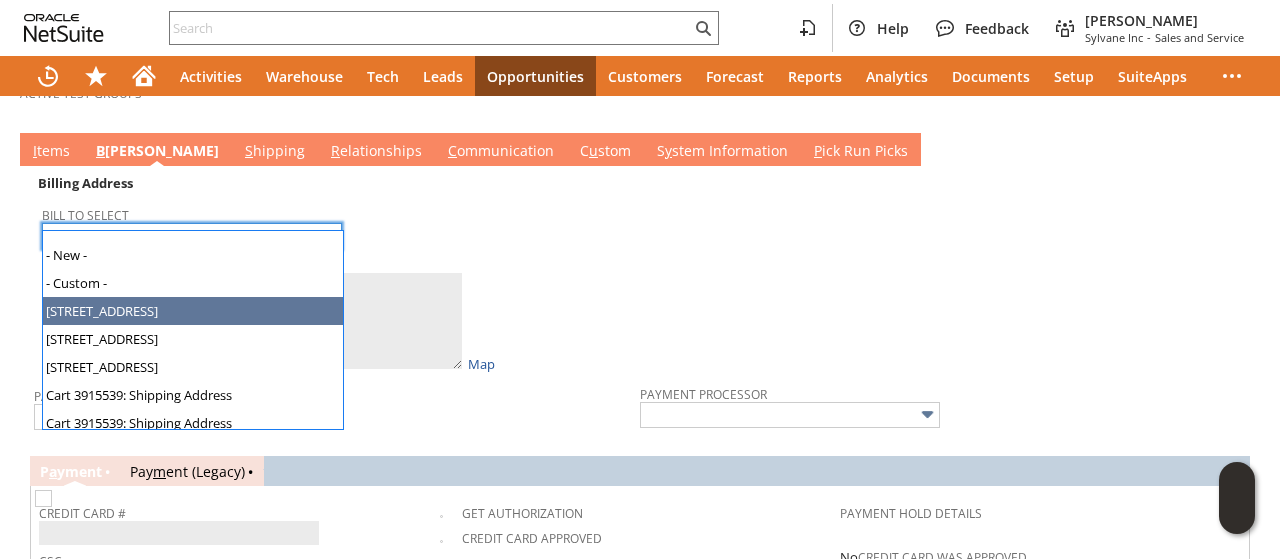 scroll, scrollTop: 26, scrollLeft: 0, axis: vertical 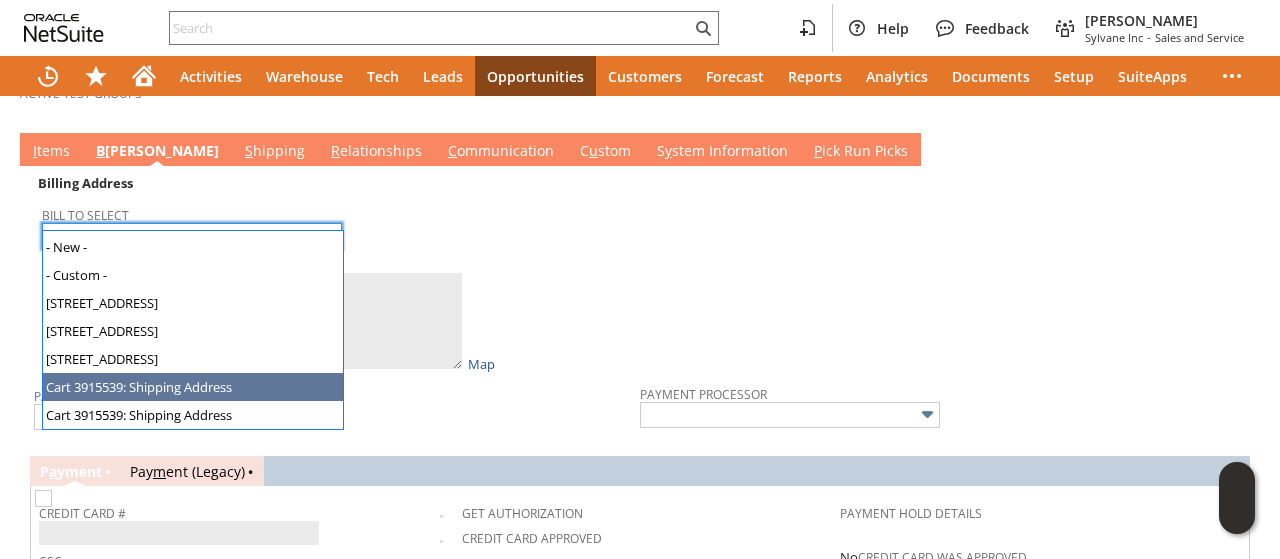 type on "Cart 3915539: Shipping Address" 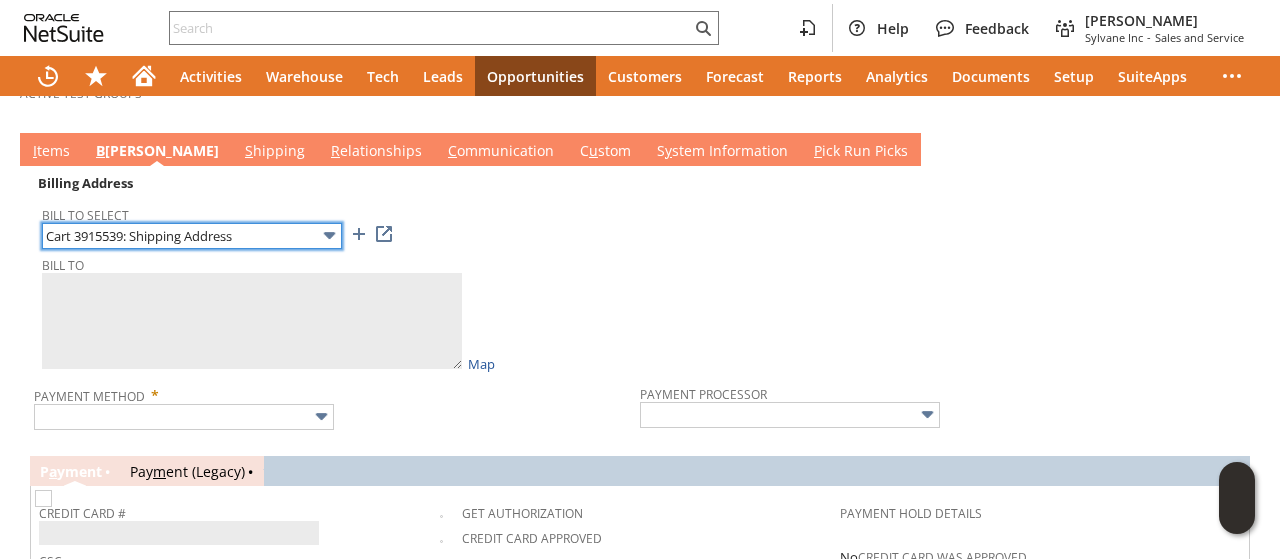 type on "Tina Cannon
603 E Colonial Ave
Apt 1
1684263
Elizabeth City NC 27909
United States" 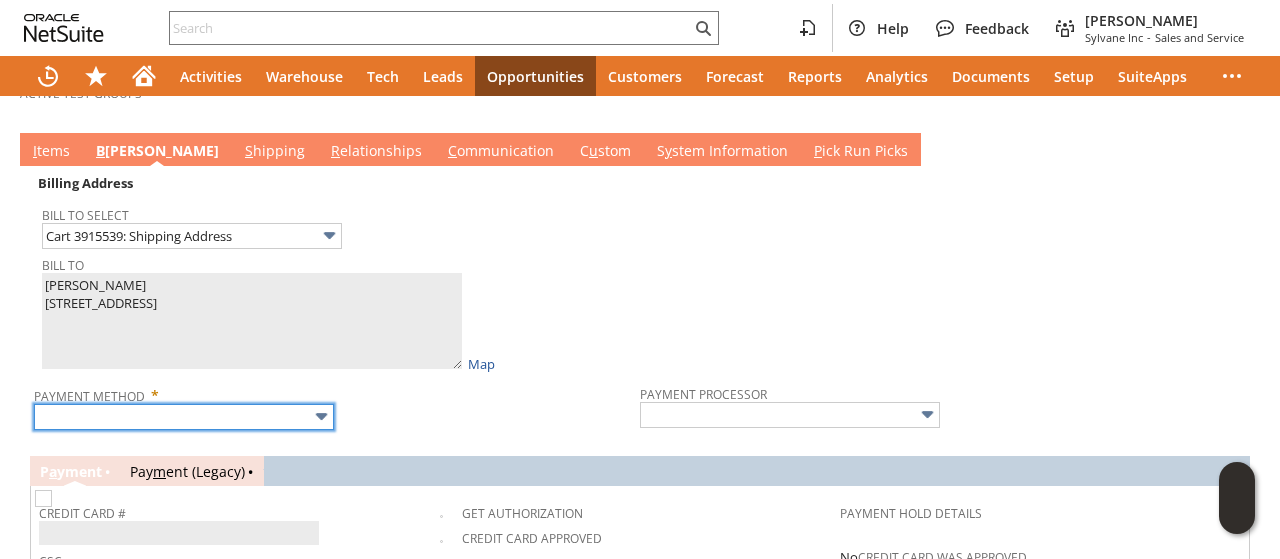click at bounding box center (184, 417) 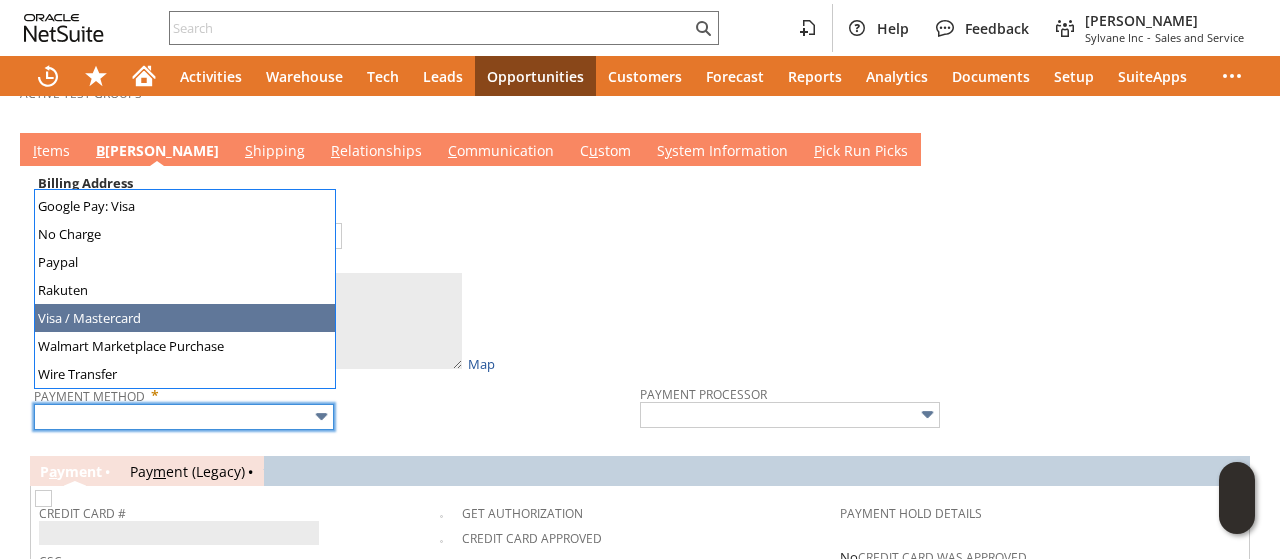 type on "Visa / Mastercard" 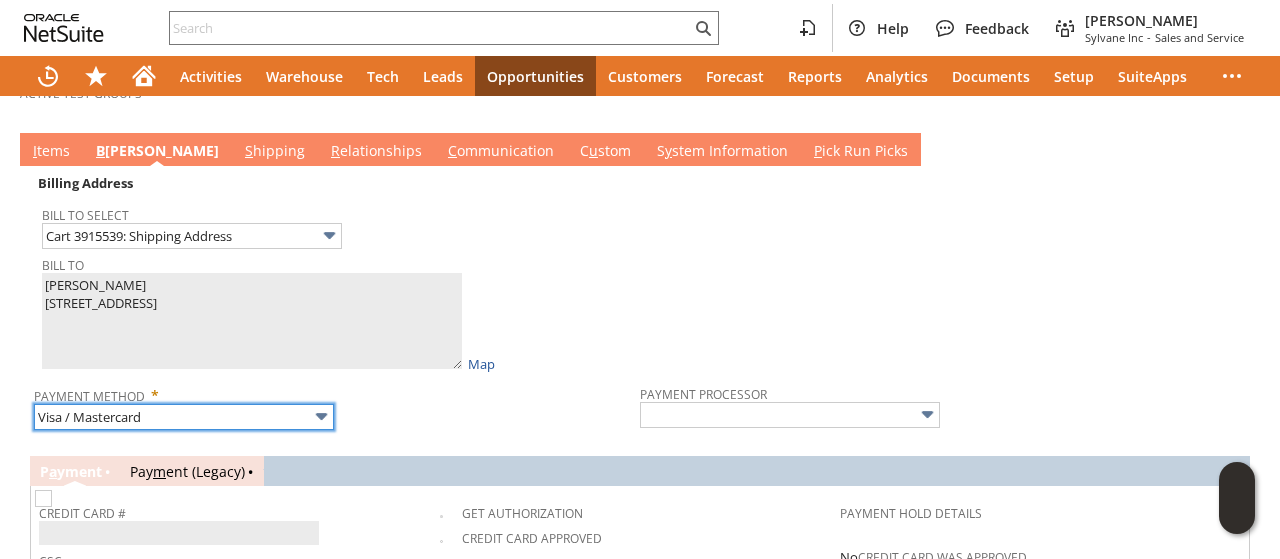 type on "Braintree" 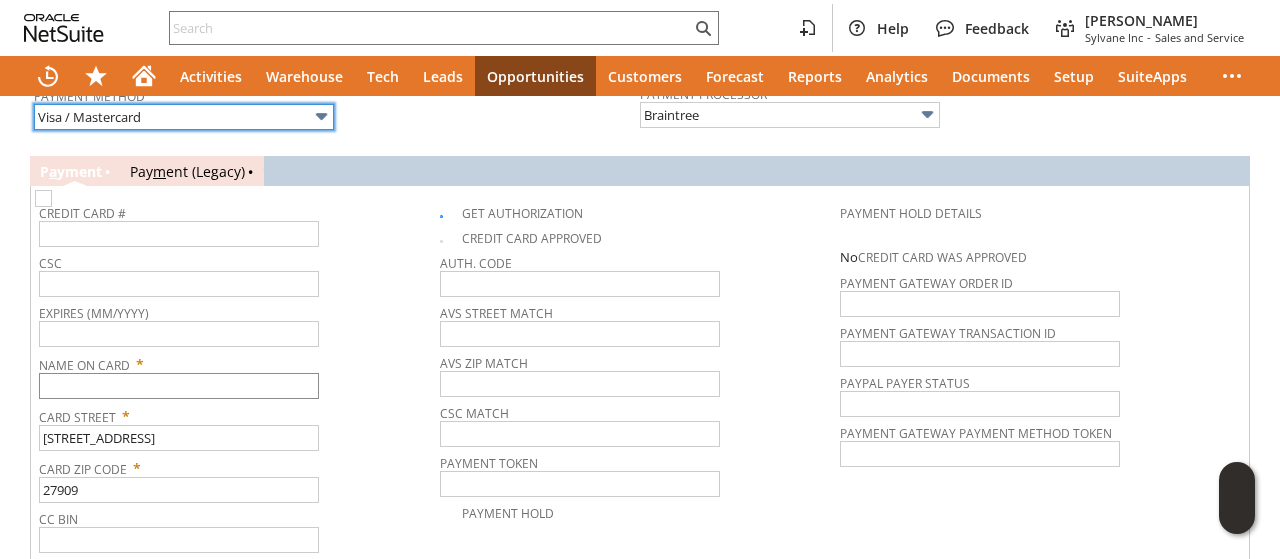 scroll, scrollTop: 1201, scrollLeft: 0, axis: vertical 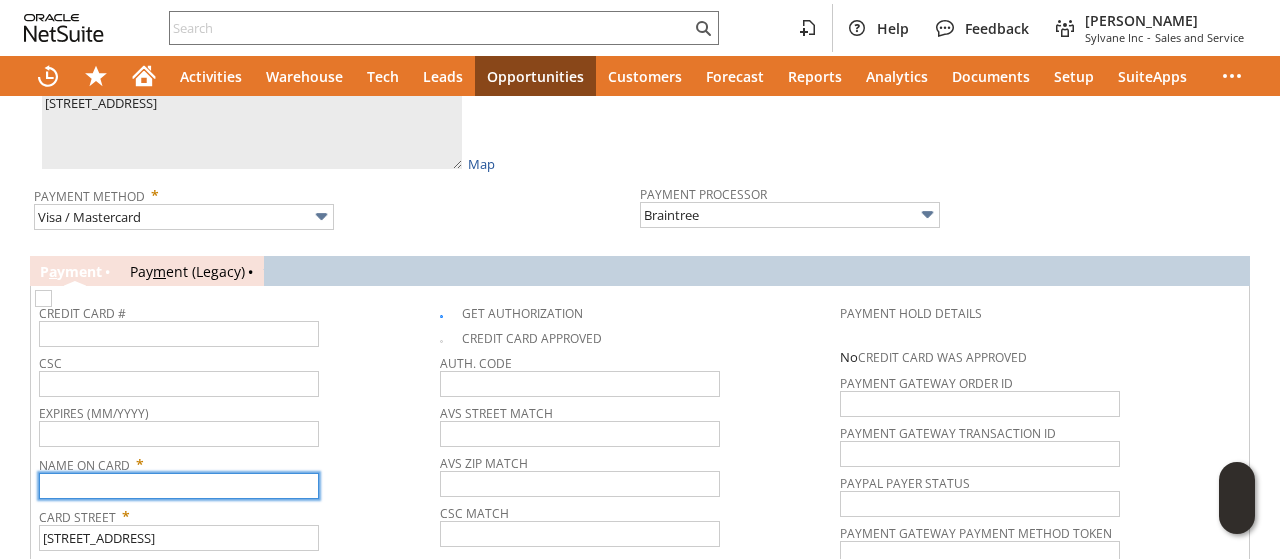 paste on "[PERSON_NAME]" 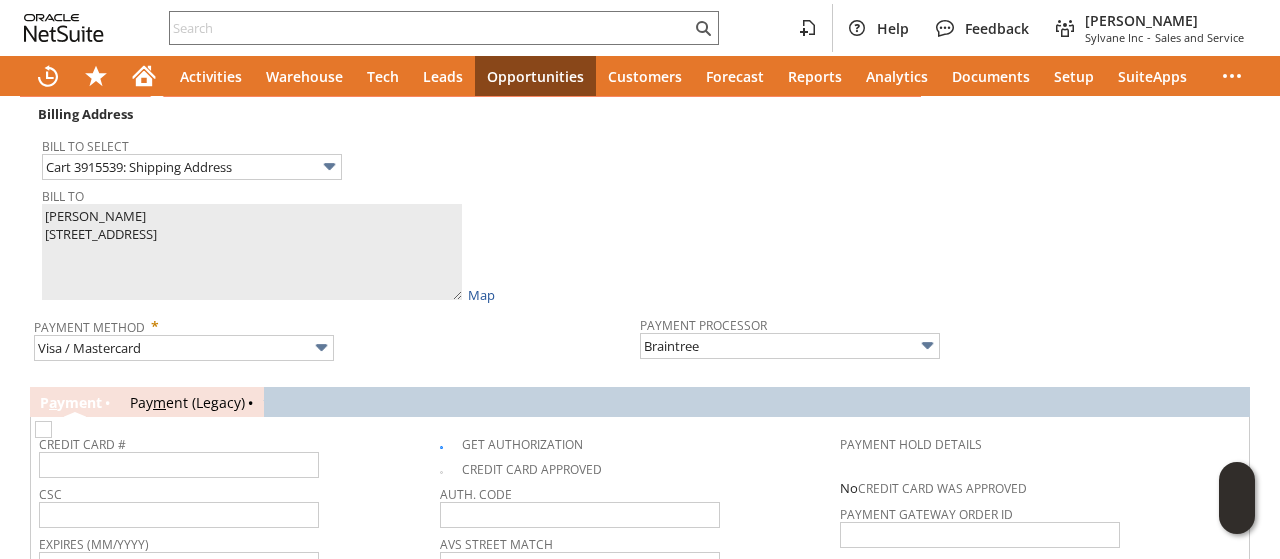scroll, scrollTop: 1101, scrollLeft: 0, axis: vertical 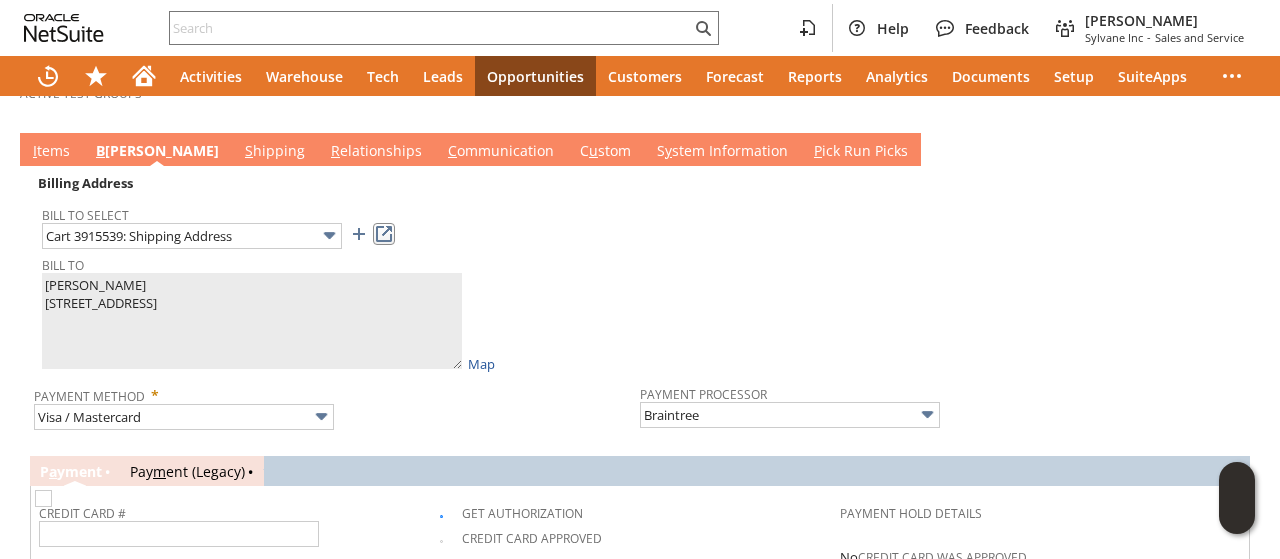 type on "[PERSON_NAME]" 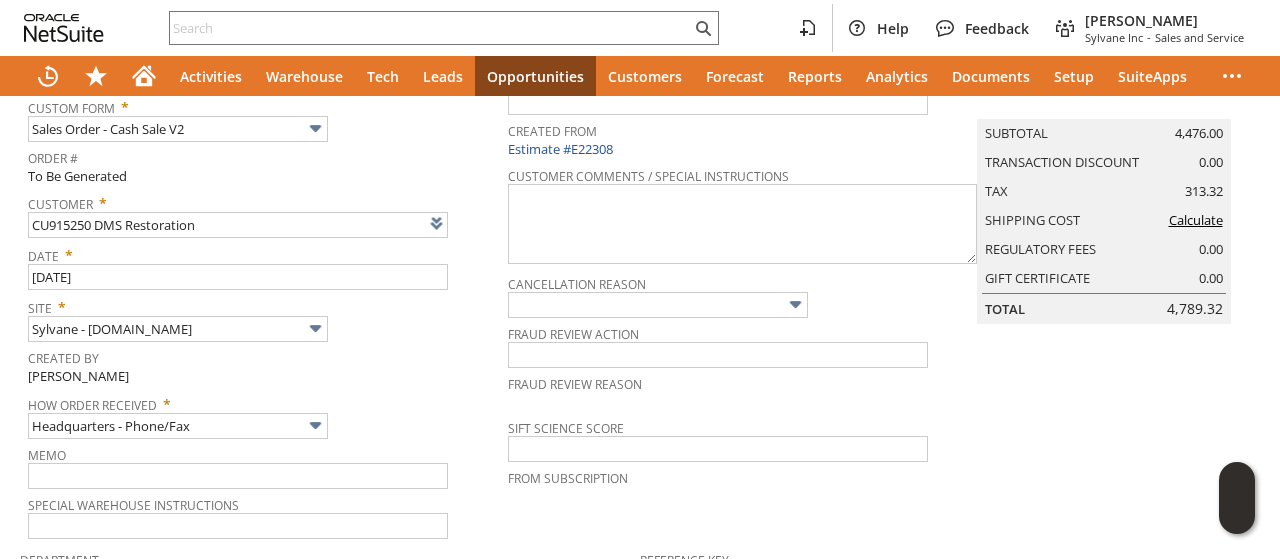 scroll, scrollTop: 0, scrollLeft: 0, axis: both 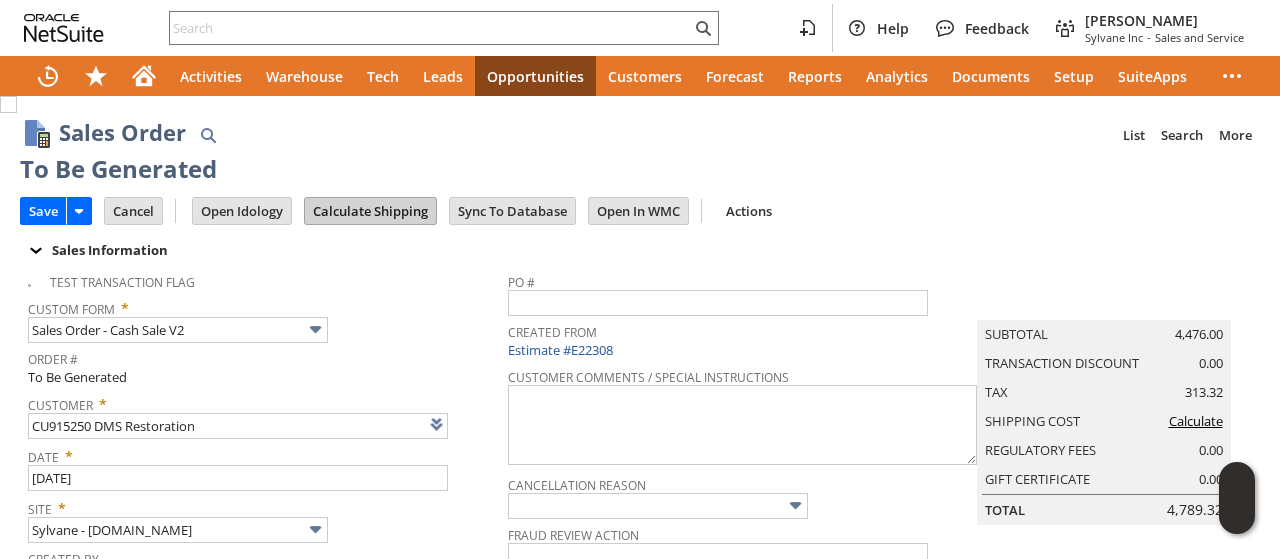 click on "Calculate Shipping" at bounding box center [370, 211] 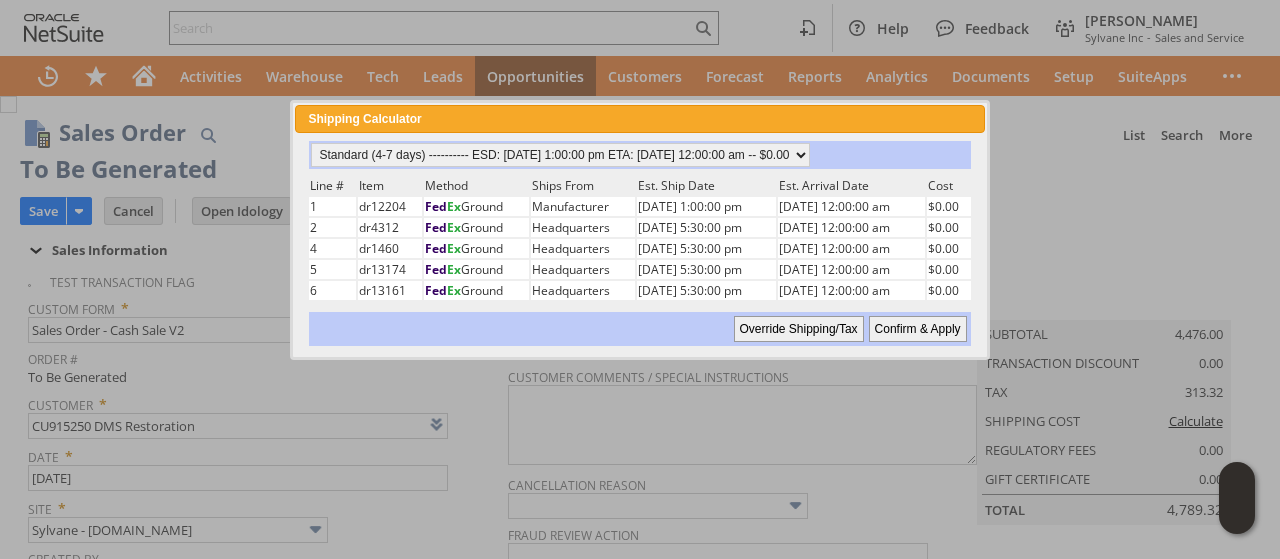 click on "Confirm & Apply" at bounding box center (918, 329) 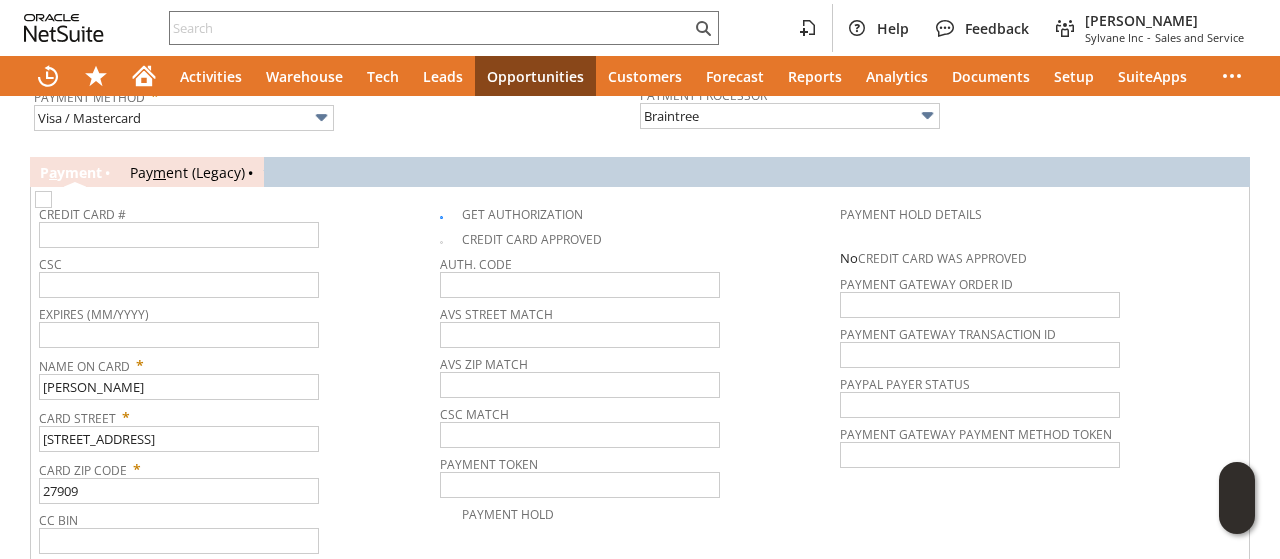scroll, scrollTop: 1300, scrollLeft: 0, axis: vertical 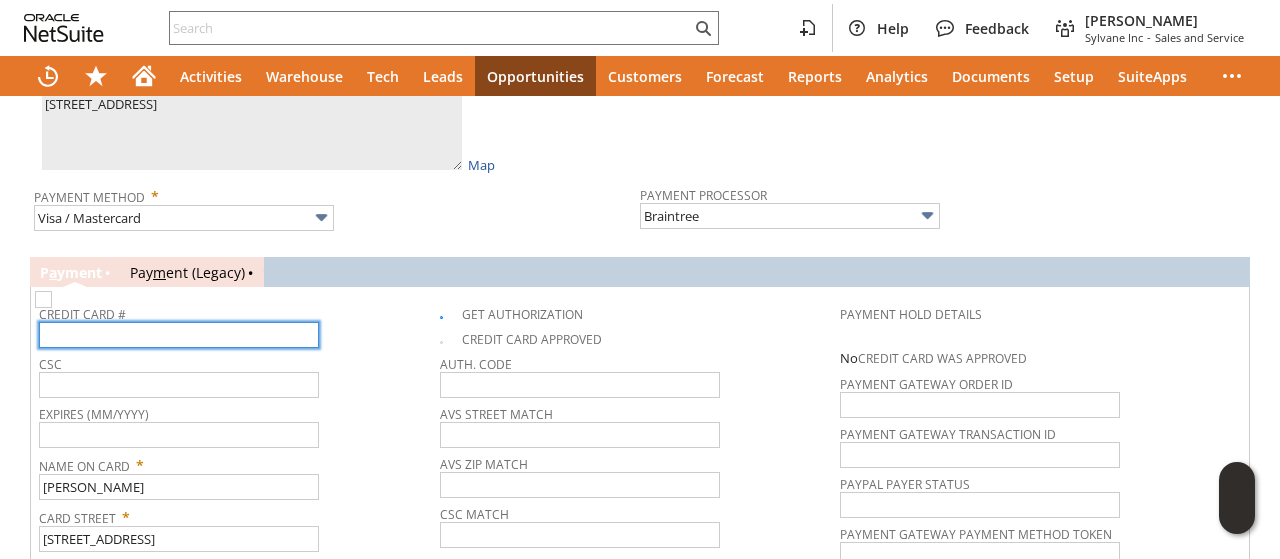 click at bounding box center (179, 335) 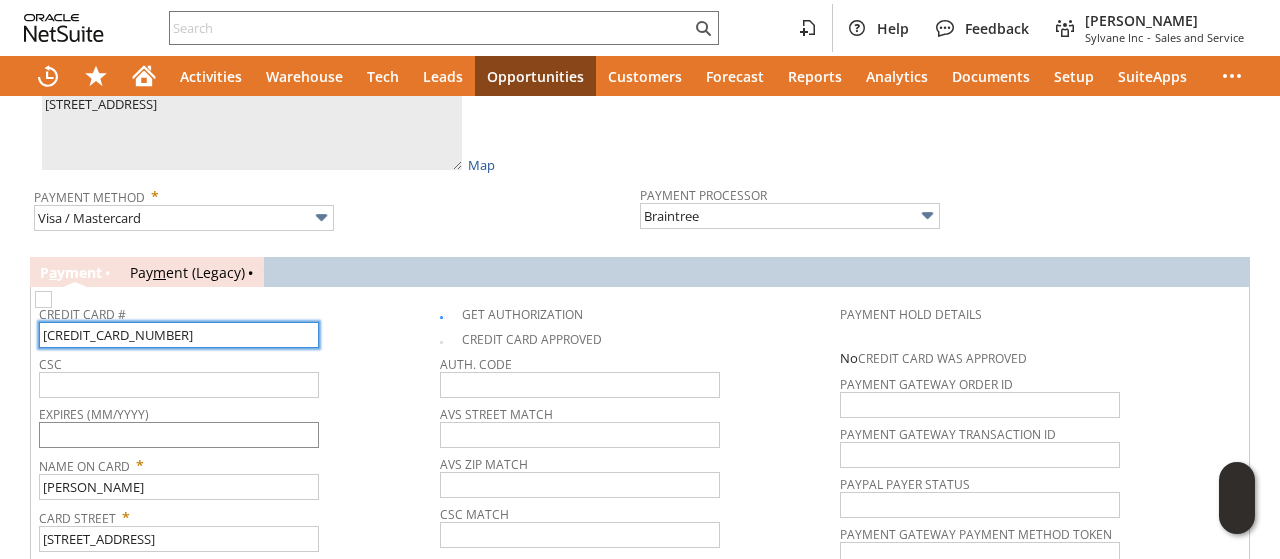 type on "4246315347814616" 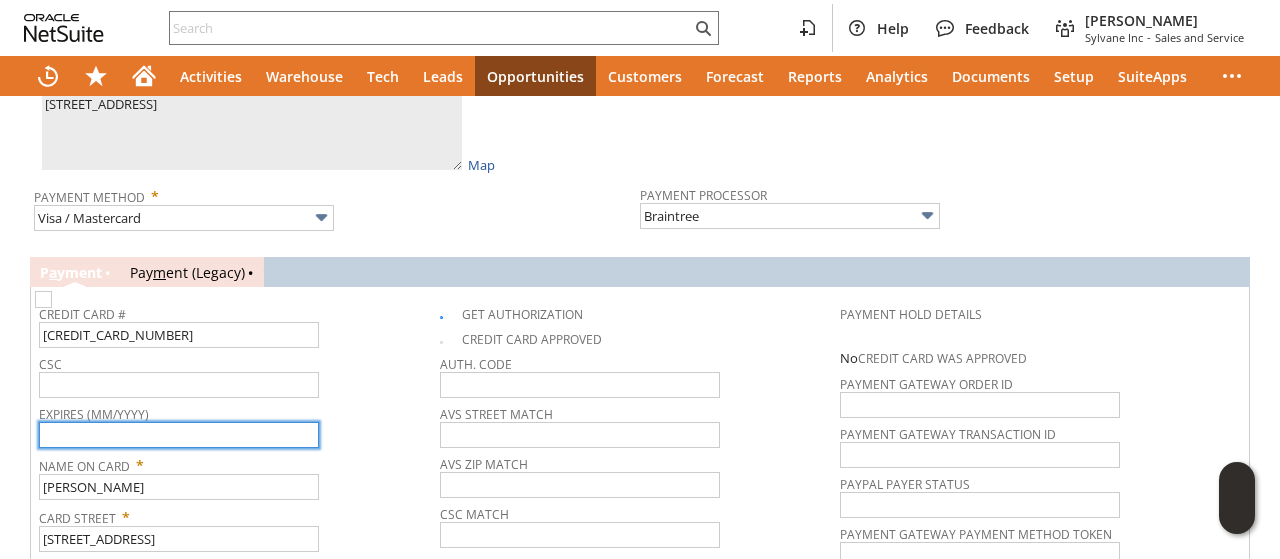 click at bounding box center (179, 435) 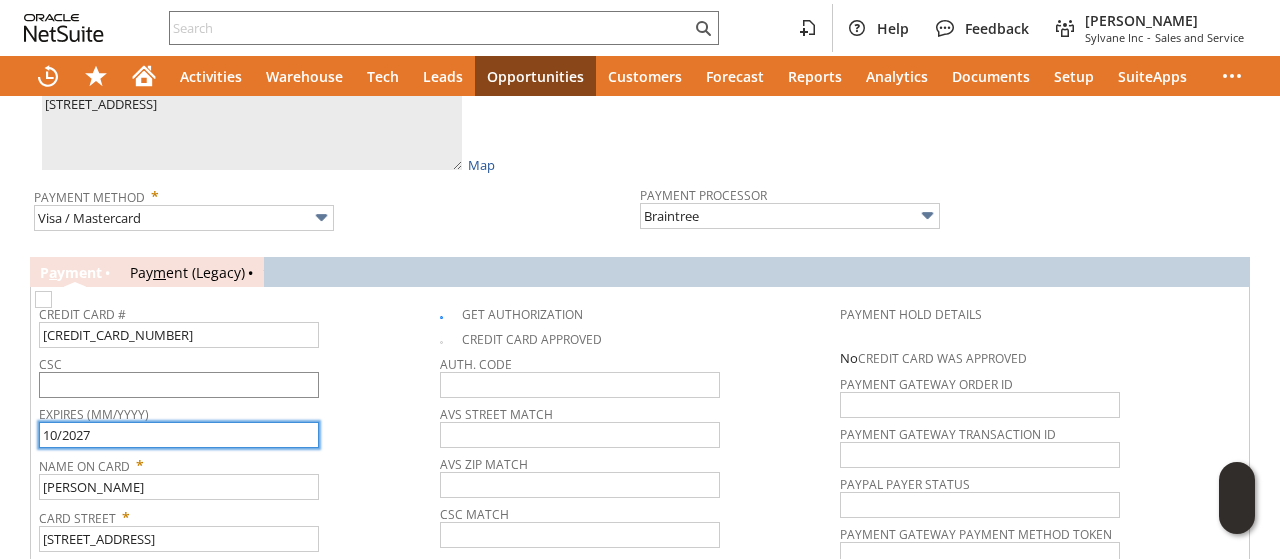 type on "10/2027" 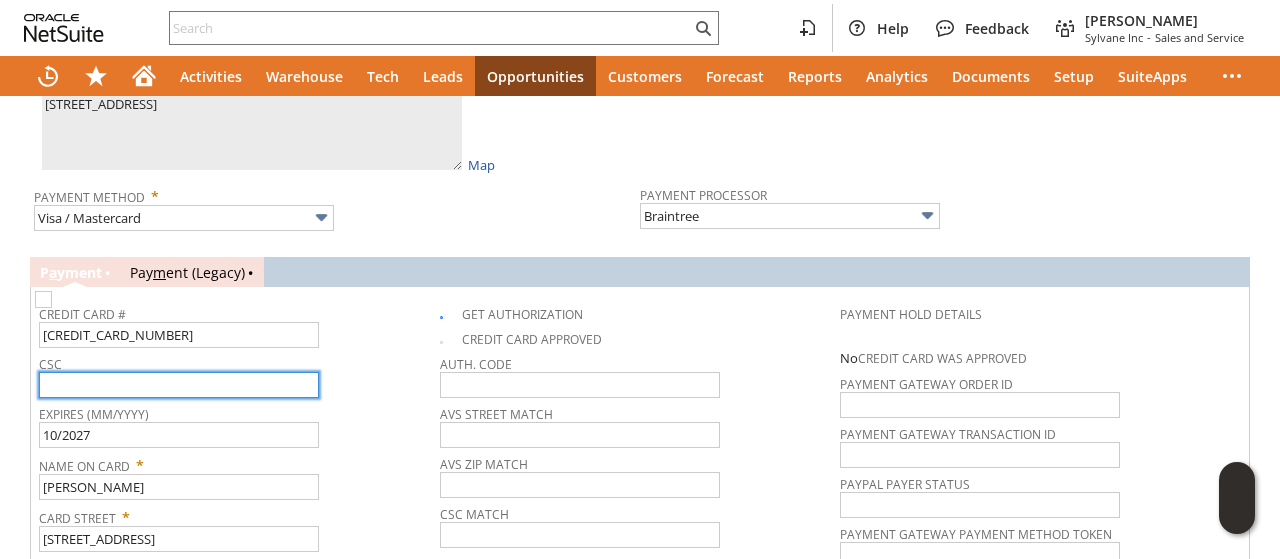 click at bounding box center [179, 385] 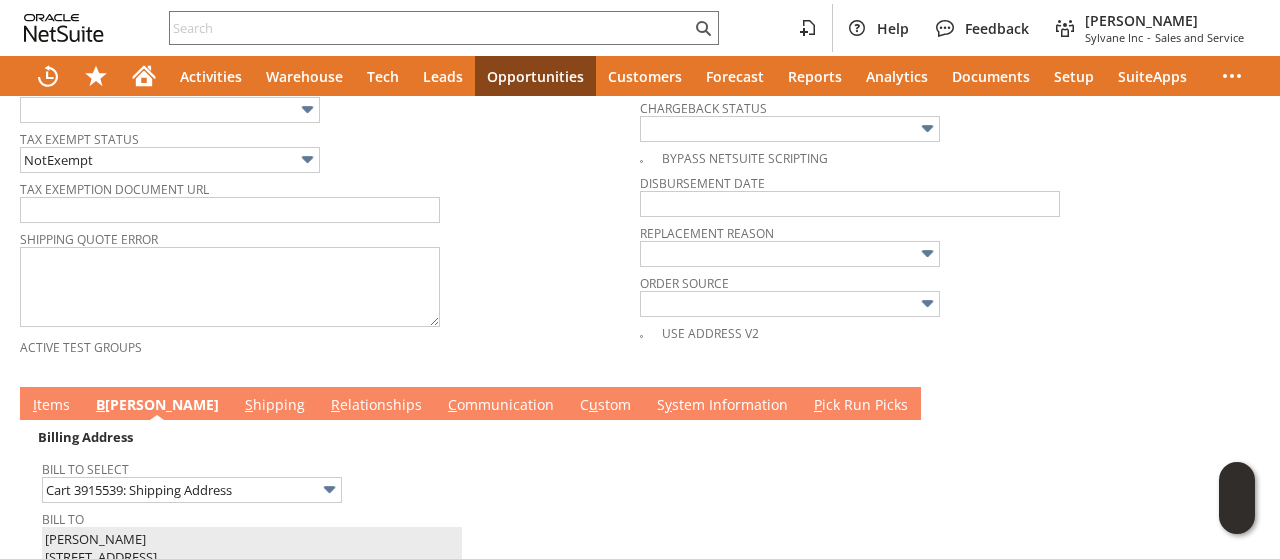 scroll, scrollTop: 800, scrollLeft: 0, axis: vertical 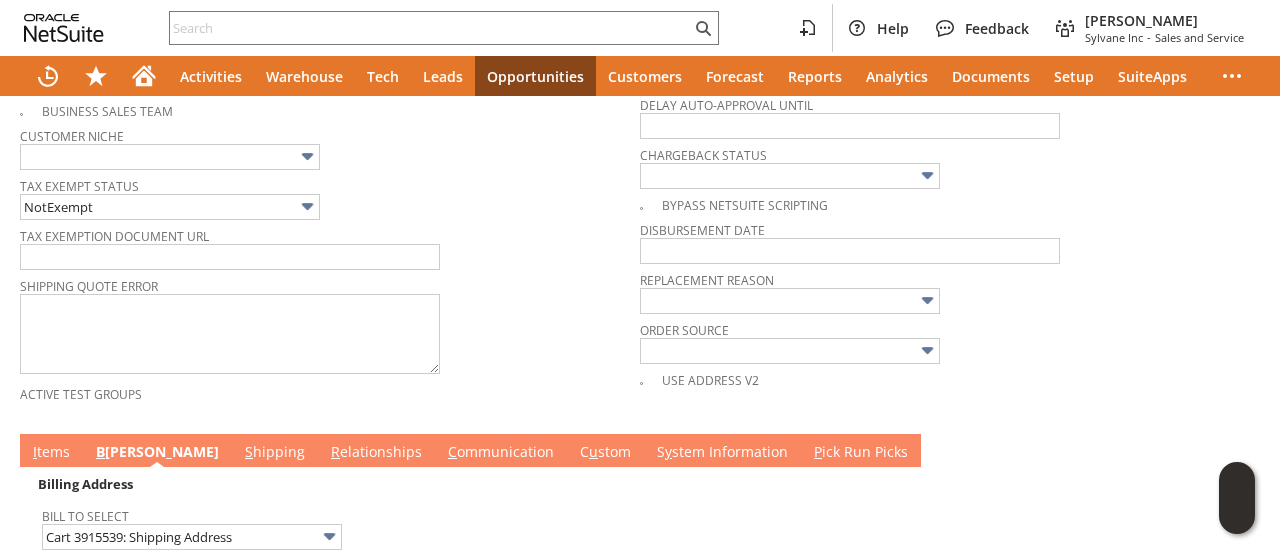 type on "545" 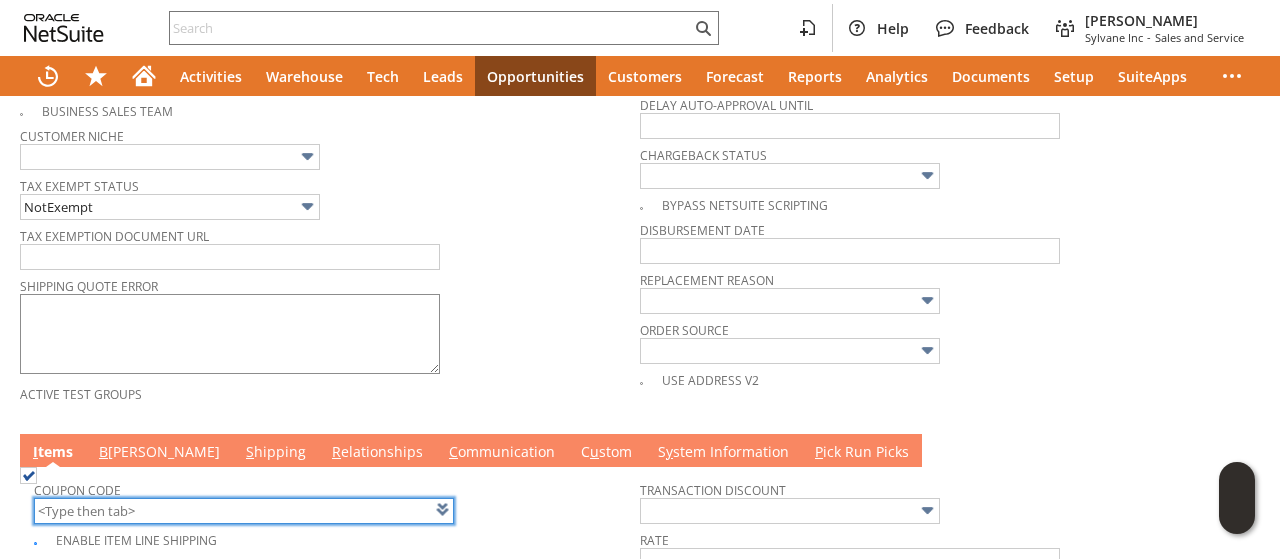 scroll, scrollTop: 0, scrollLeft: 0, axis: both 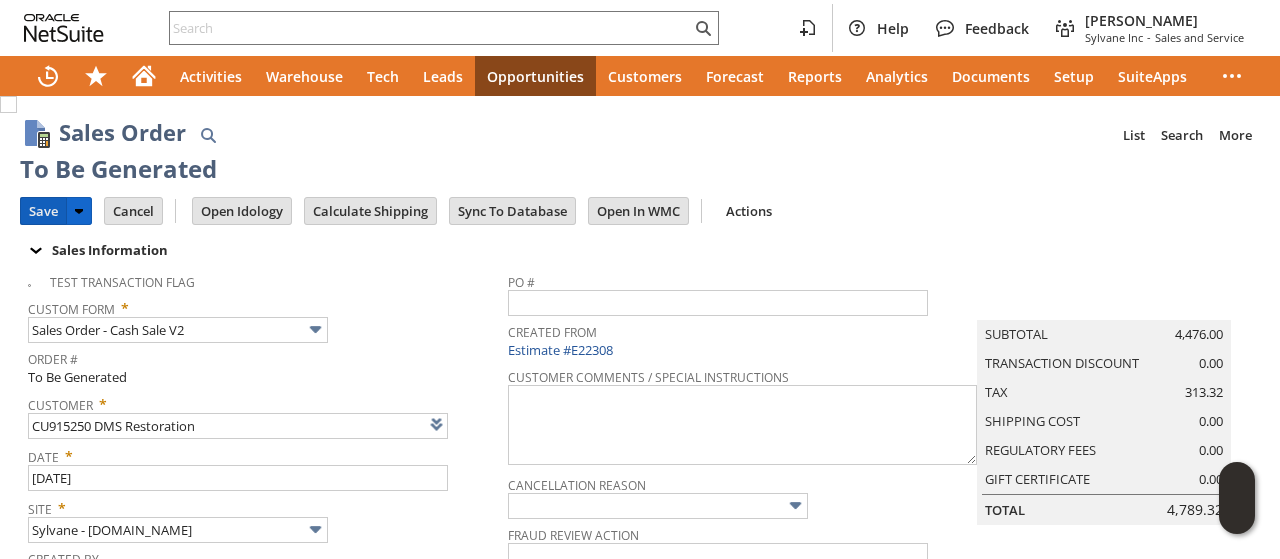 click on "Save" at bounding box center (43, 211) 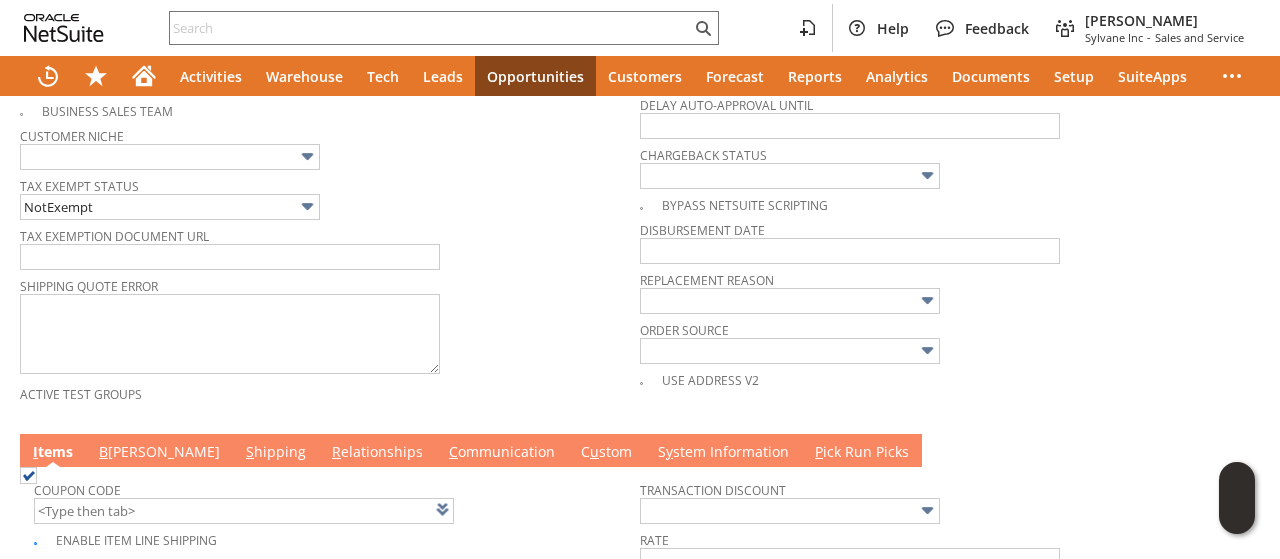 scroll, scrollTop: 1600, scrollLeft: 0, axis: vertical 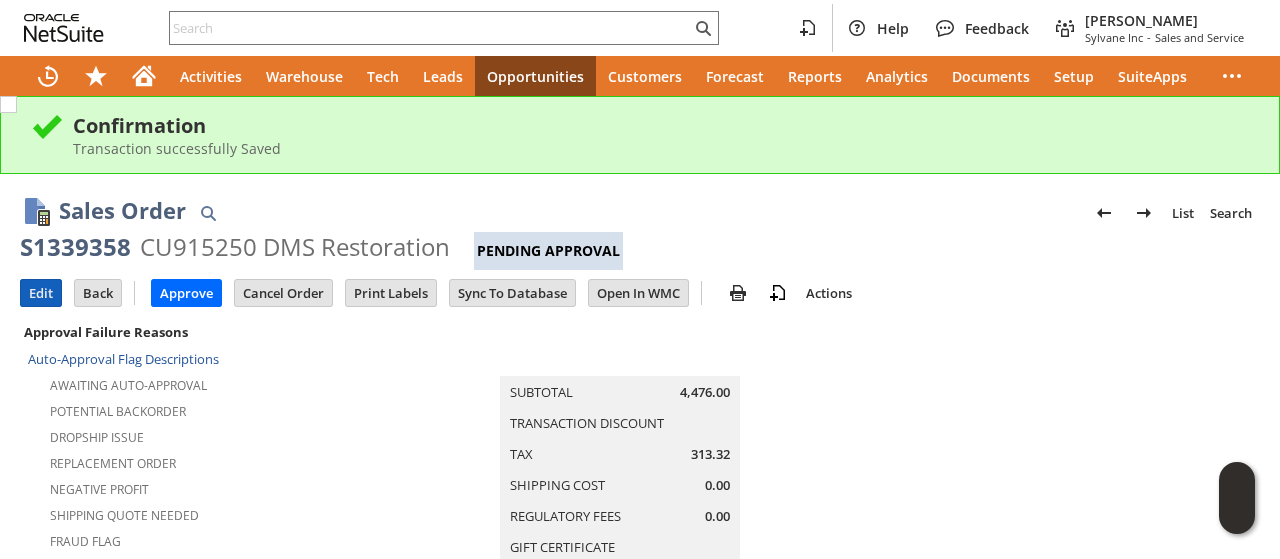 click on "Edit" at bounding box center [41, 293] 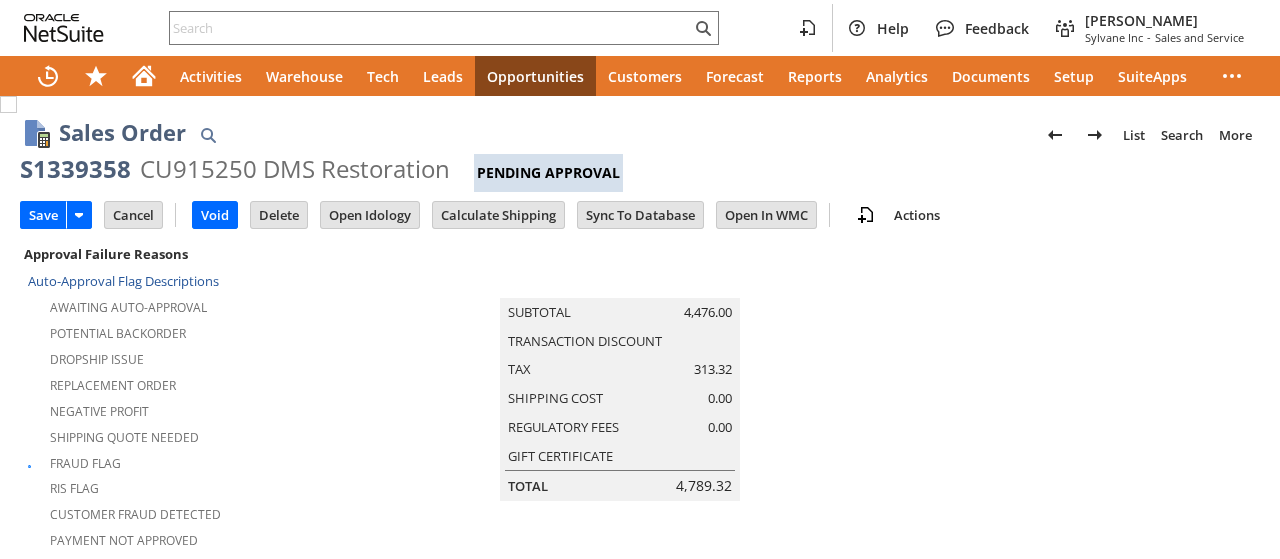 scroll, scrollTop: 0, scrollLeft: 0, axis: both 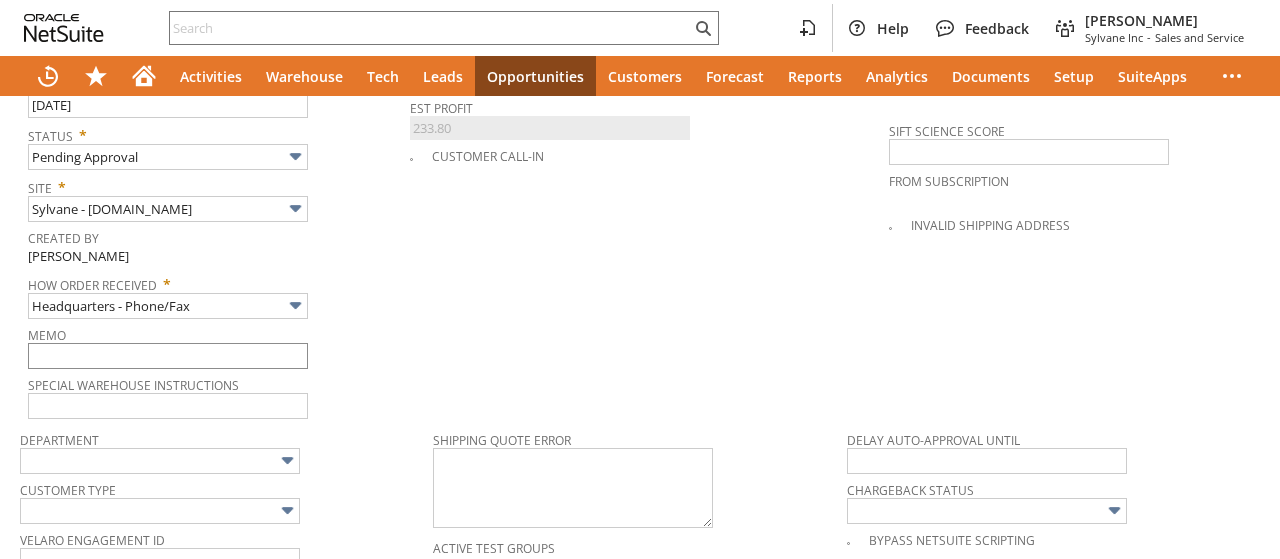 type on "Add" 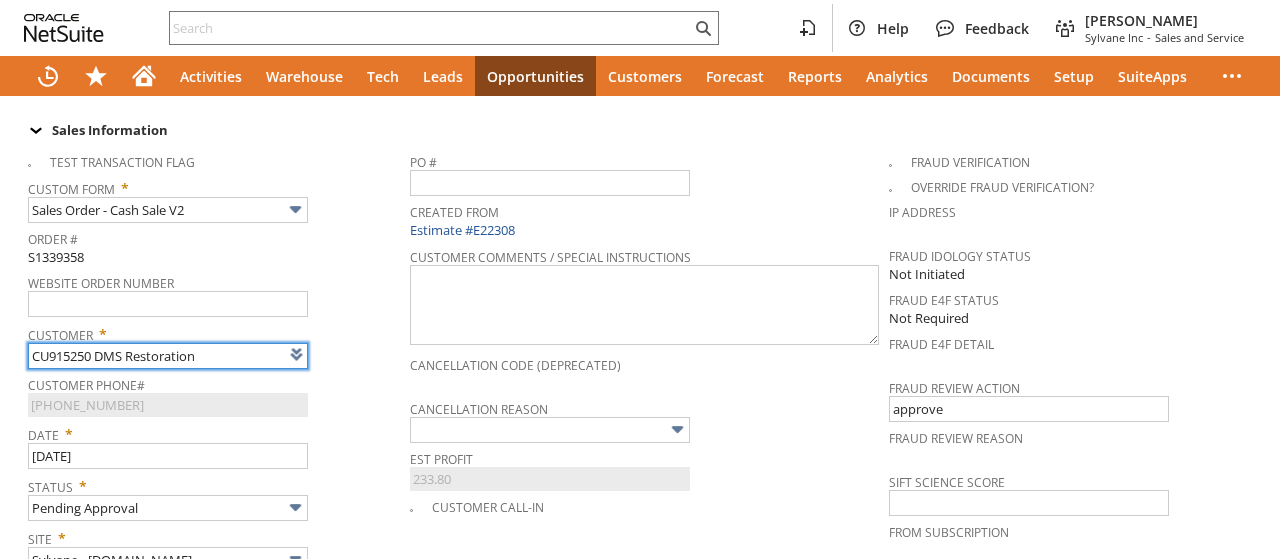 type on "Intelligent Recommendations¹⁰" 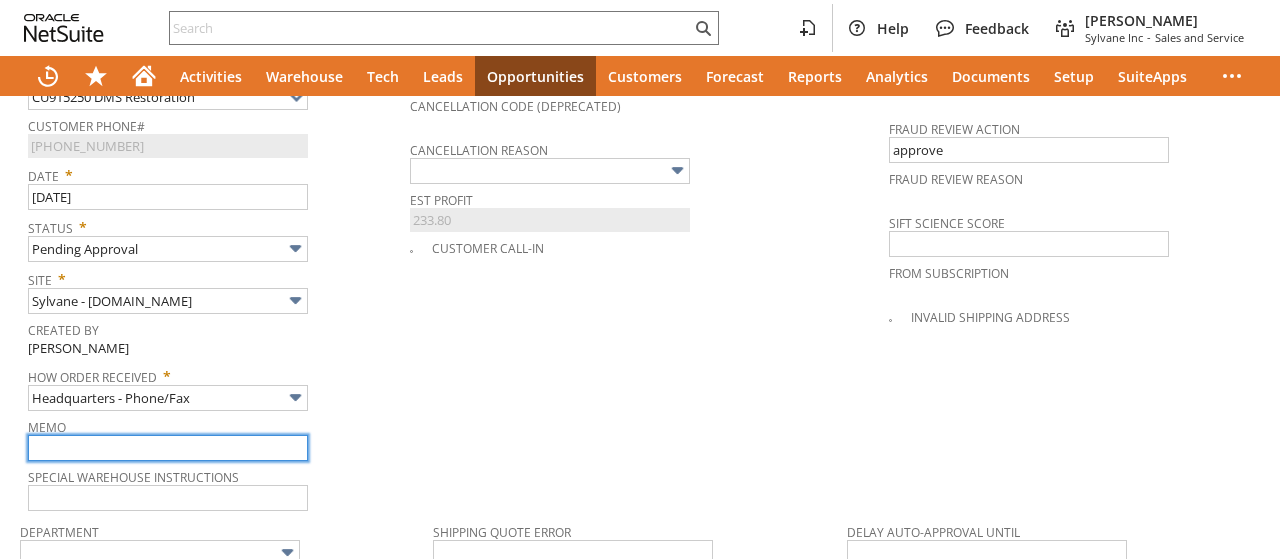 click at bounding box center (168, 448) 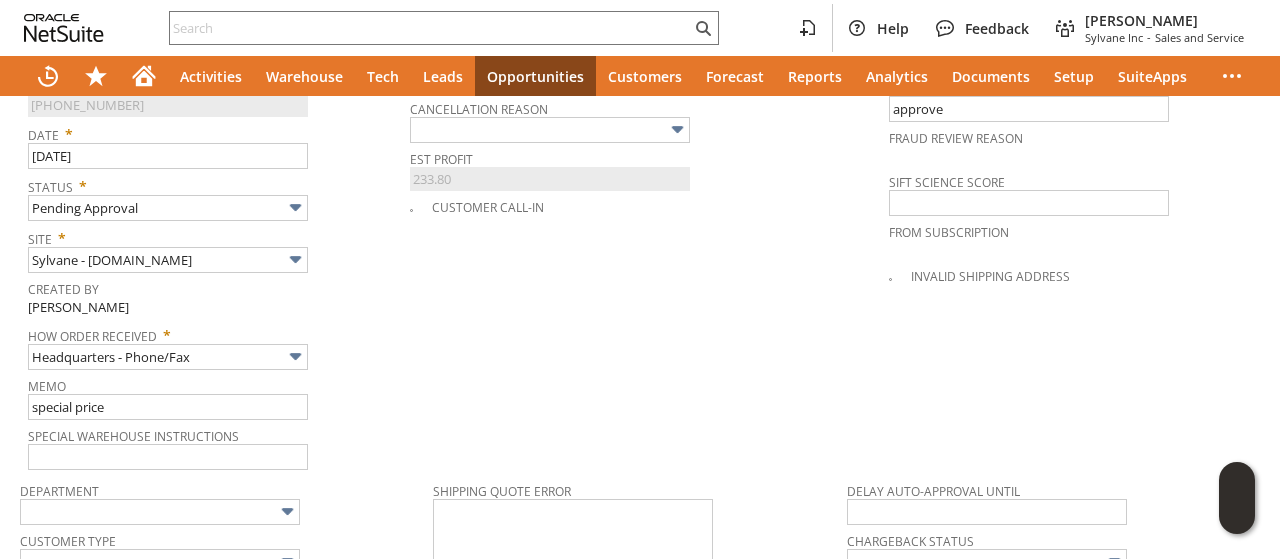 drag, startPoint x: 680, startPoint y: 318, endPoint x: 646, endPoint y: 325, distance: 34.713108 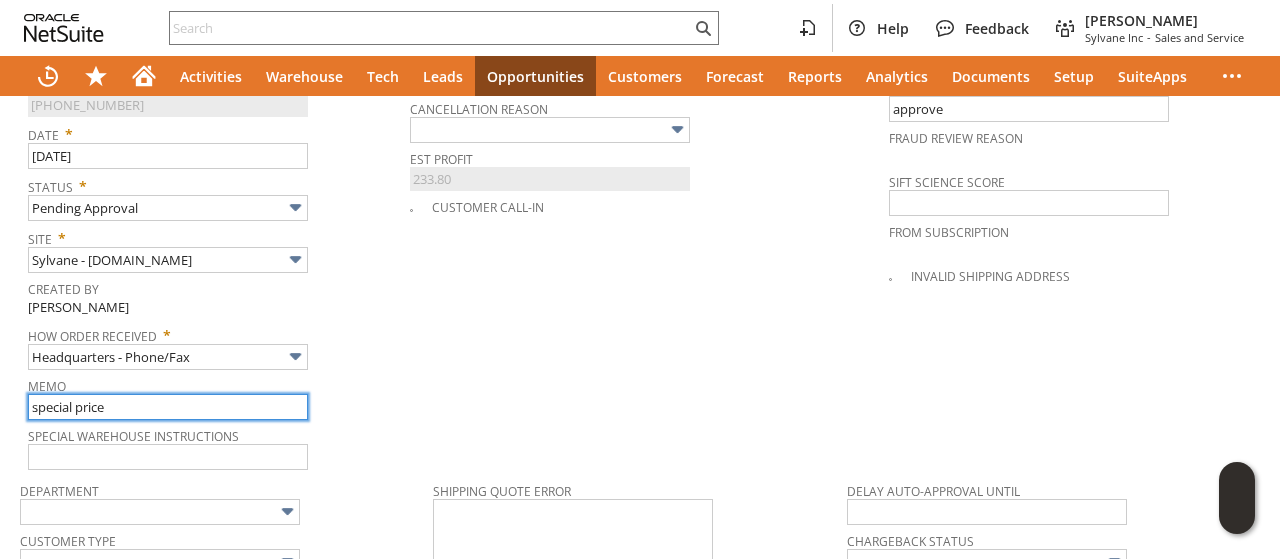 click on "special price" at bounding box center [168, 407] 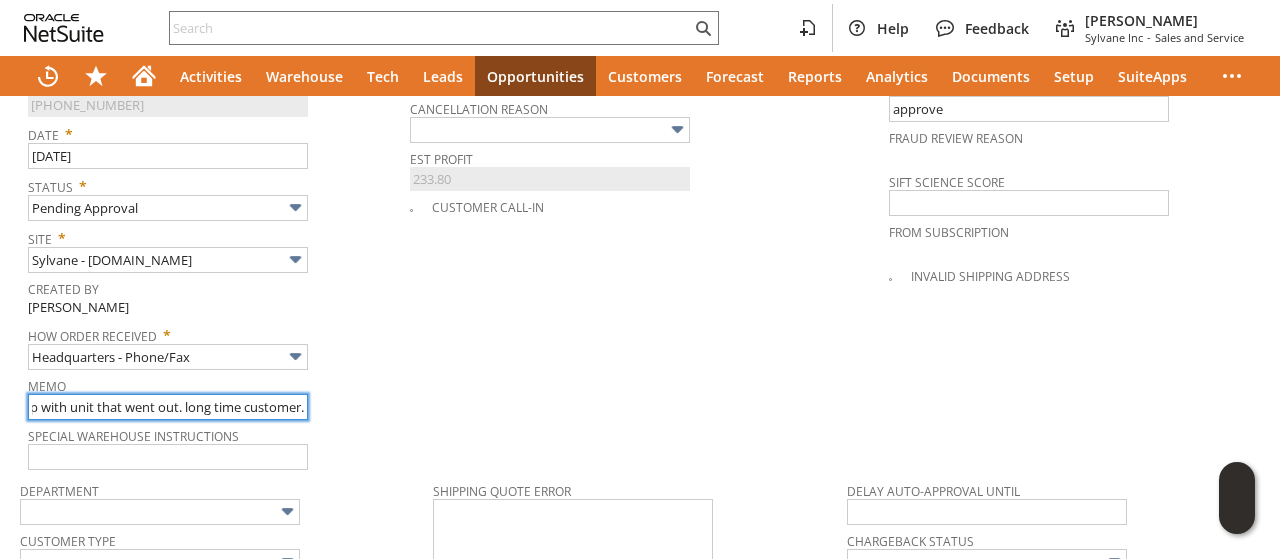 scroll, scrollTop: 0, scrollLeft: 117, axis: horizontal 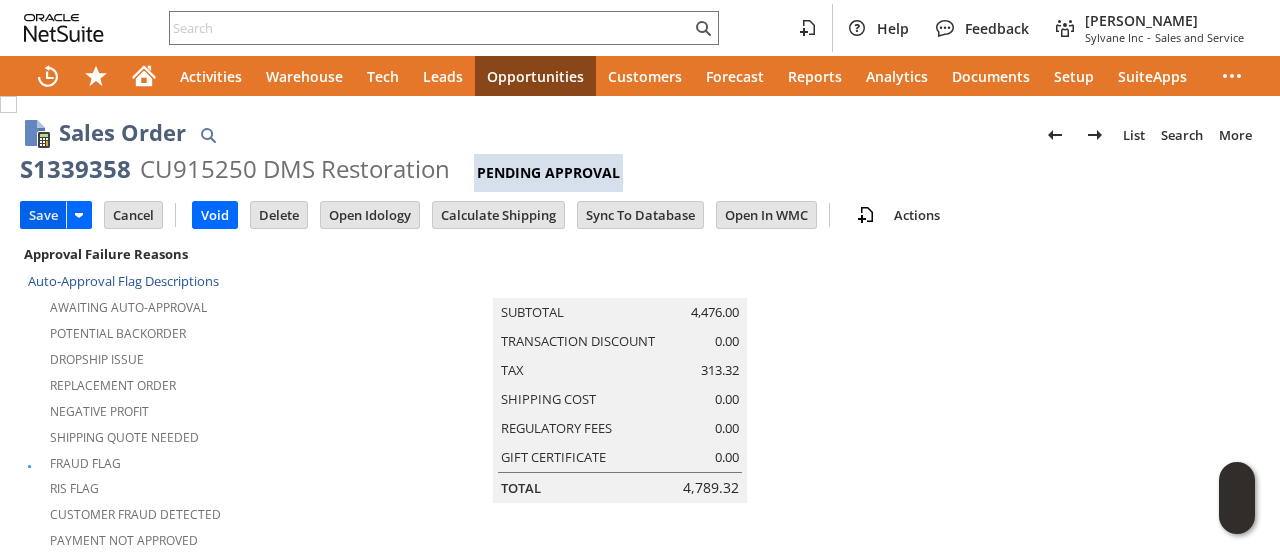 type on "special price to help with unit that went out. long time customer." 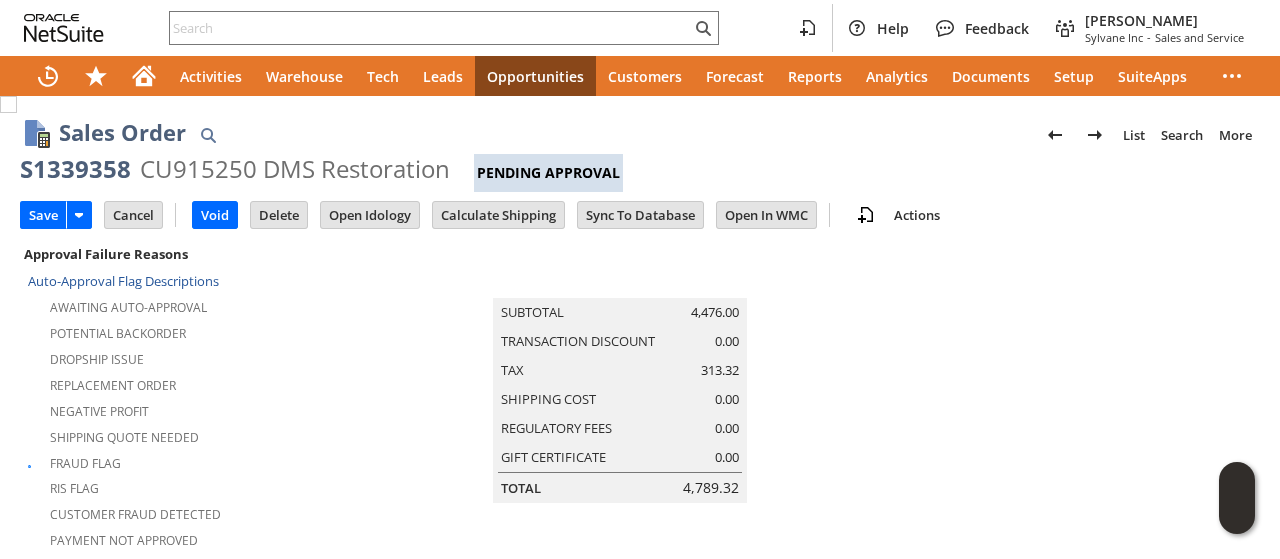 click on "Save" at bounding box center [43, 215] 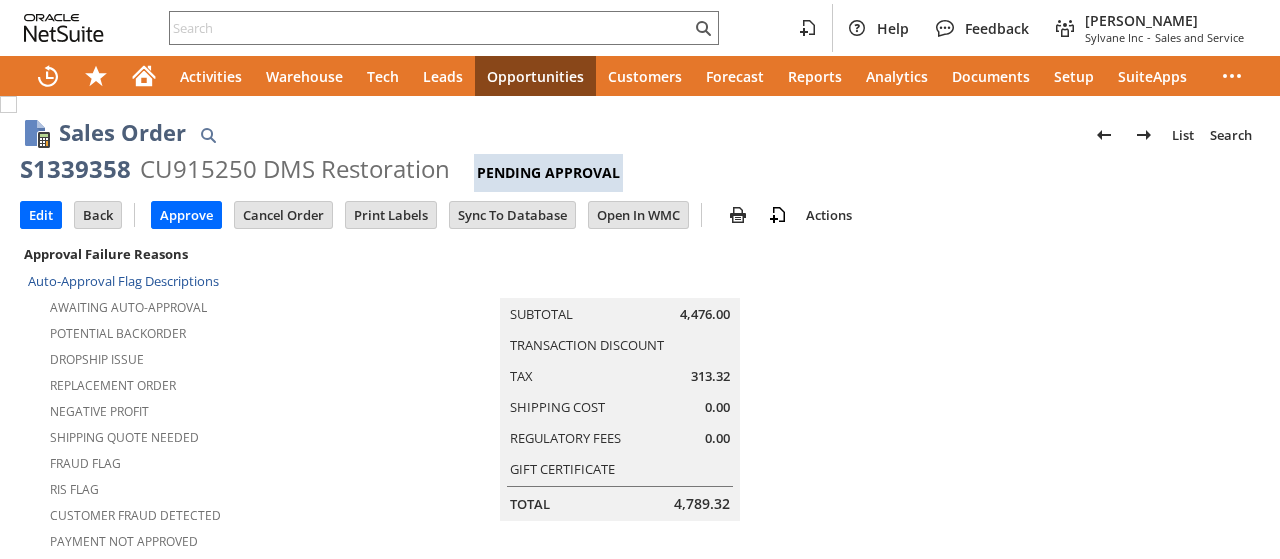 scroll, scrollTop: 0, scrollLeft: 0, axis: both 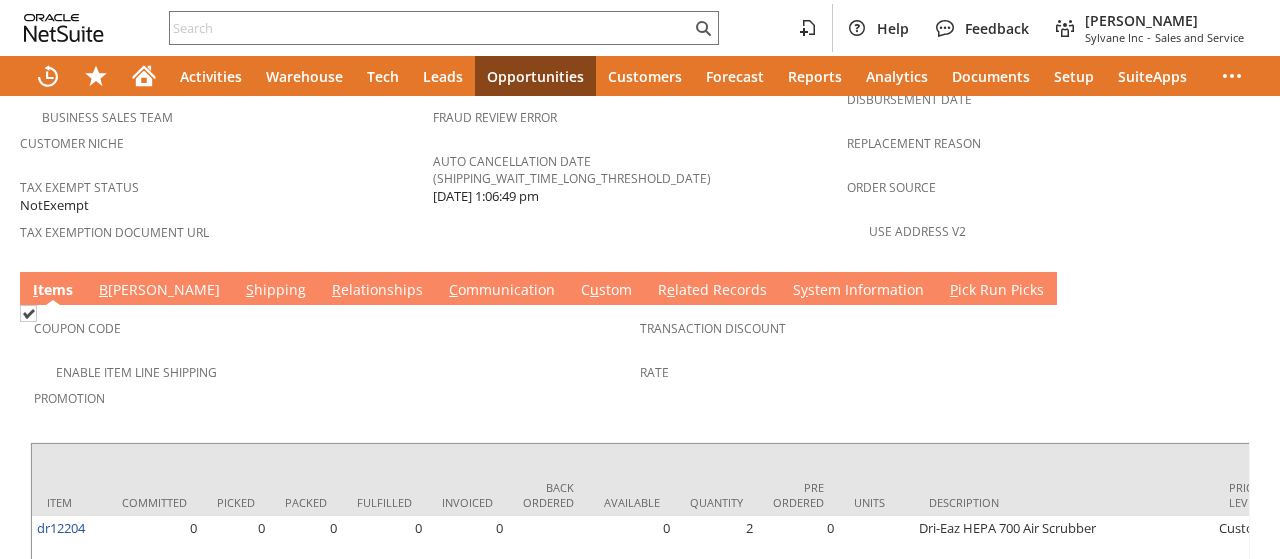 click on "B [PERSON_NAME]" at bounding box center [159, 291] 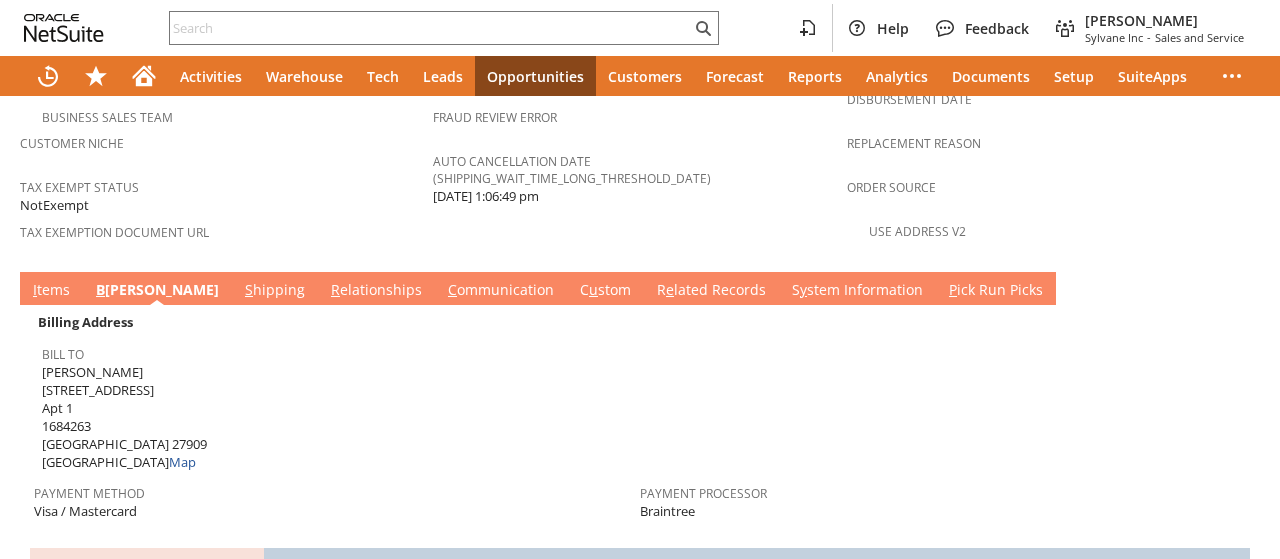 click on "B [PERSON_NAME]" at bounding box center [157, 291] 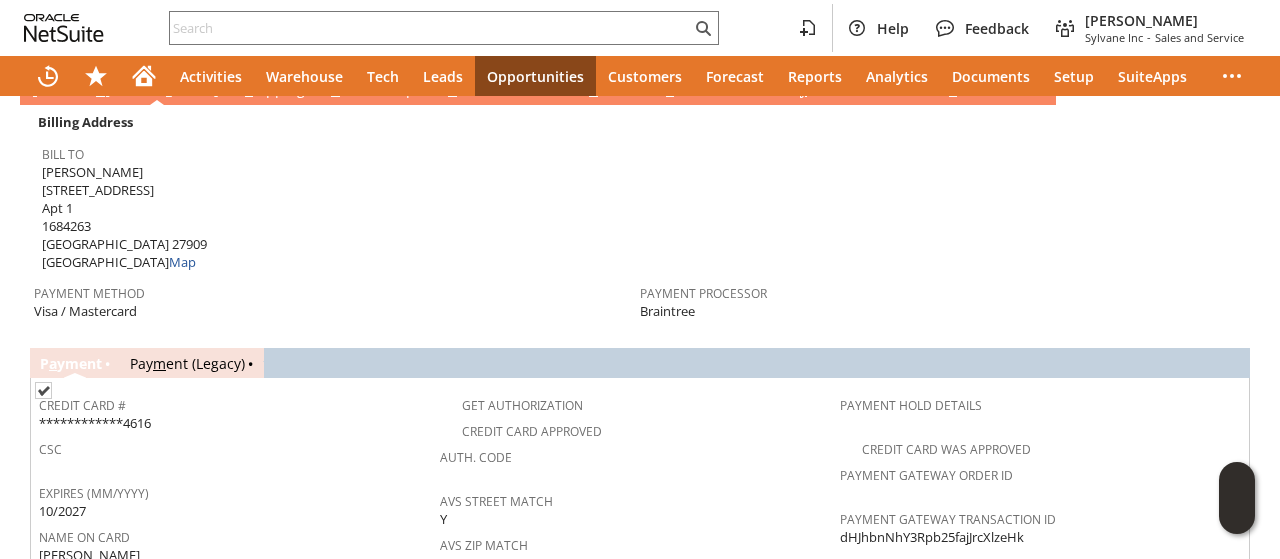 scroll, scrollTop: 1377, scrollLeft: 0, axis: vertical 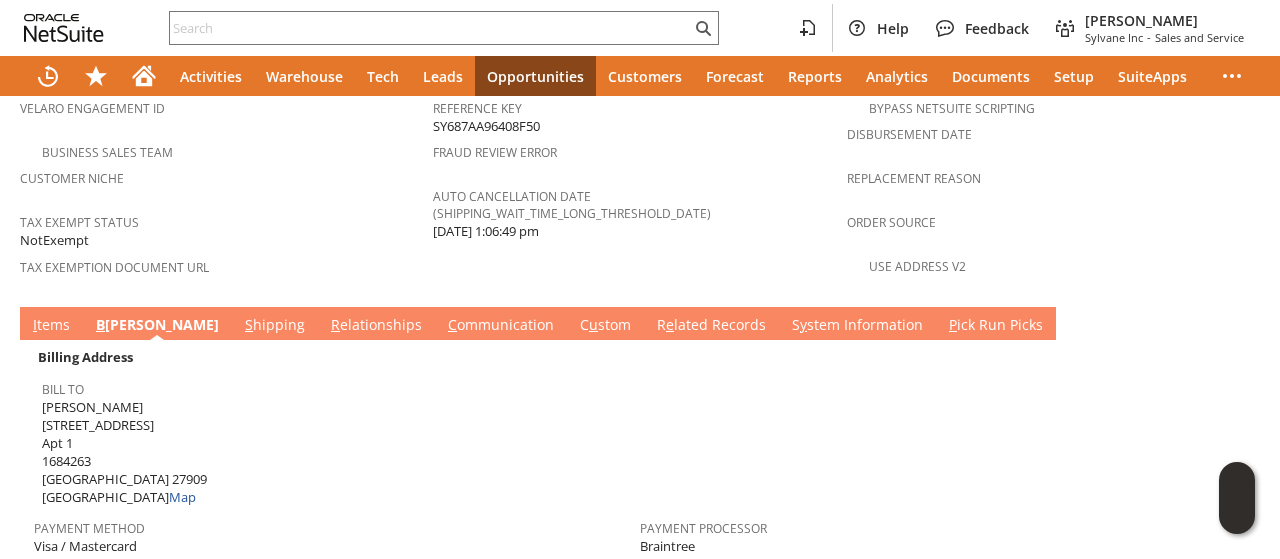 click on "I tems" at bounding box center (51, 326) 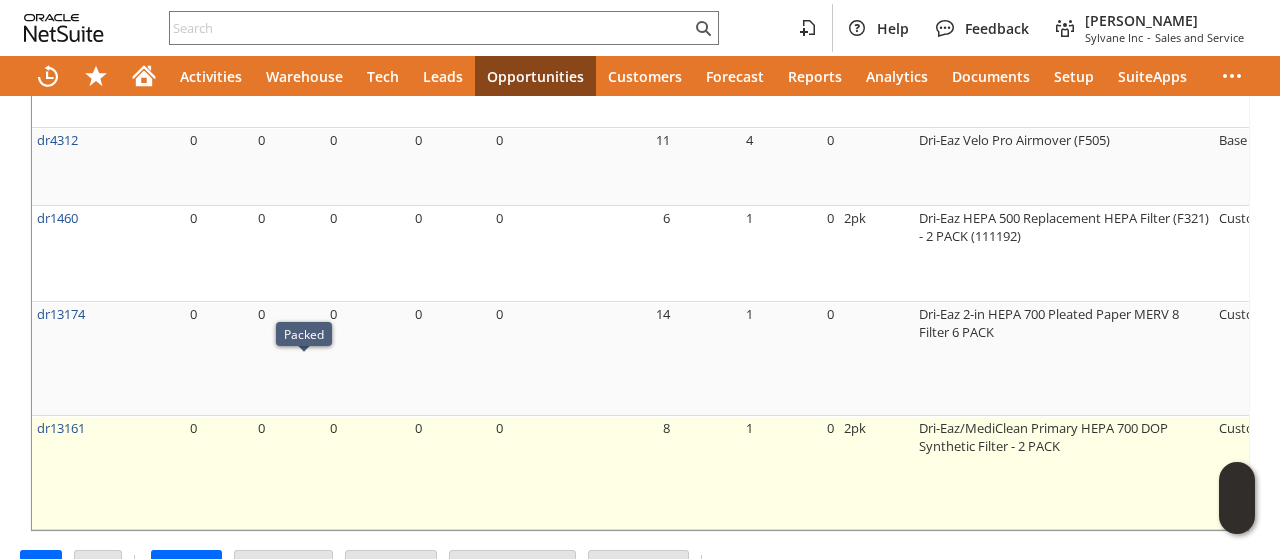 scroll, scrollTop: 1525, scrollLeft: 0, axis: vertical 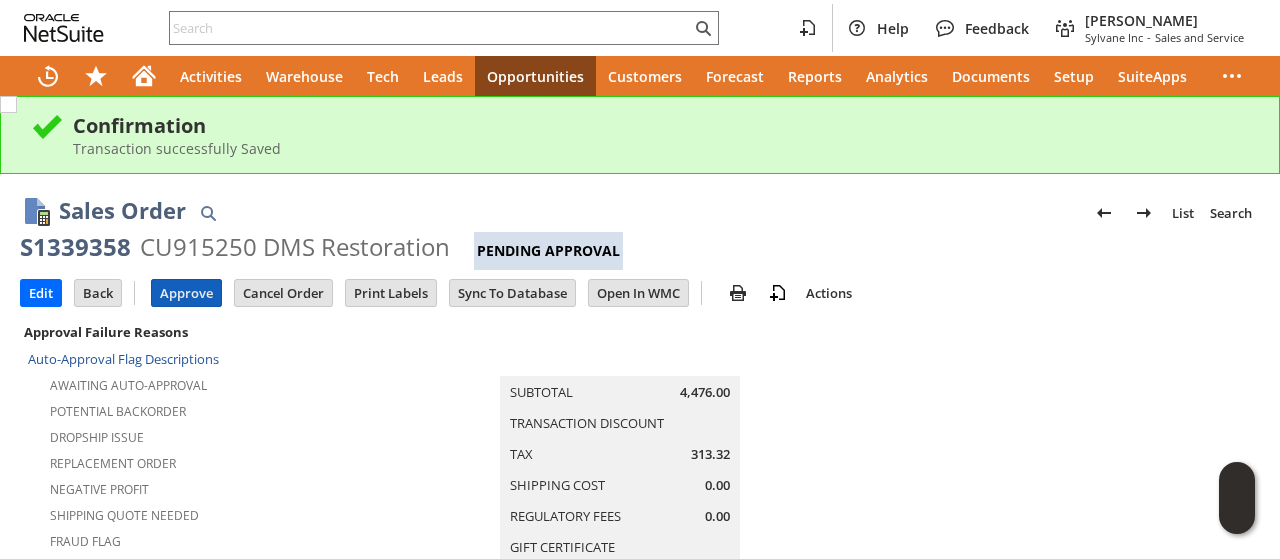 click on "Approve" at bounding box center [186, 293] 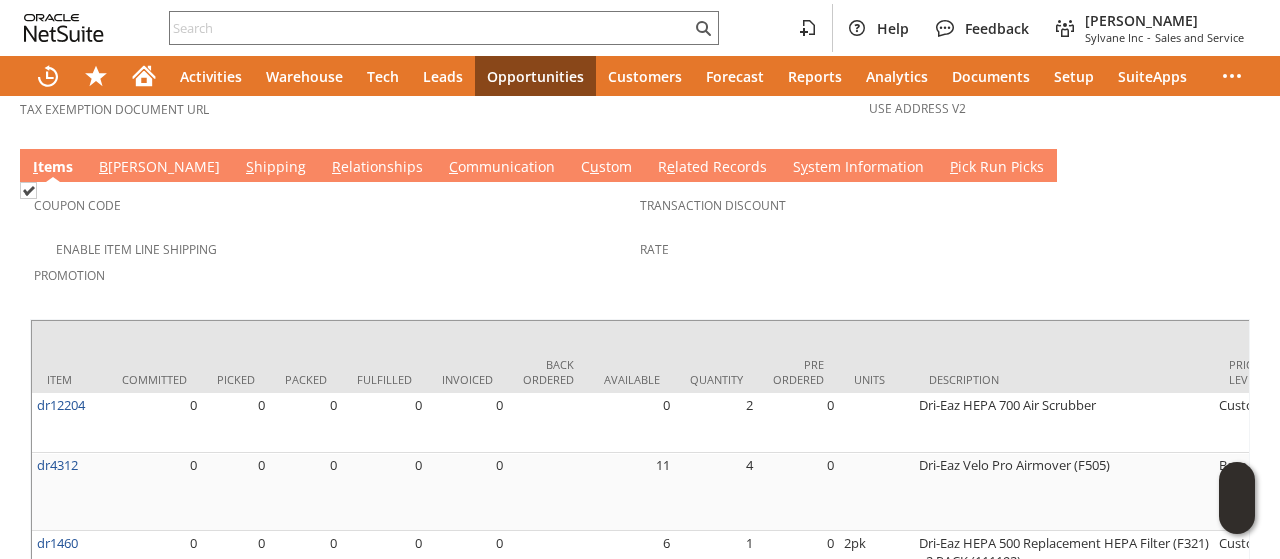 scroll, scrollTop: 1700, scrollLeft: 0, axis: vertical 